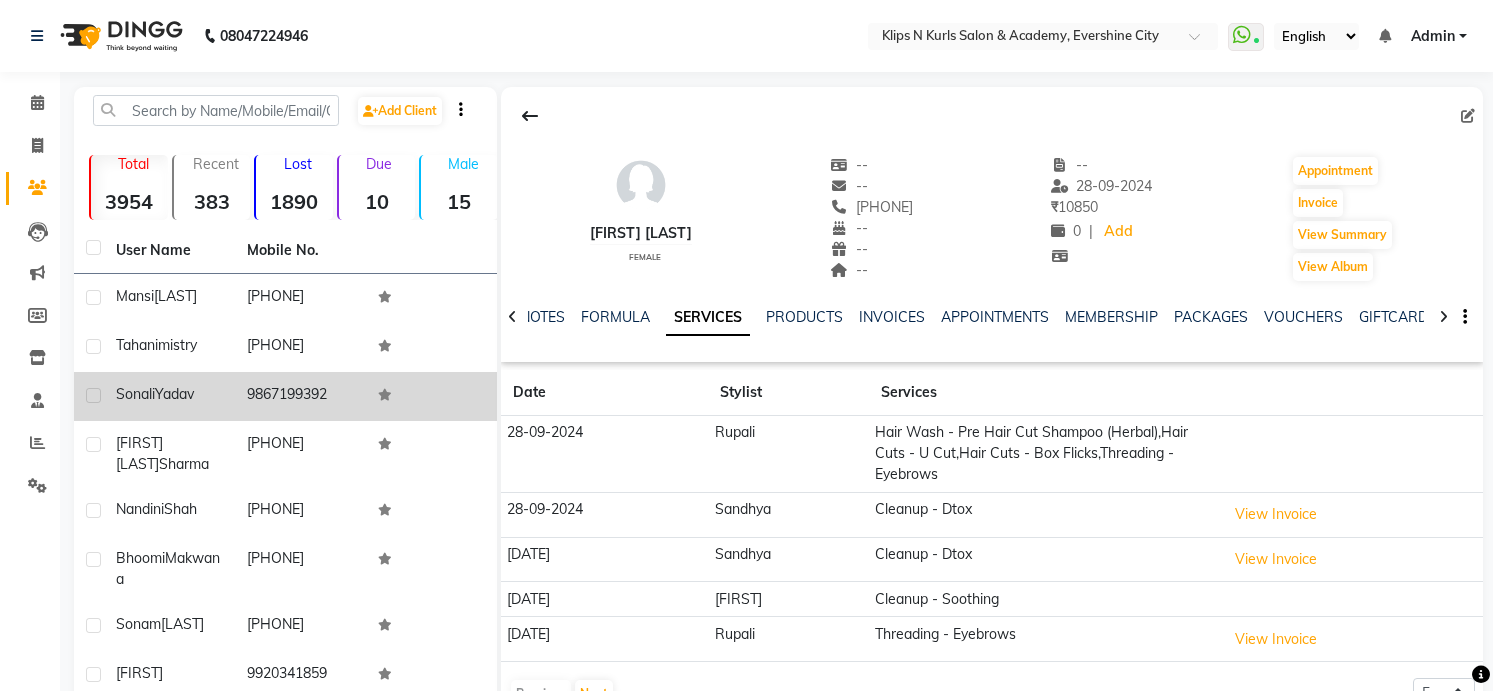 scroll, scrollTop: 0, scrollLeft: 0, axis: both 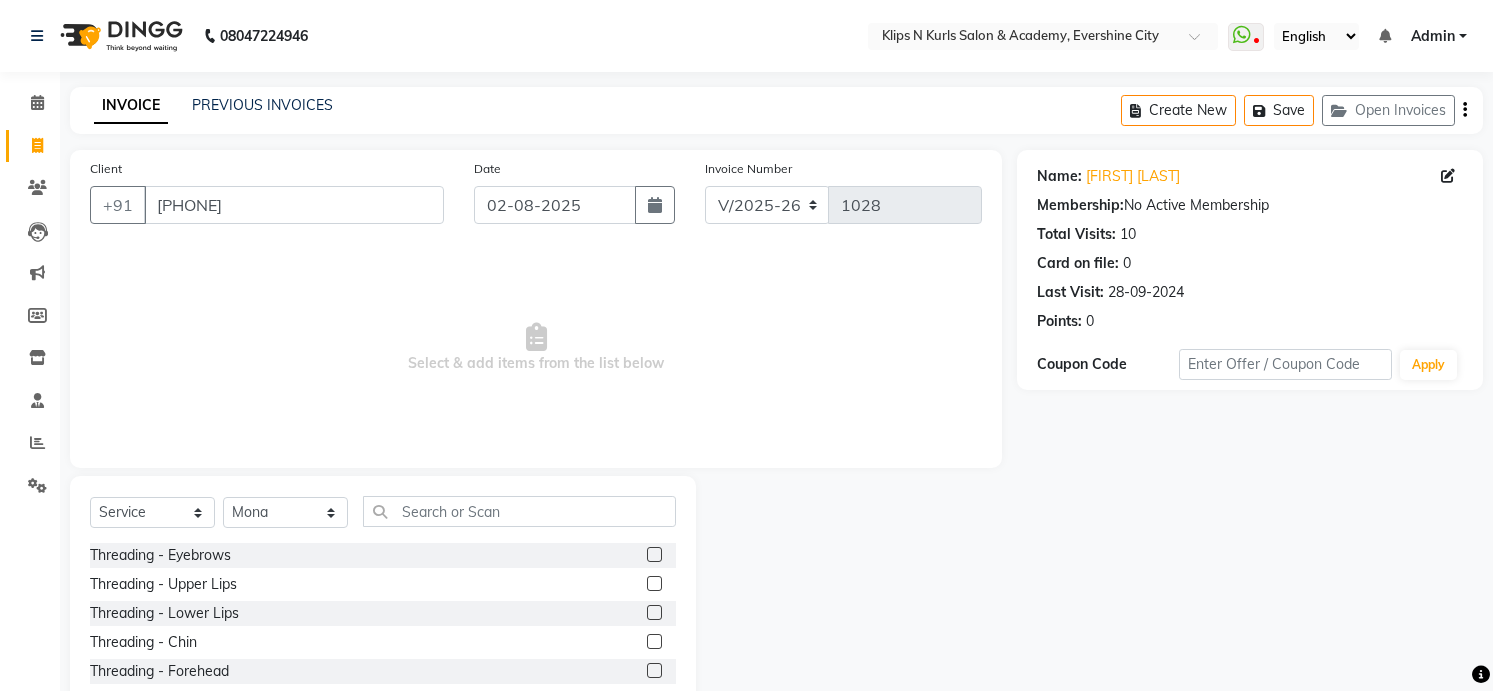 select on "124" 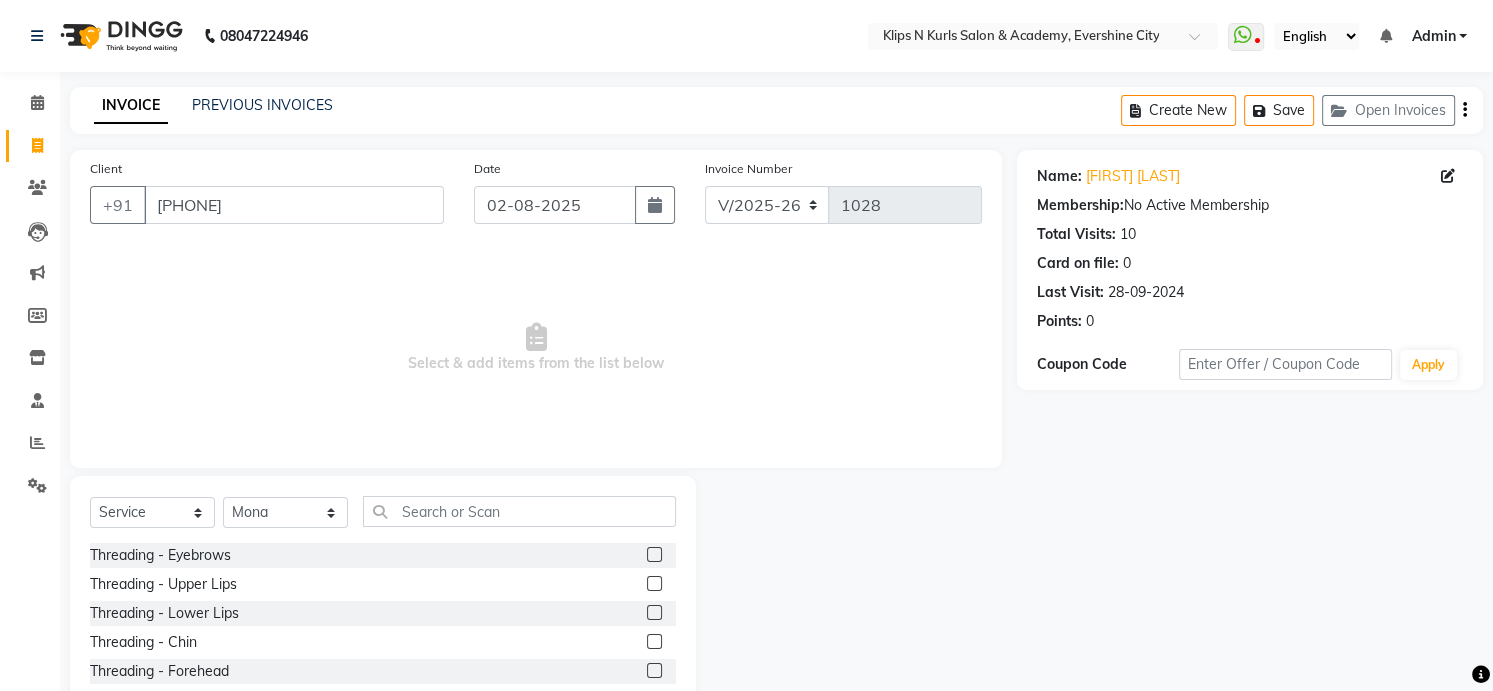 scroll, scrollTop: 0, scrollLeft: 0, axis: both 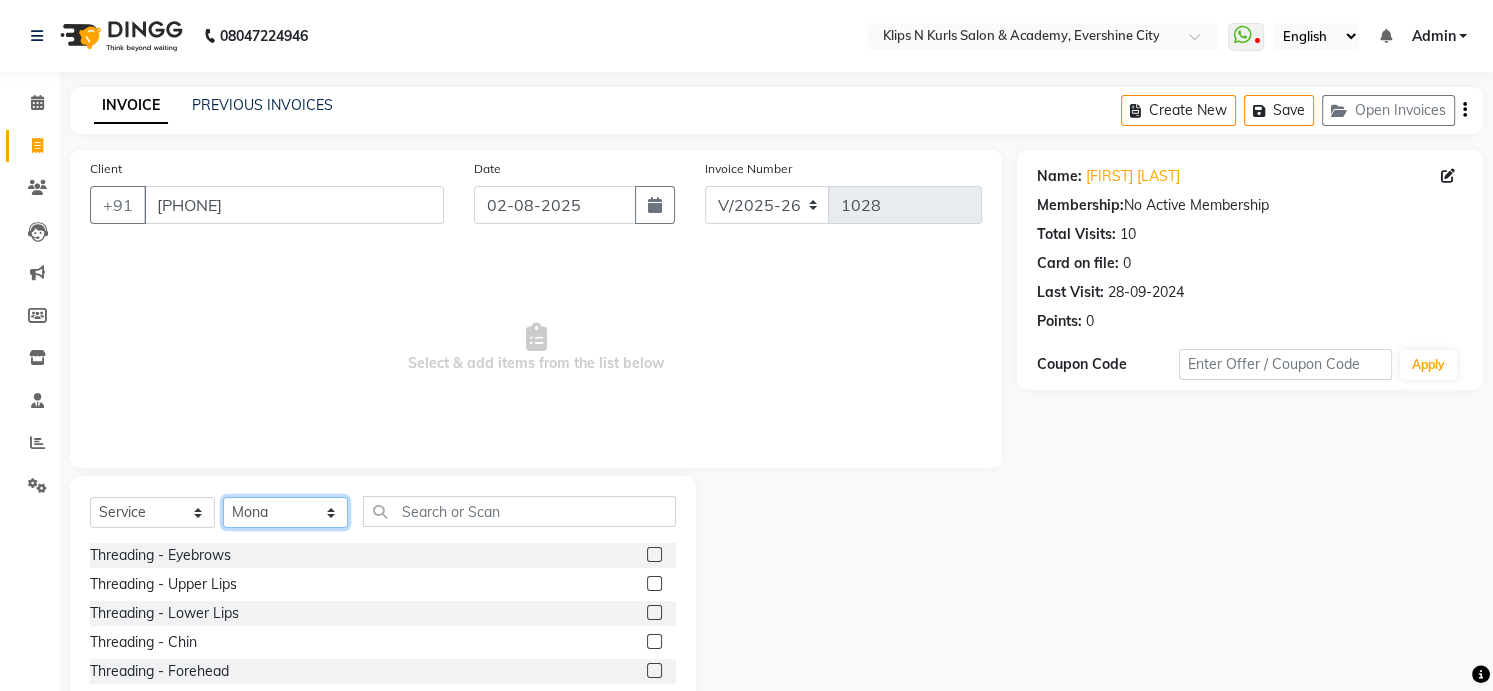 click on "Select Stylist Chandani Front Desk Ishika  Mona Neha Pooja Priya Smitha" 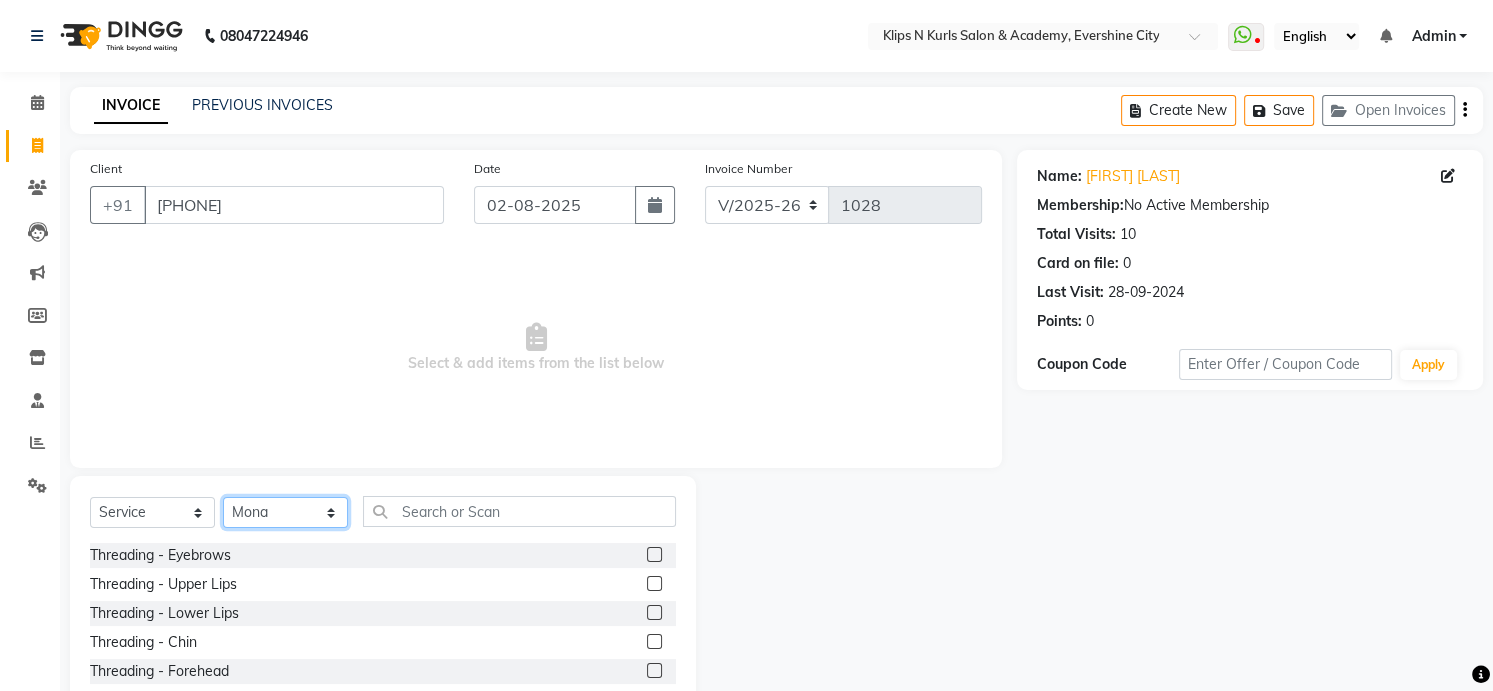 select on "86065" 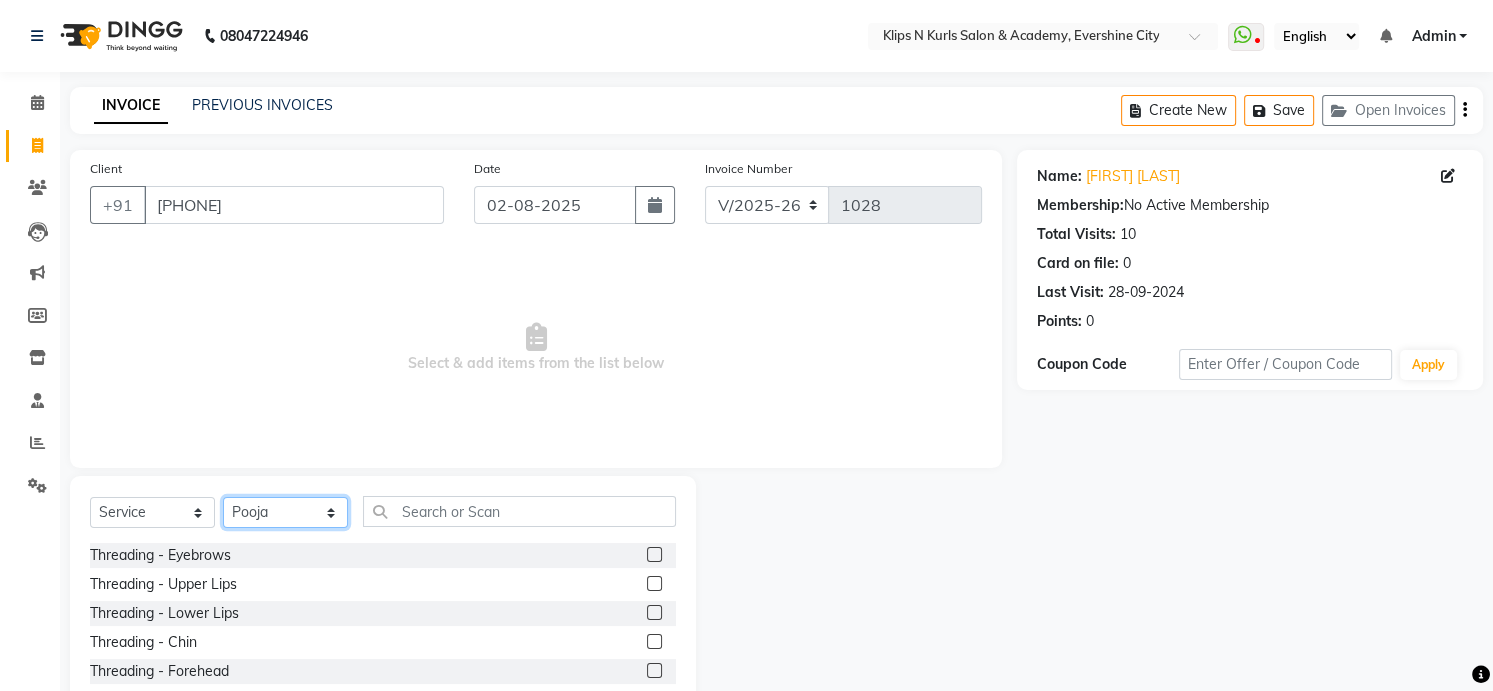 click on "Select Stylist Chandani Front Desk Ishika  Mona Neha Pooja Priya Smitha" 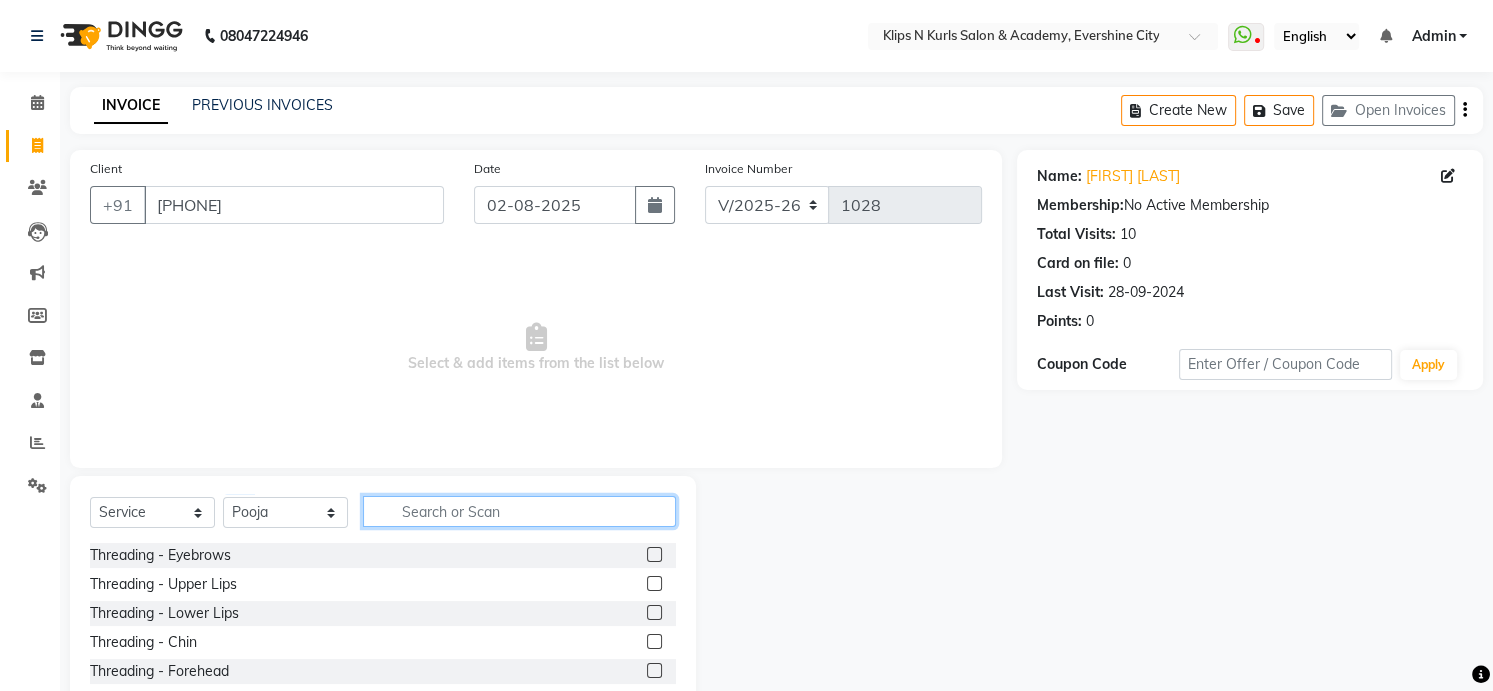 drag, startPoint x: 459, startPoint y: 501, endPoint x: 464, endPoint y: 521, distance: 20.615528 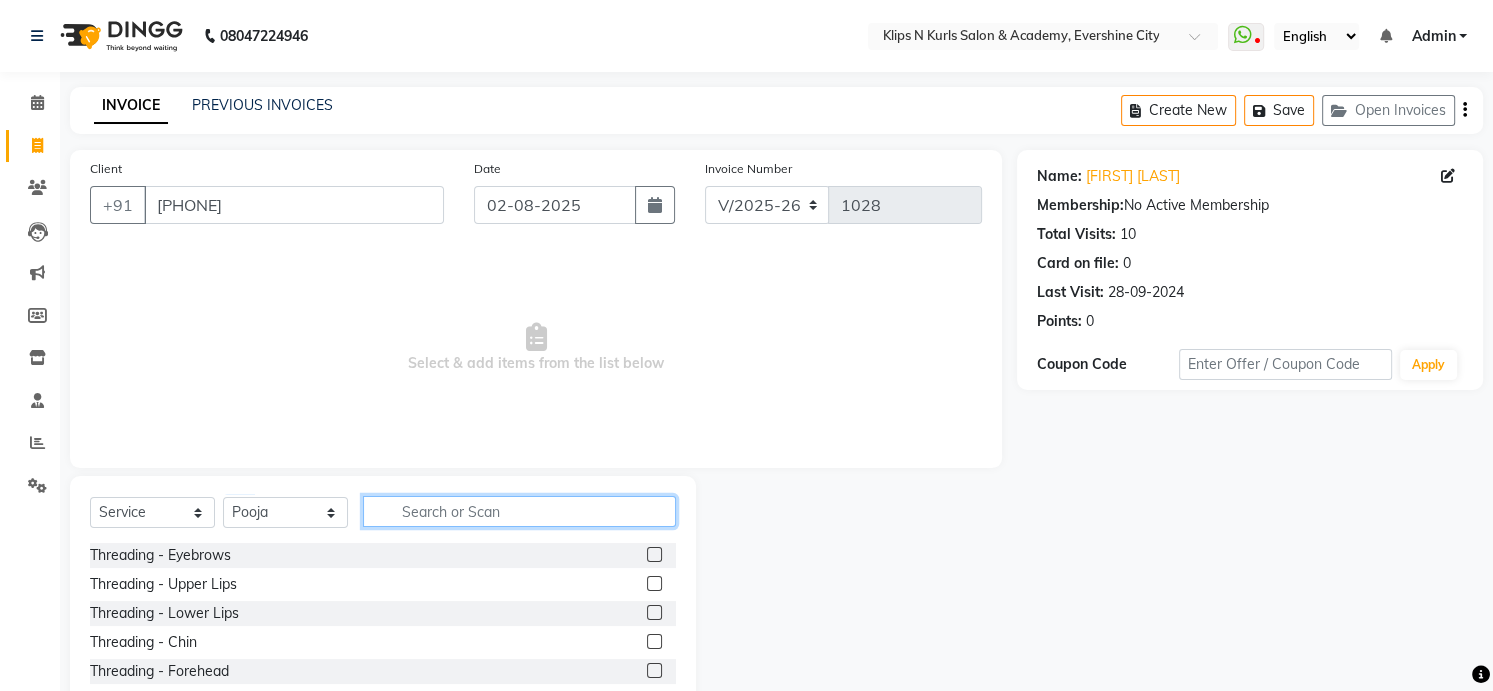 click 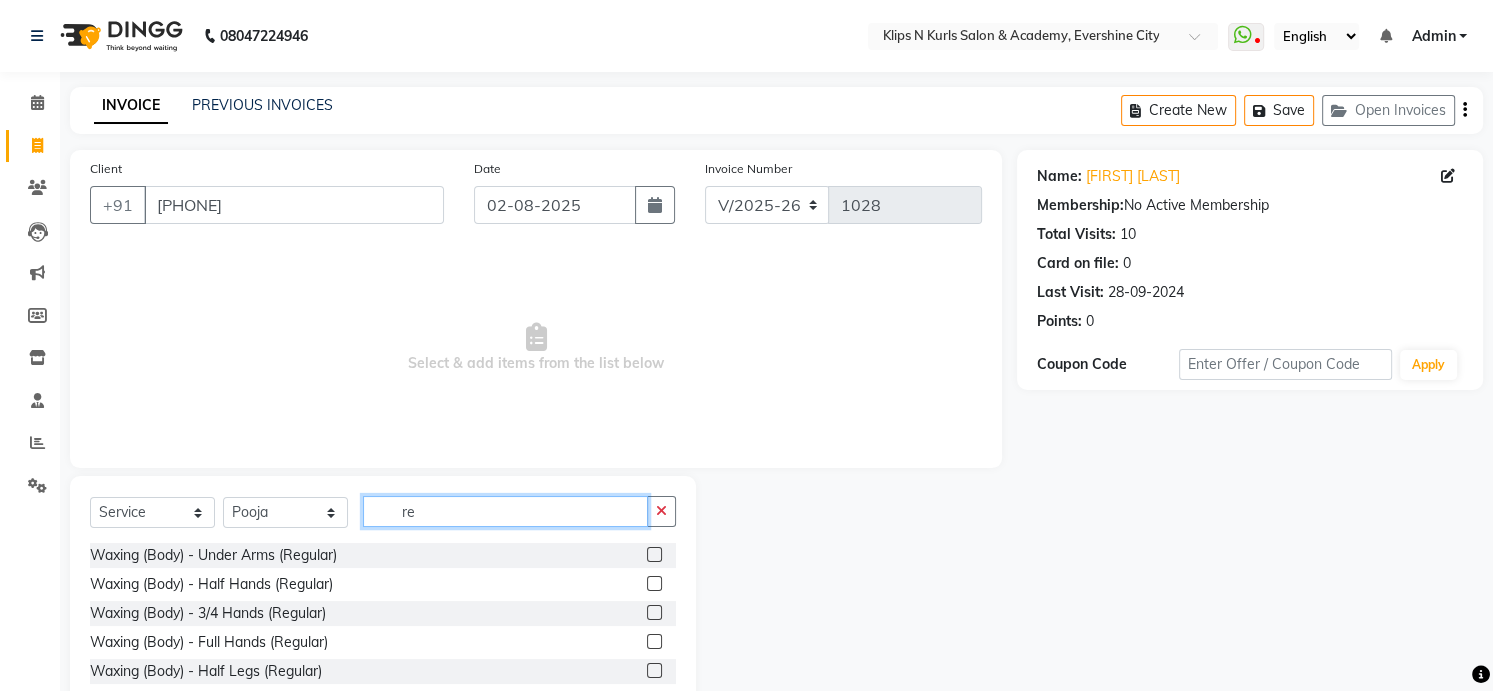 type on "r" 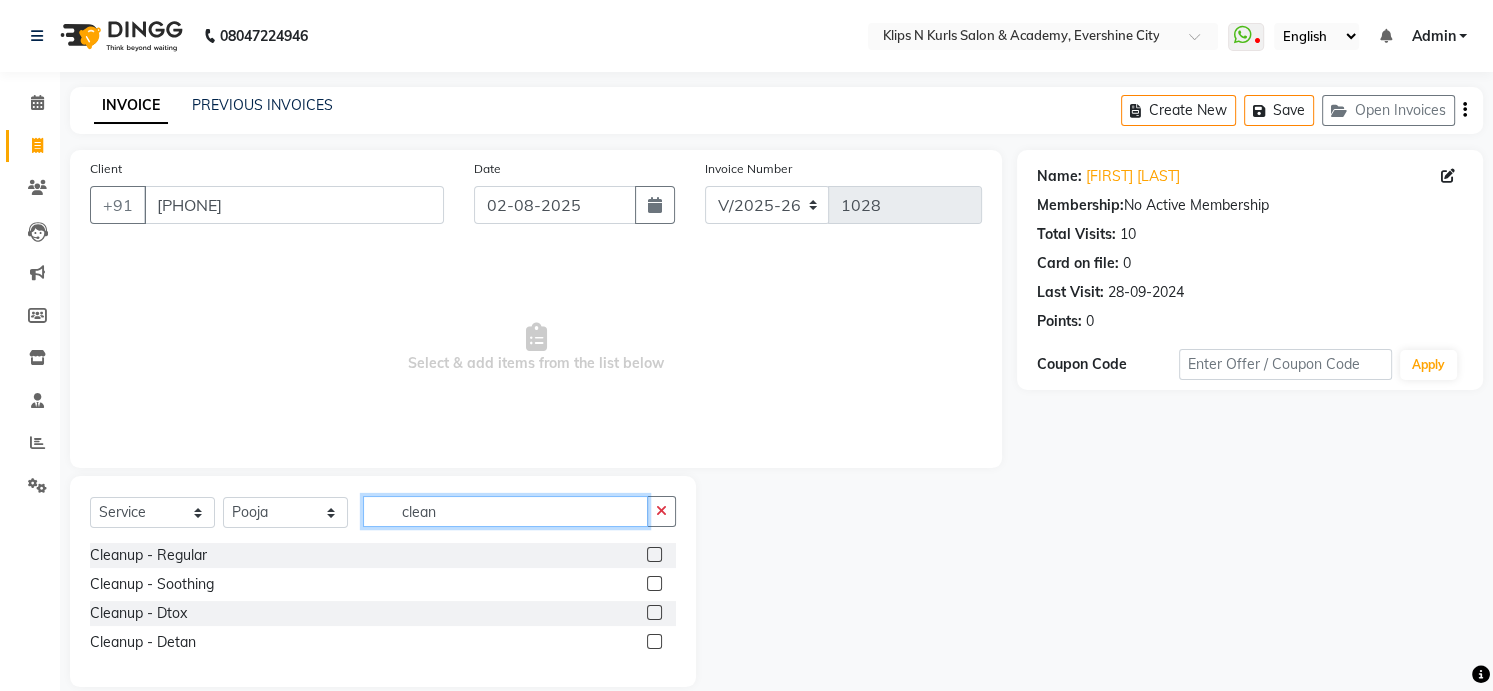 type on "clean" 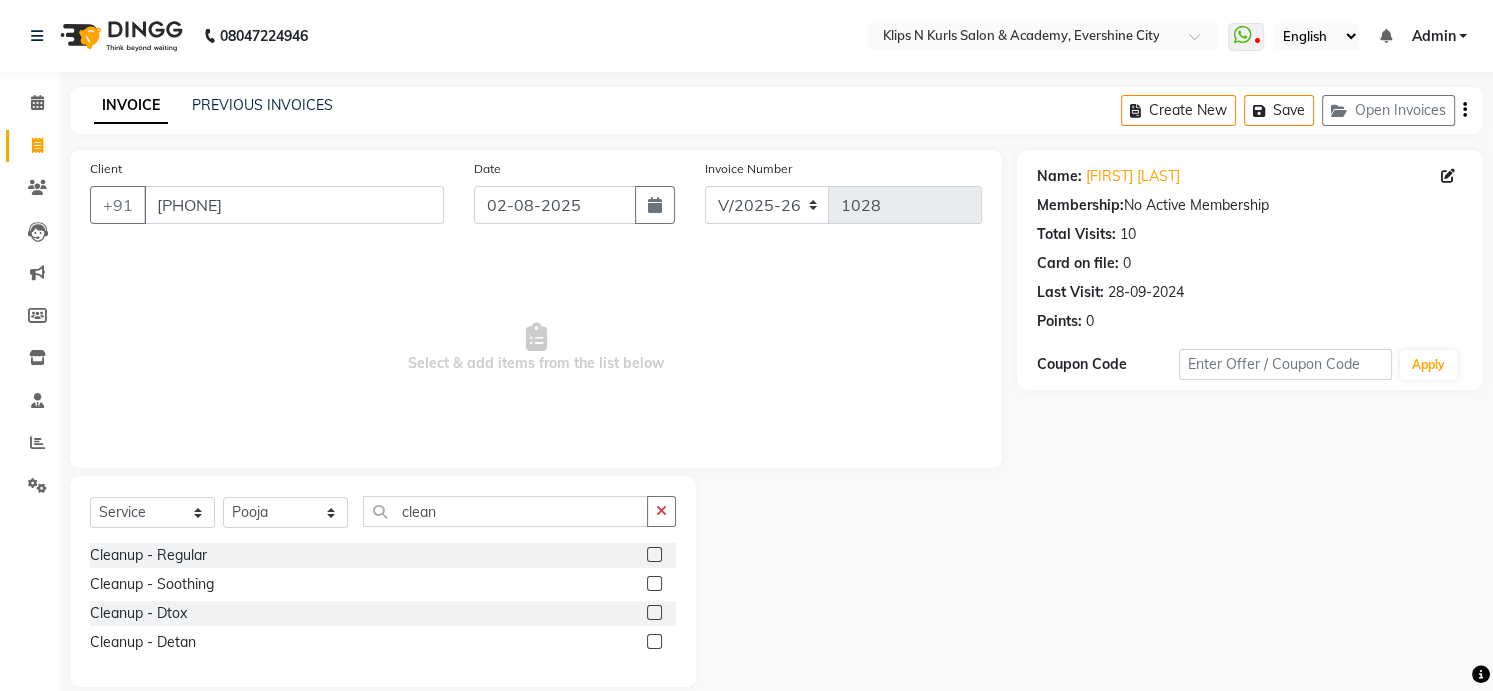 click 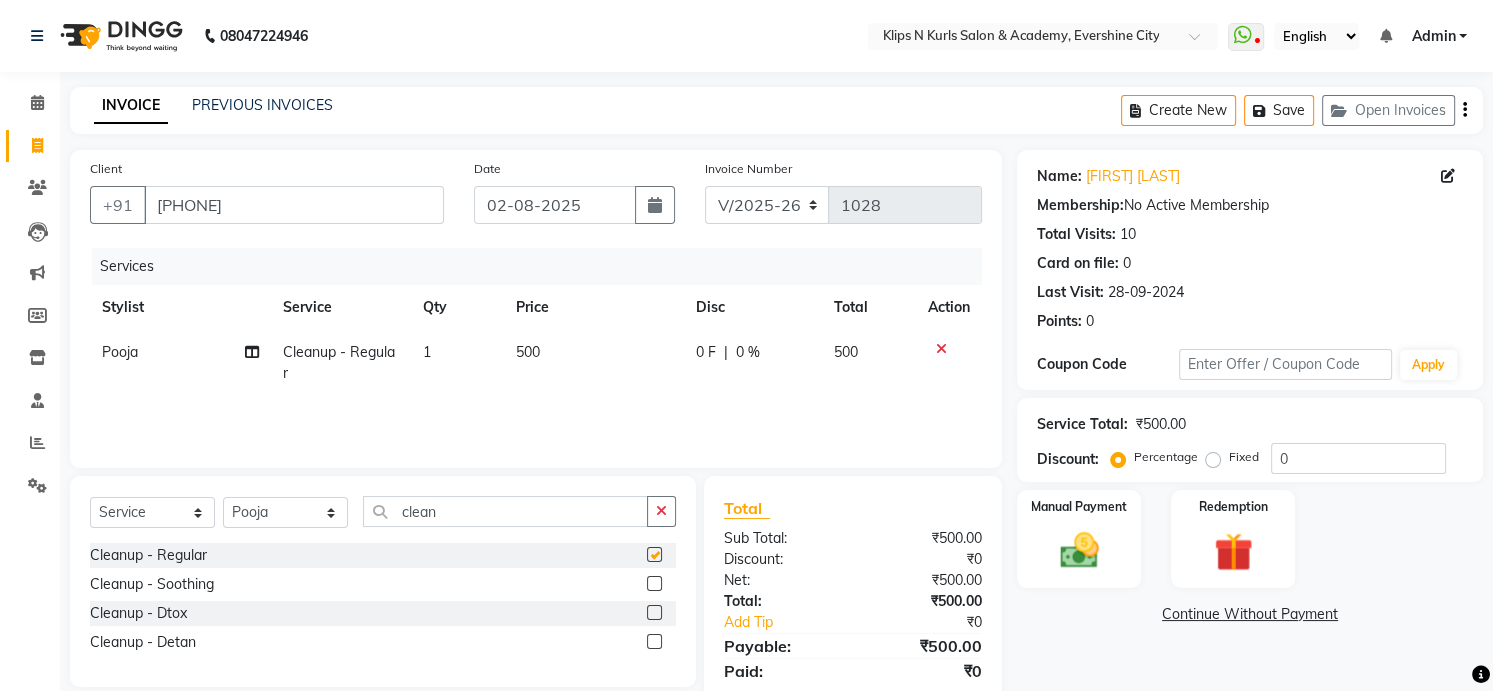 checkbox on "false" 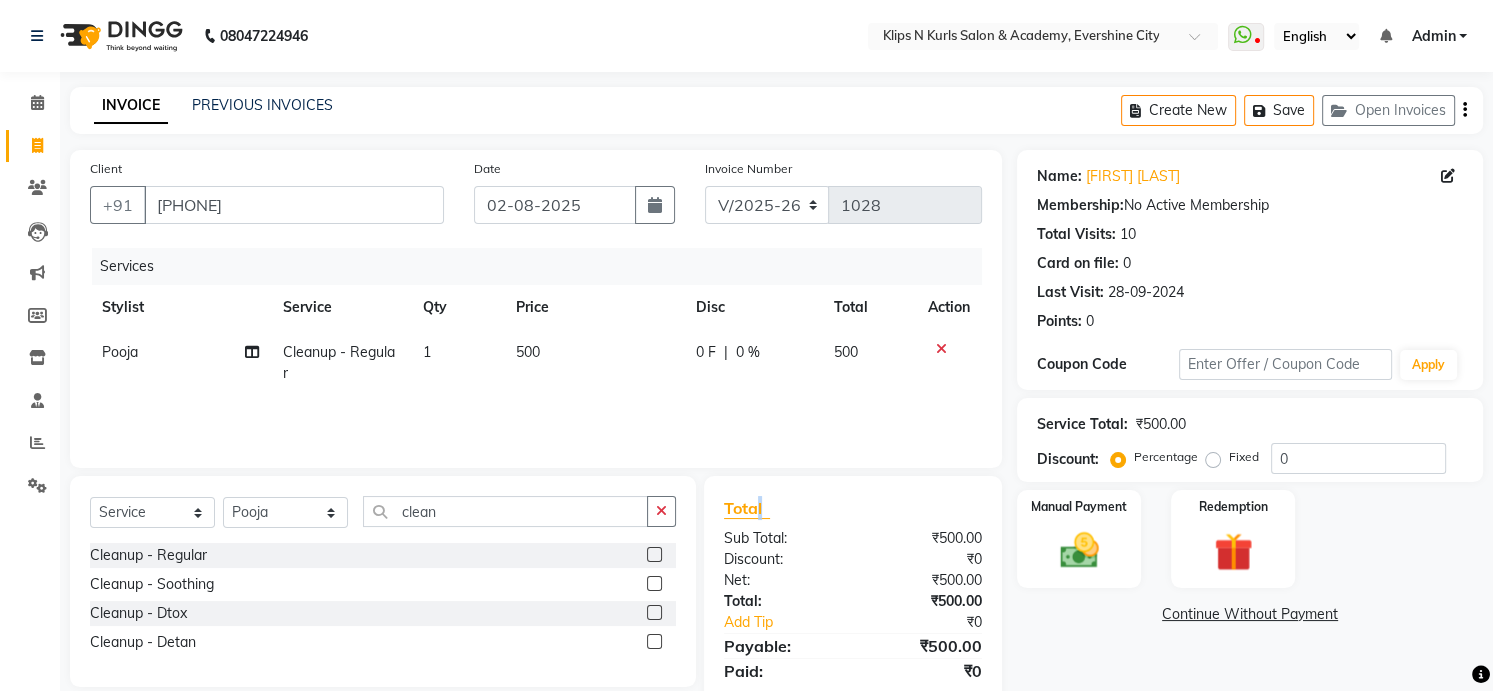 drag, startPoint x: 754, startPoint y: 511, endPoint x: 816, endPoint y: 517, distance: 62.289646 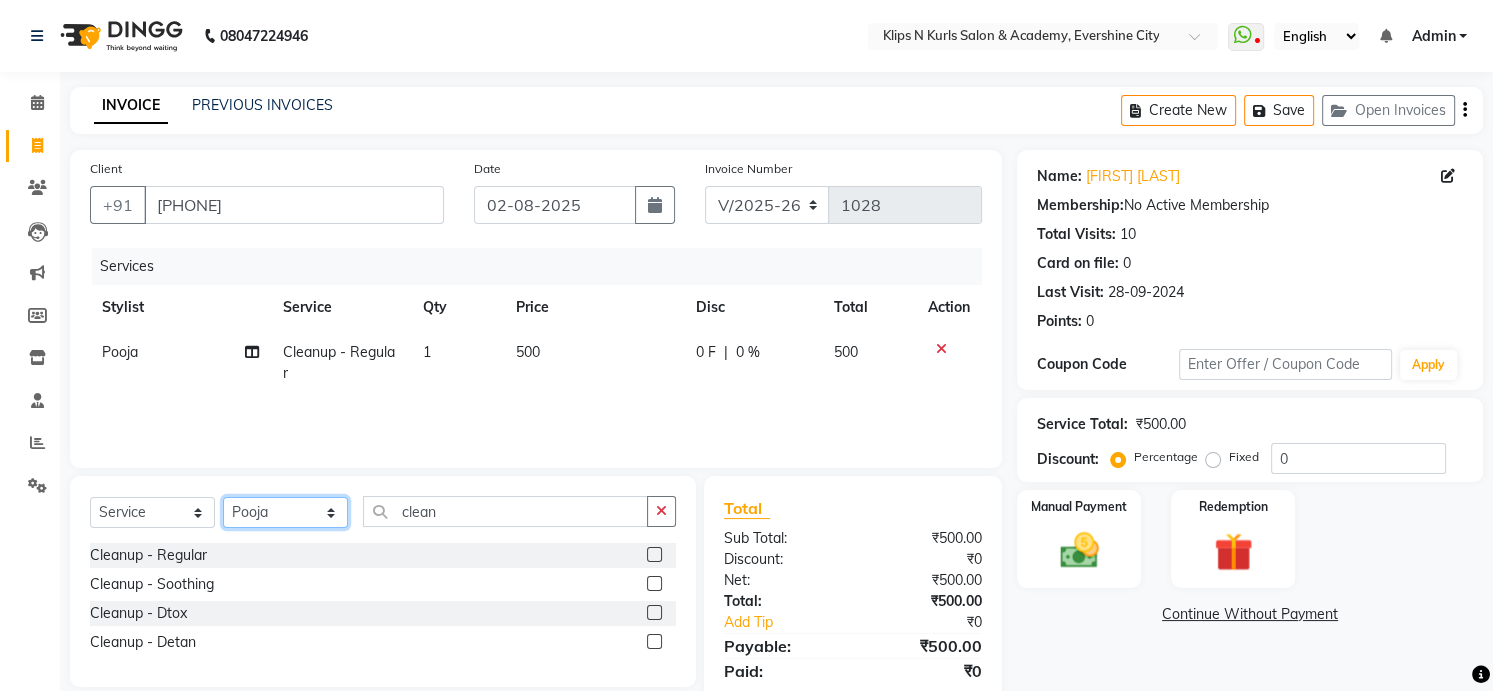 click on "Select Stylist Chandani Front Desk Ishika  Mona Neha Pooja Priya Smitha" 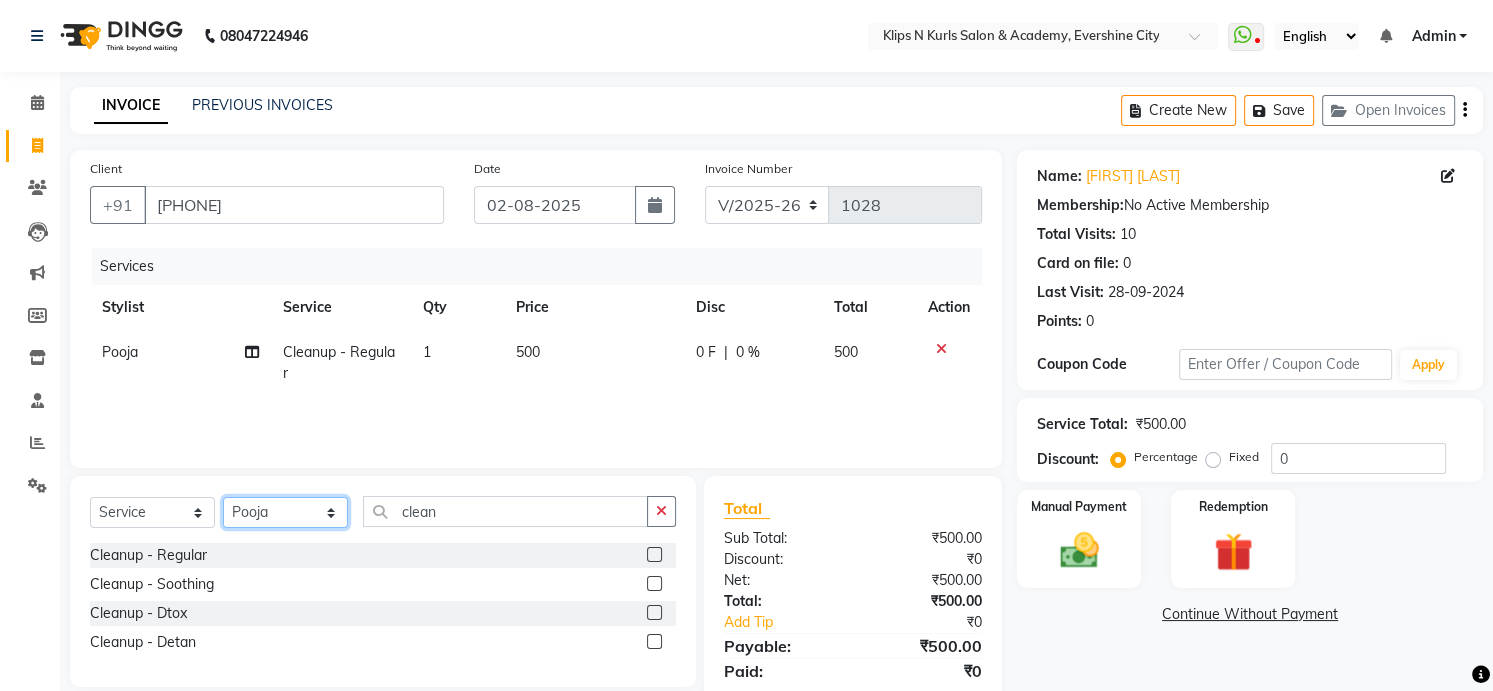 select on "71846" 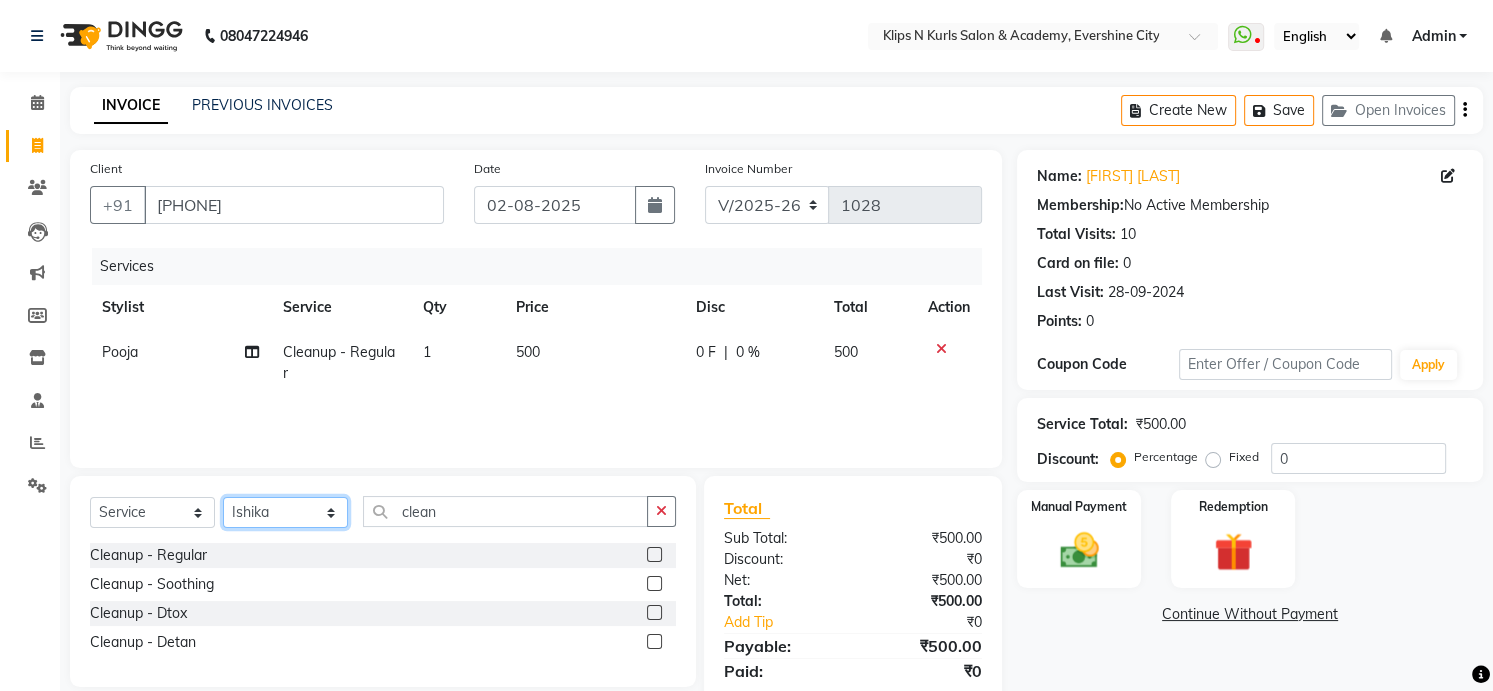 click on "Select Stylist Chandani Front Desk Ishika  Mona Neha Pooja Priya Smitha" 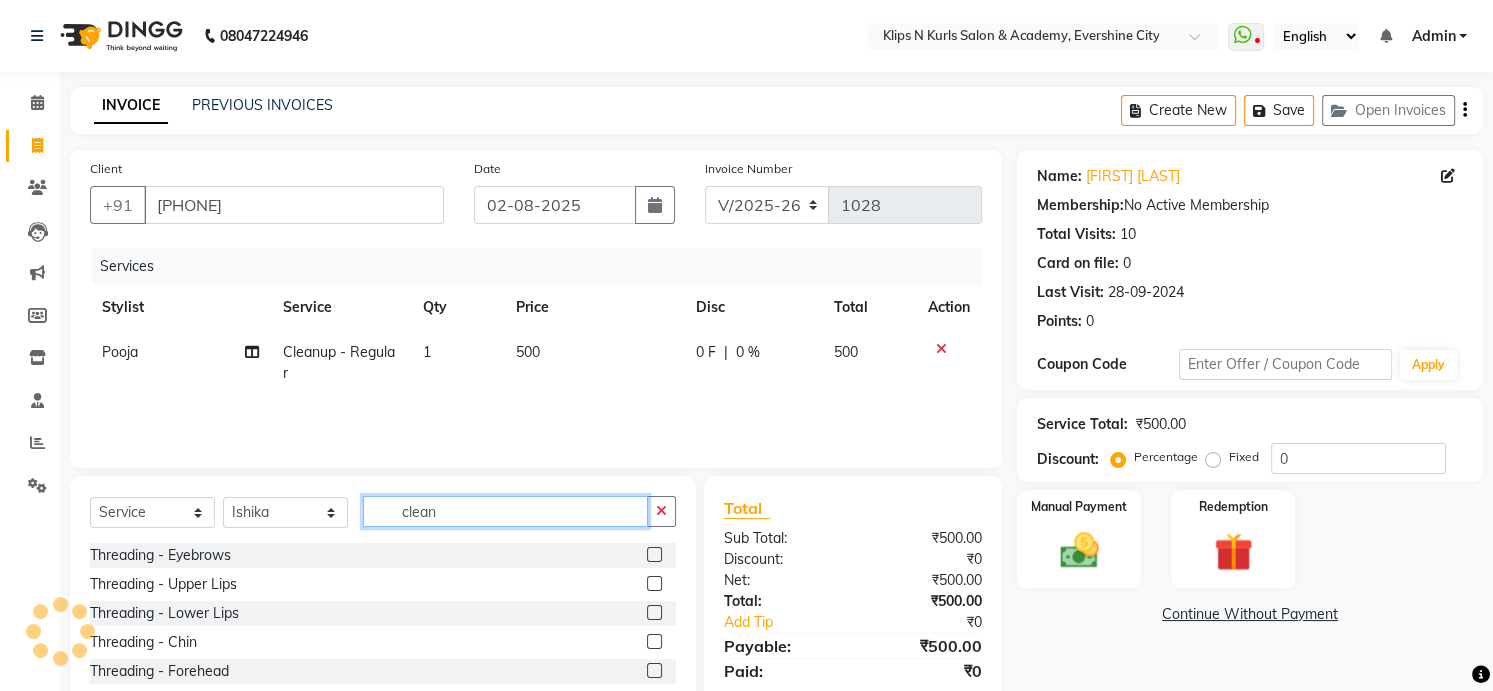 click on "clean" 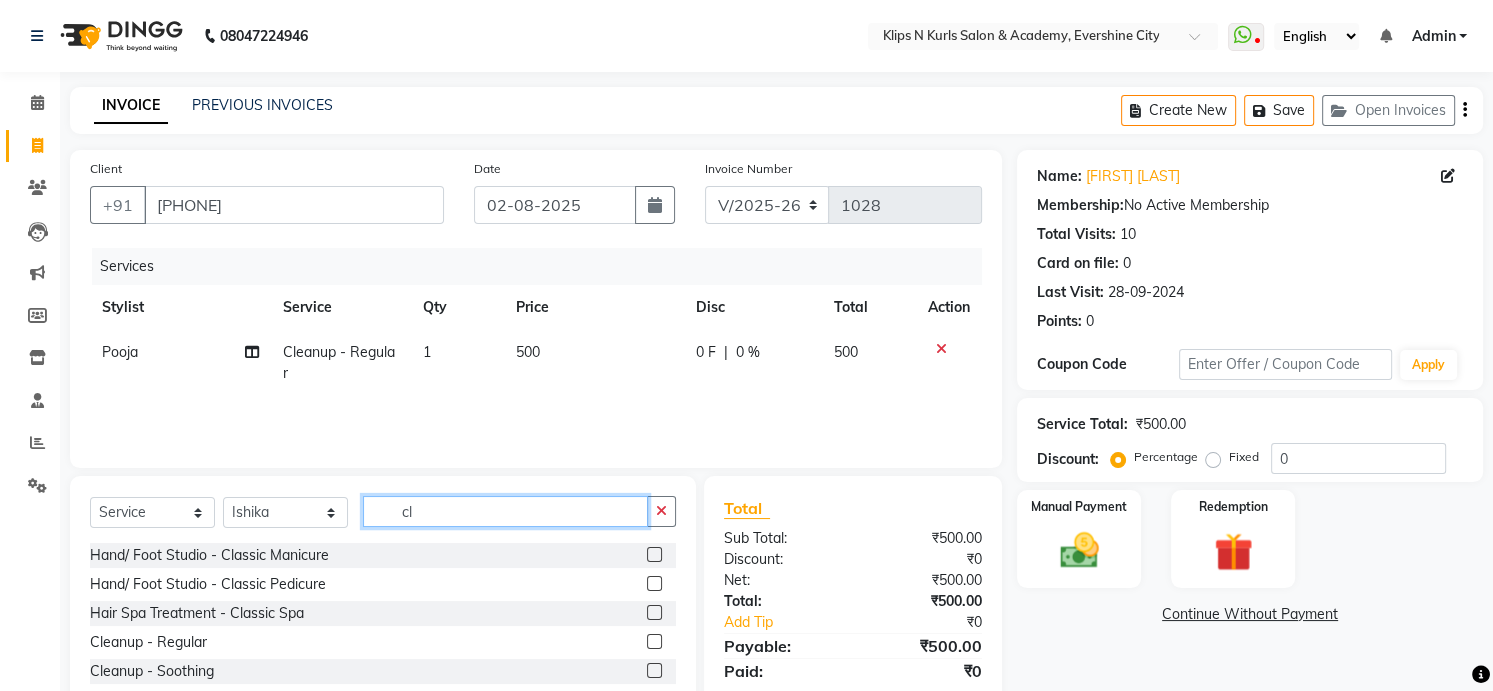 type on "c" 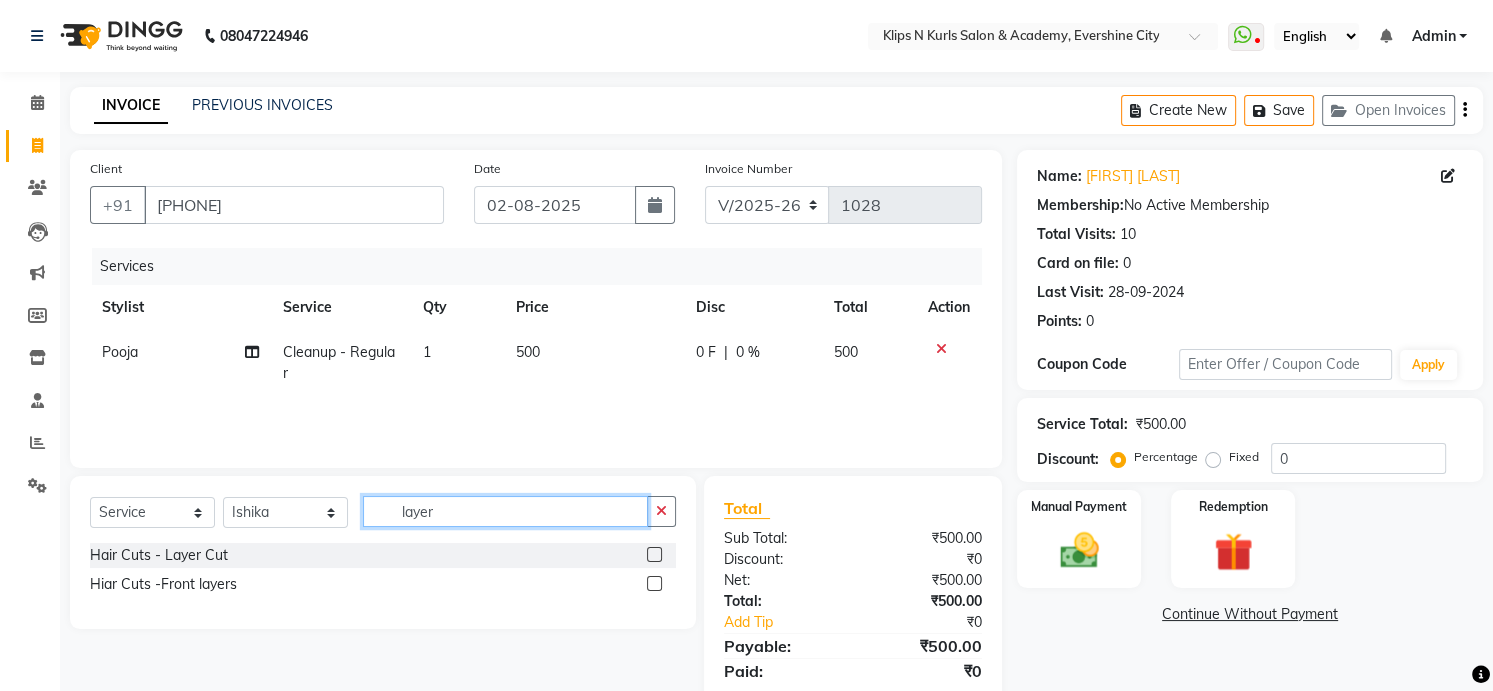 type on "layer" 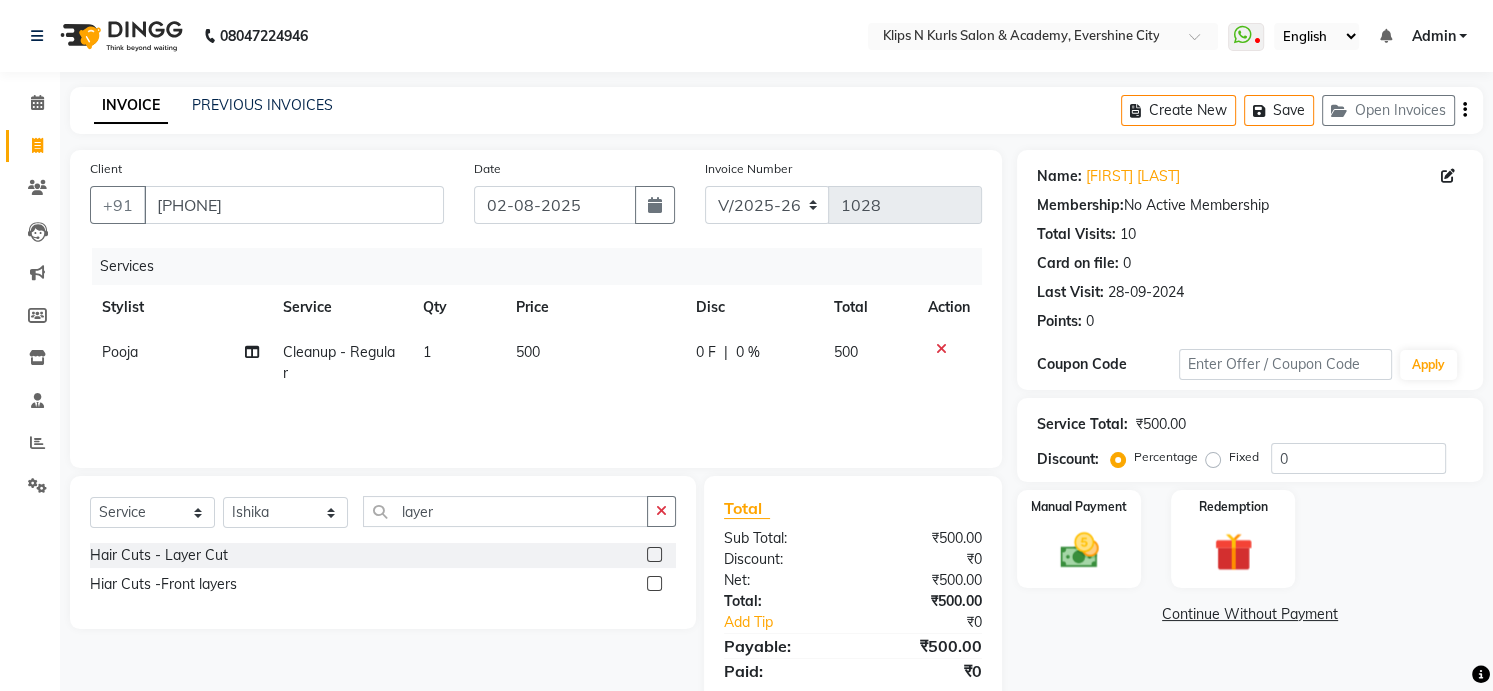 click 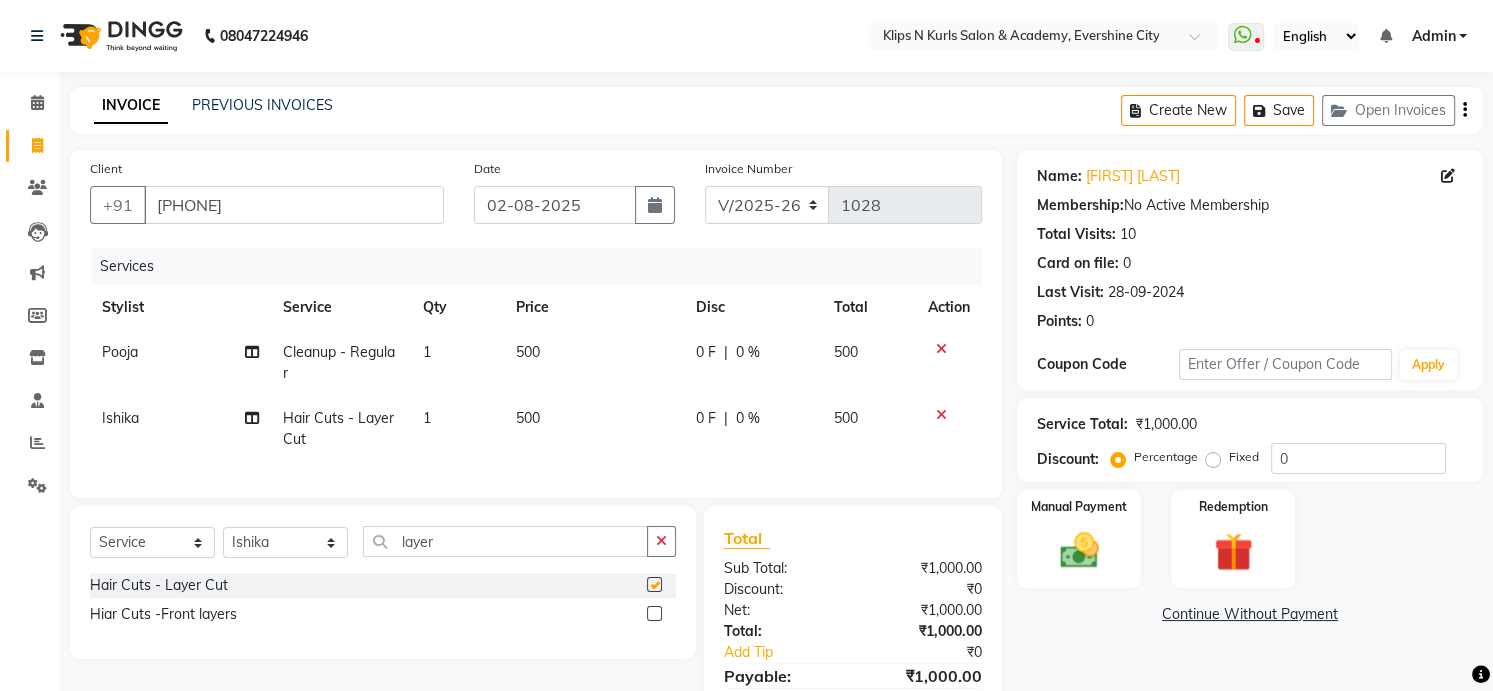 checkbox on "false" 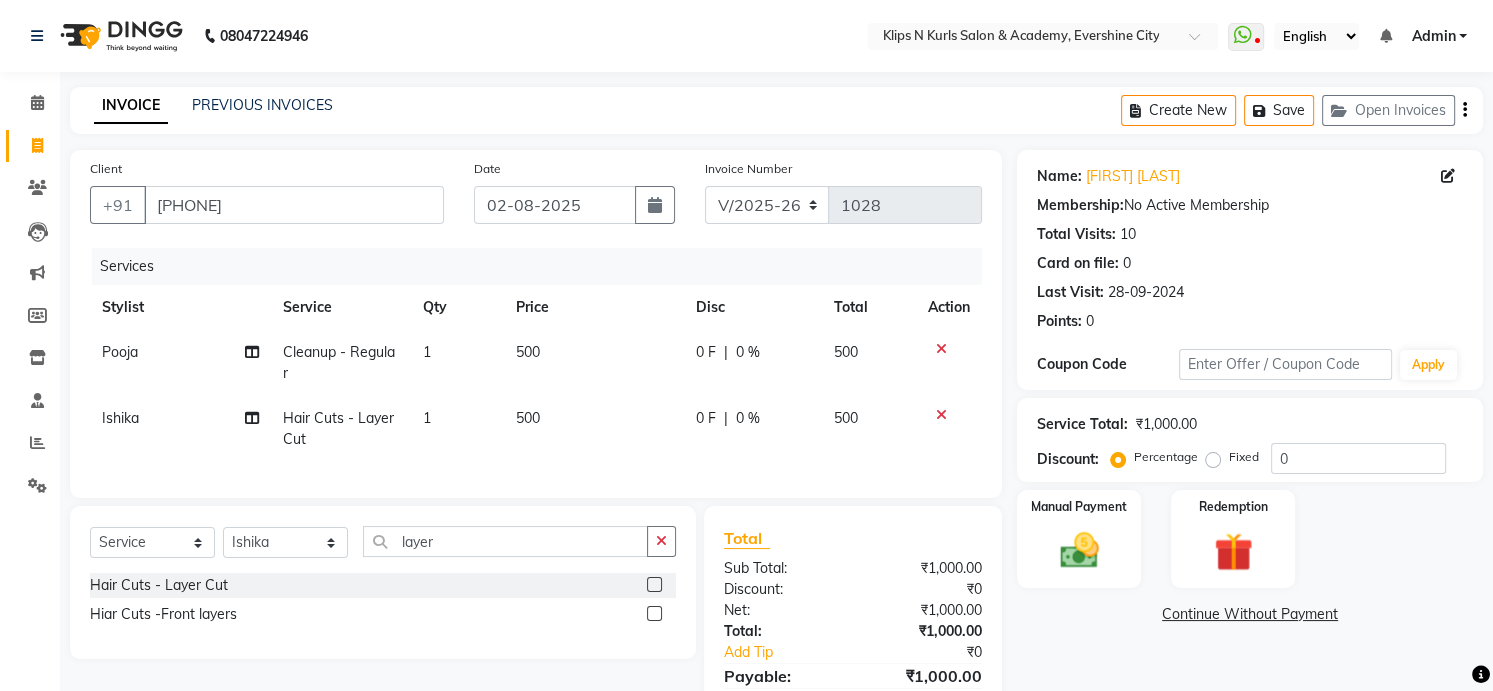 click on "500" 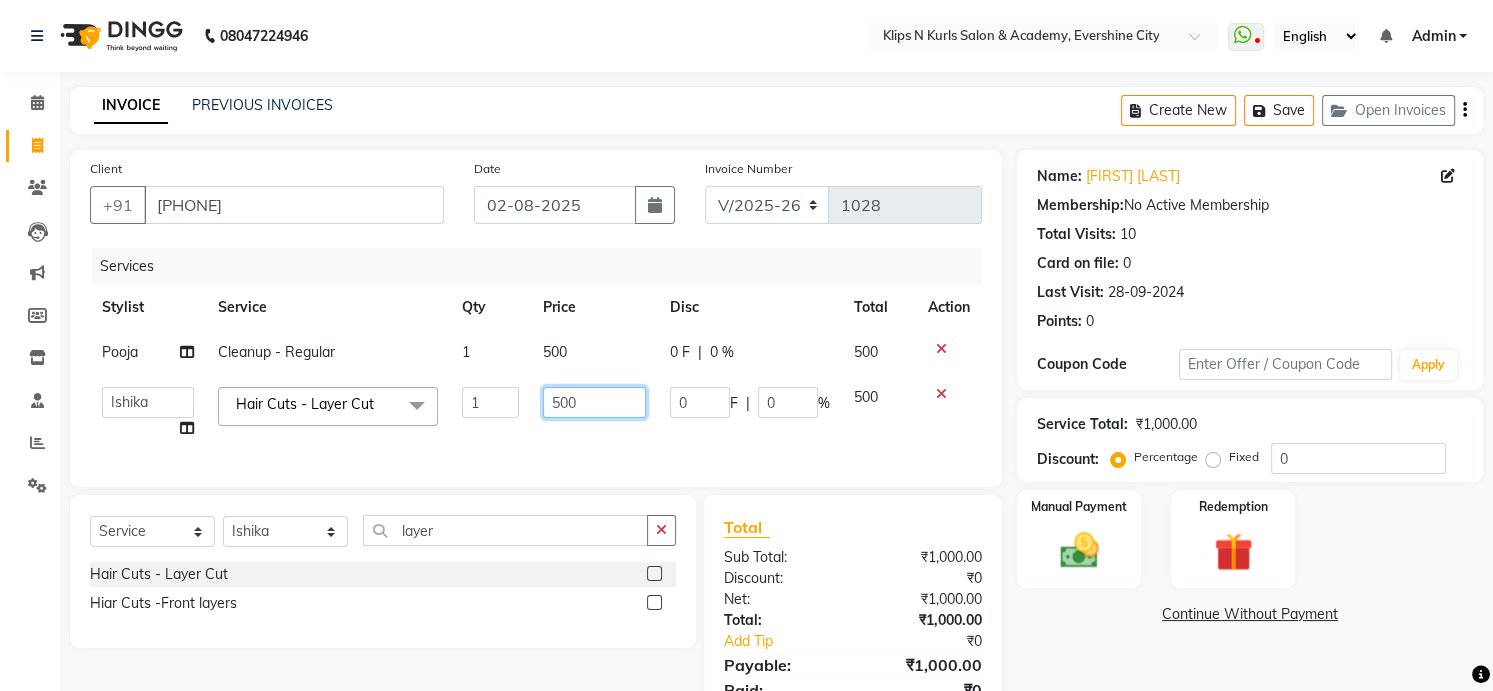 click on "500" 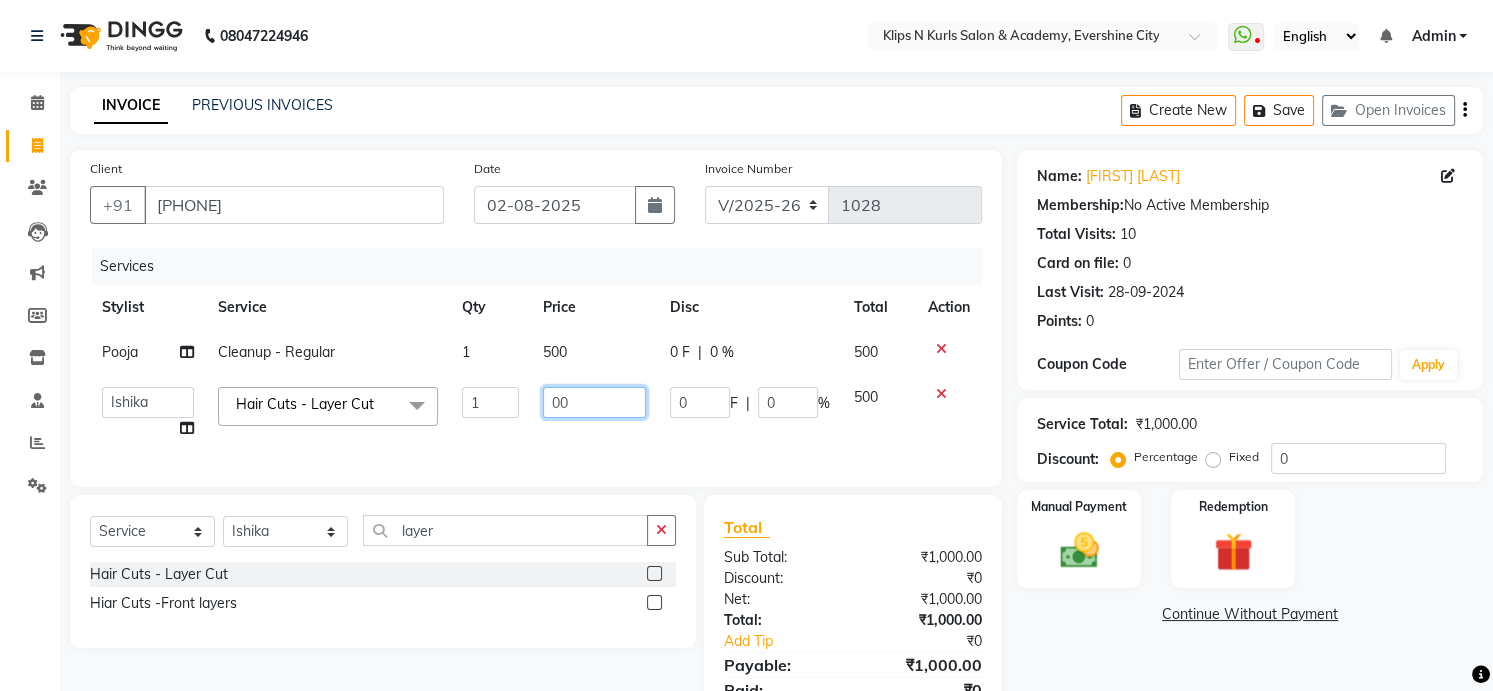 type on "600" 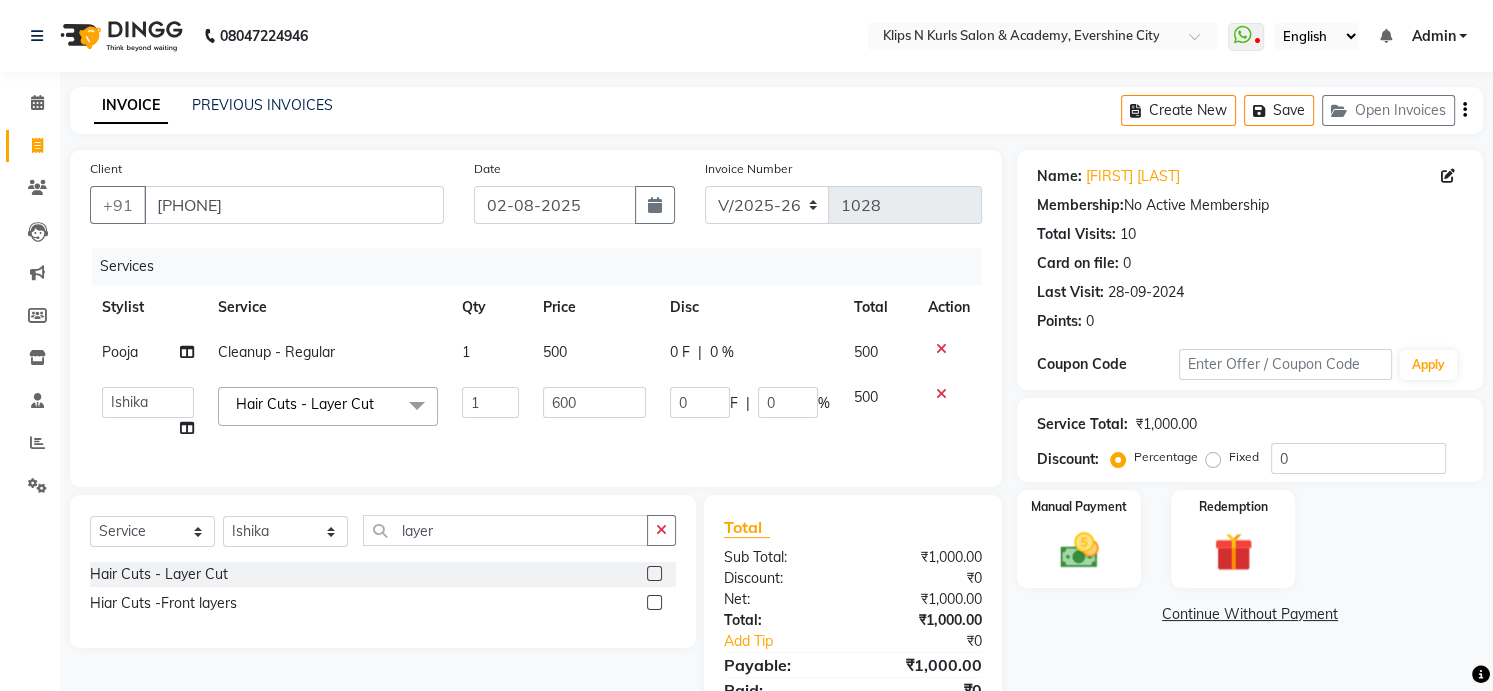 click on "Name: Priya Joseph Membership:  No Active Membership  Total Visits:  10 Card on file:  0 Last Visit:   28-09-2024 Points:   0  Coupon Code Apply Service Total:  ₹1,000.00  Discount:  Percentage   Fixed  0 Manual Payment Redemption  Continue Without Payment" 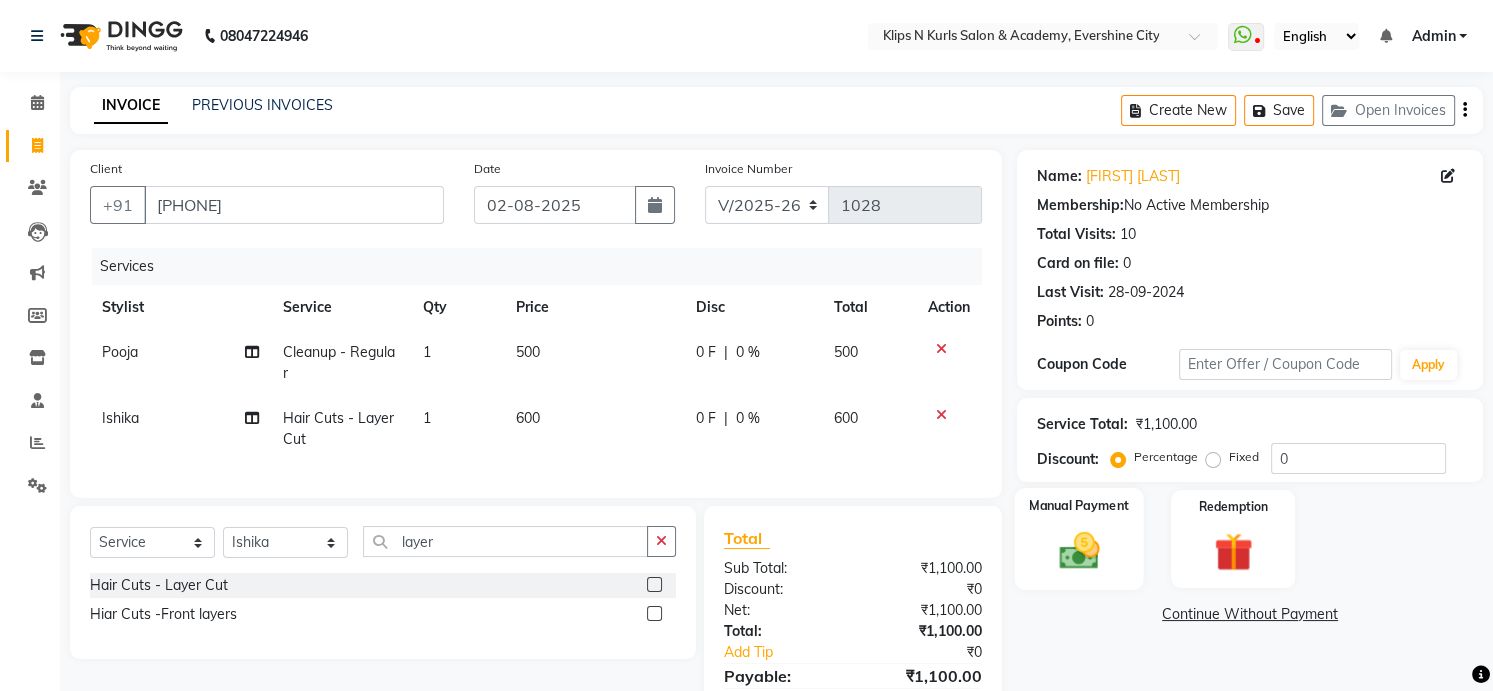 click 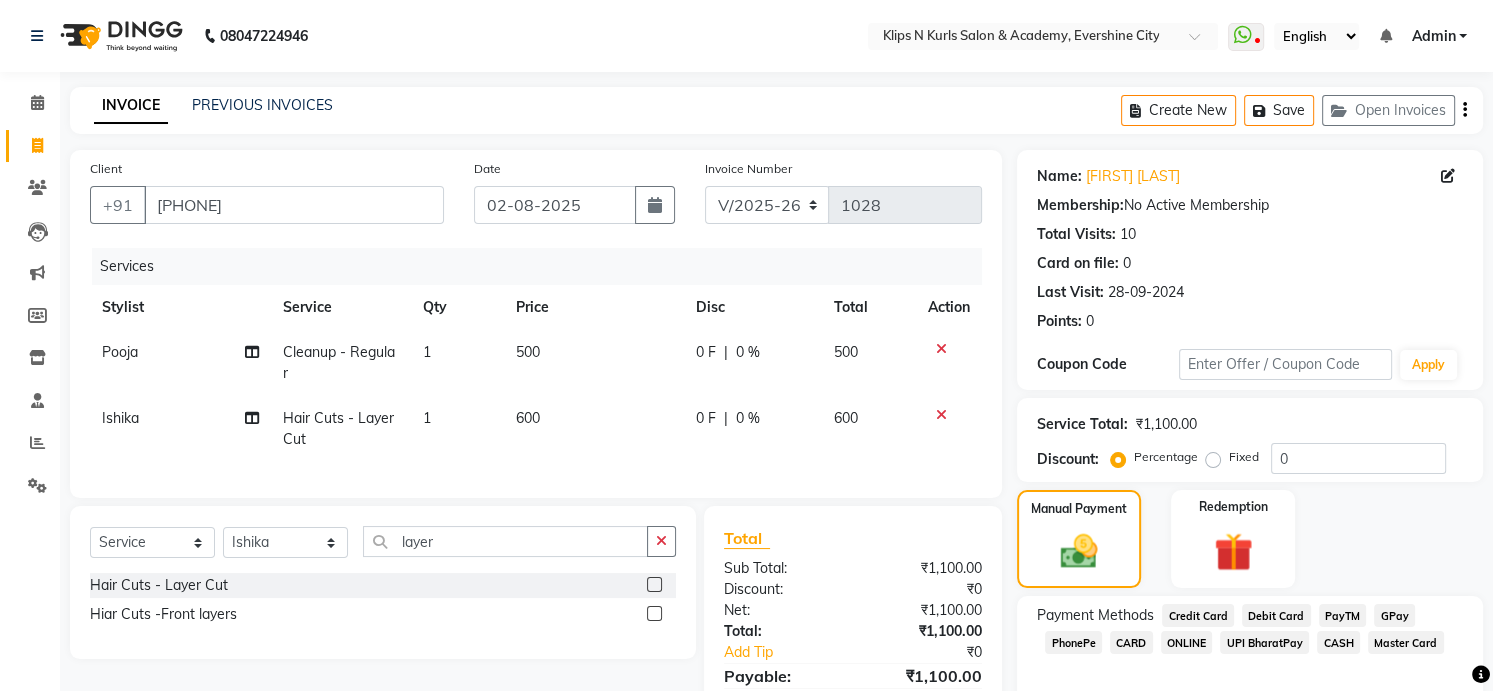 click on "CASH" 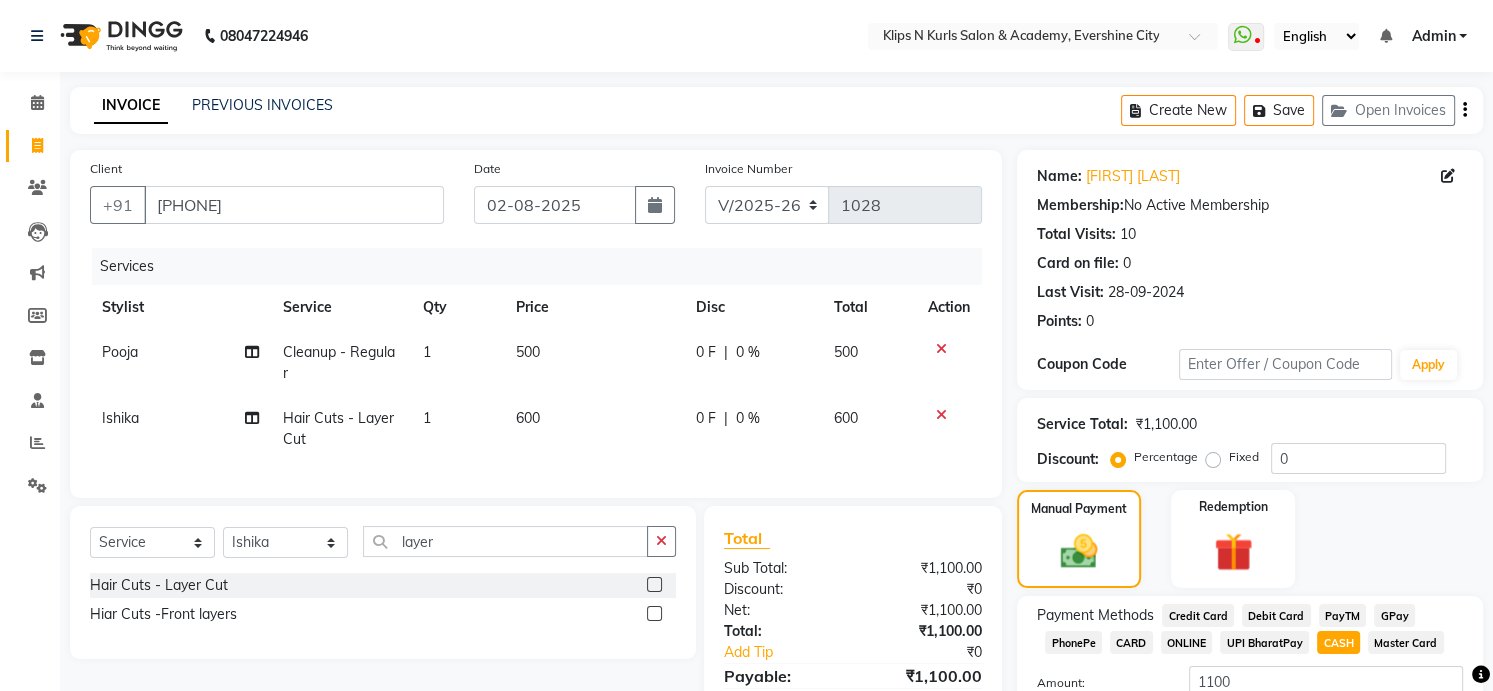 scroll, scrollTop: 154, scrollLeft: 0, axis: vertical 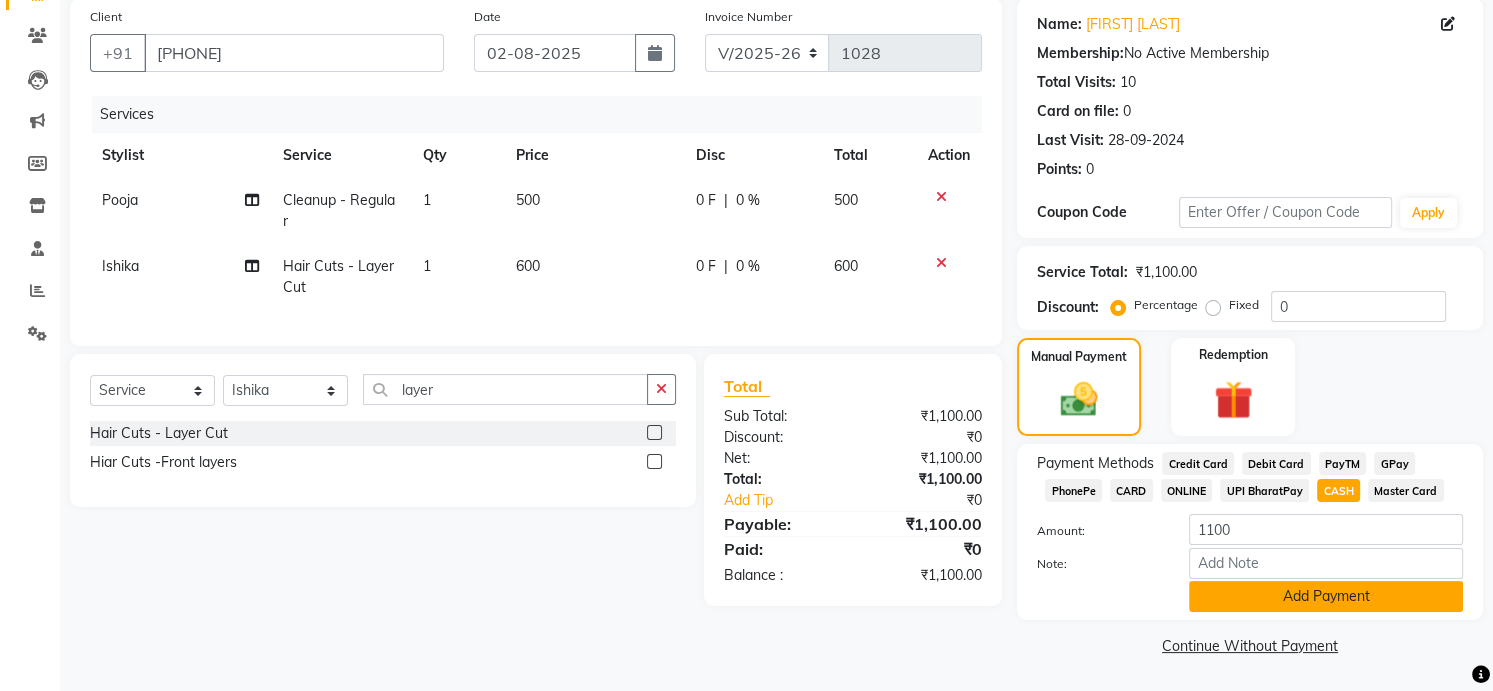 click on "Add Payment" 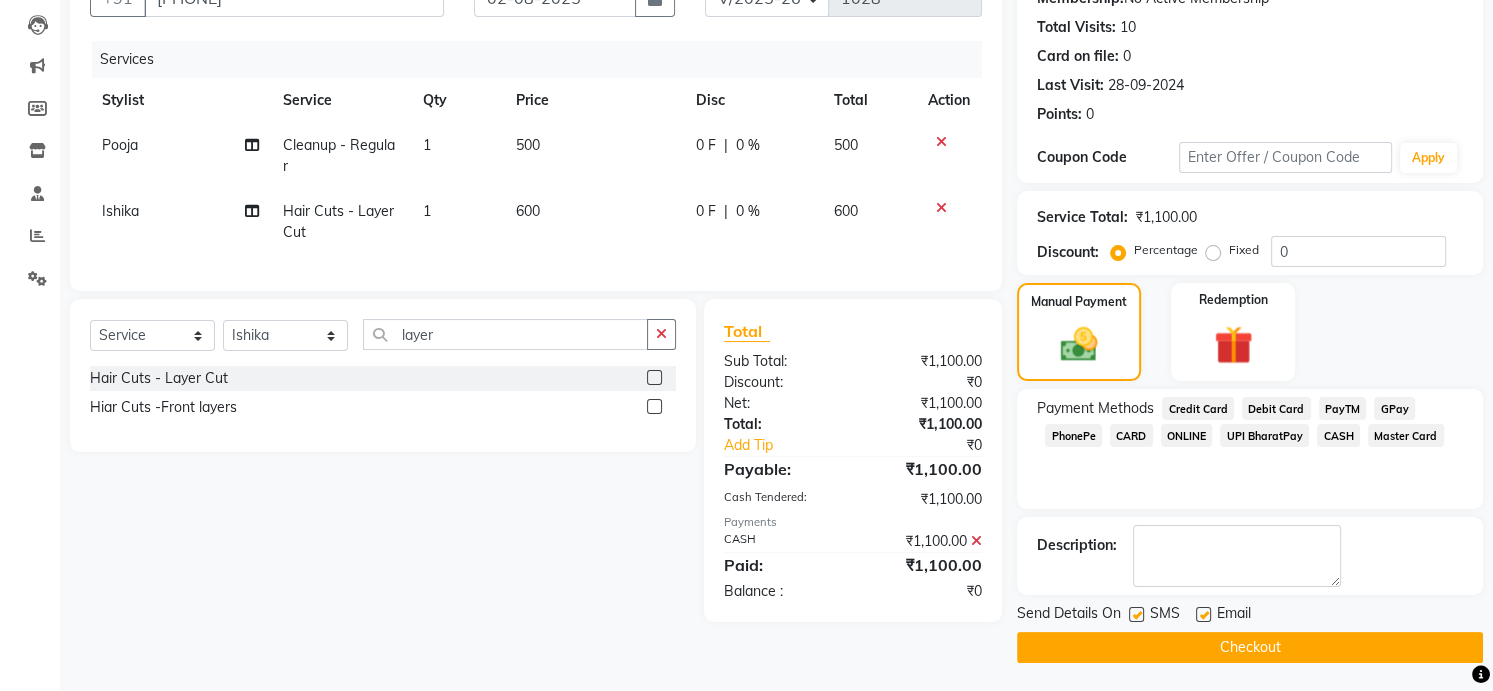 scroll, scrollTop: 208, scrollLeft: 0, axis: vertical 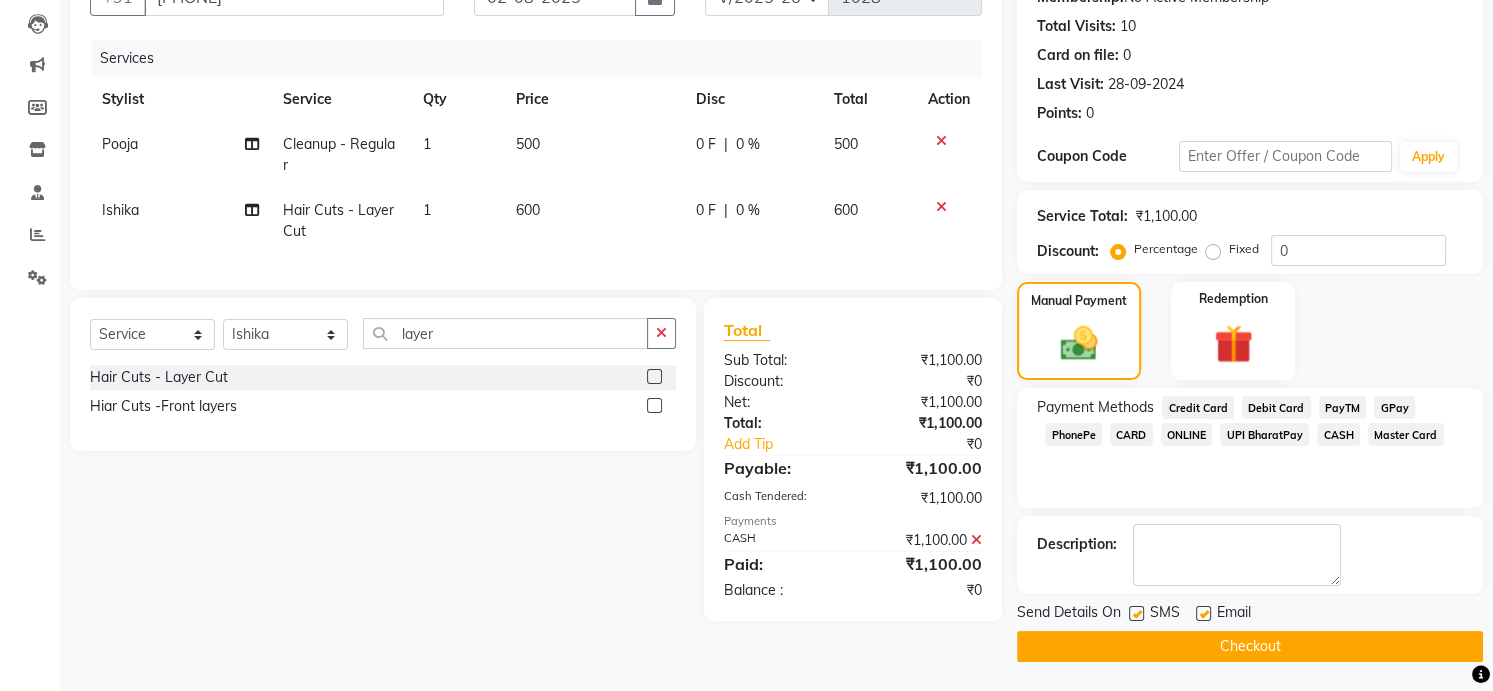 click on "Checkout" 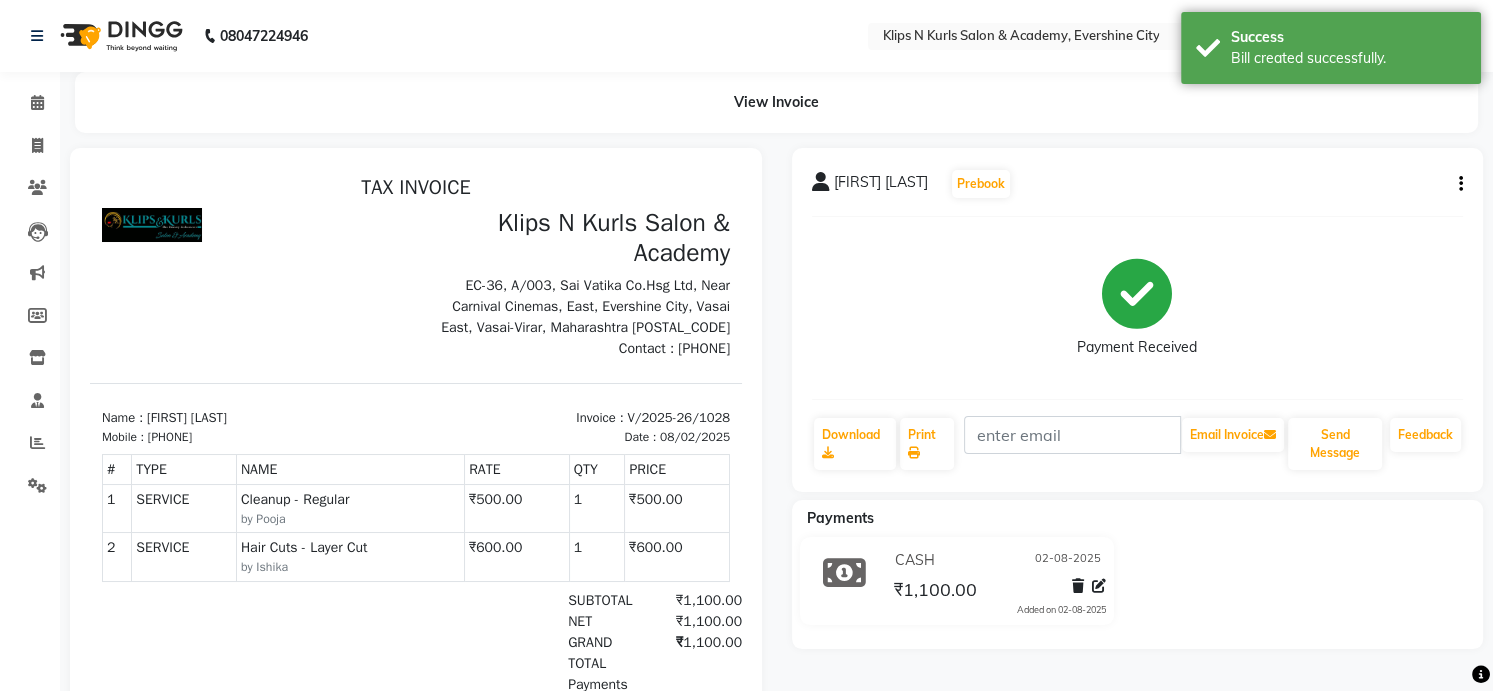 scroll, scrollTop: 0, scrollLeft: 0, axis: both 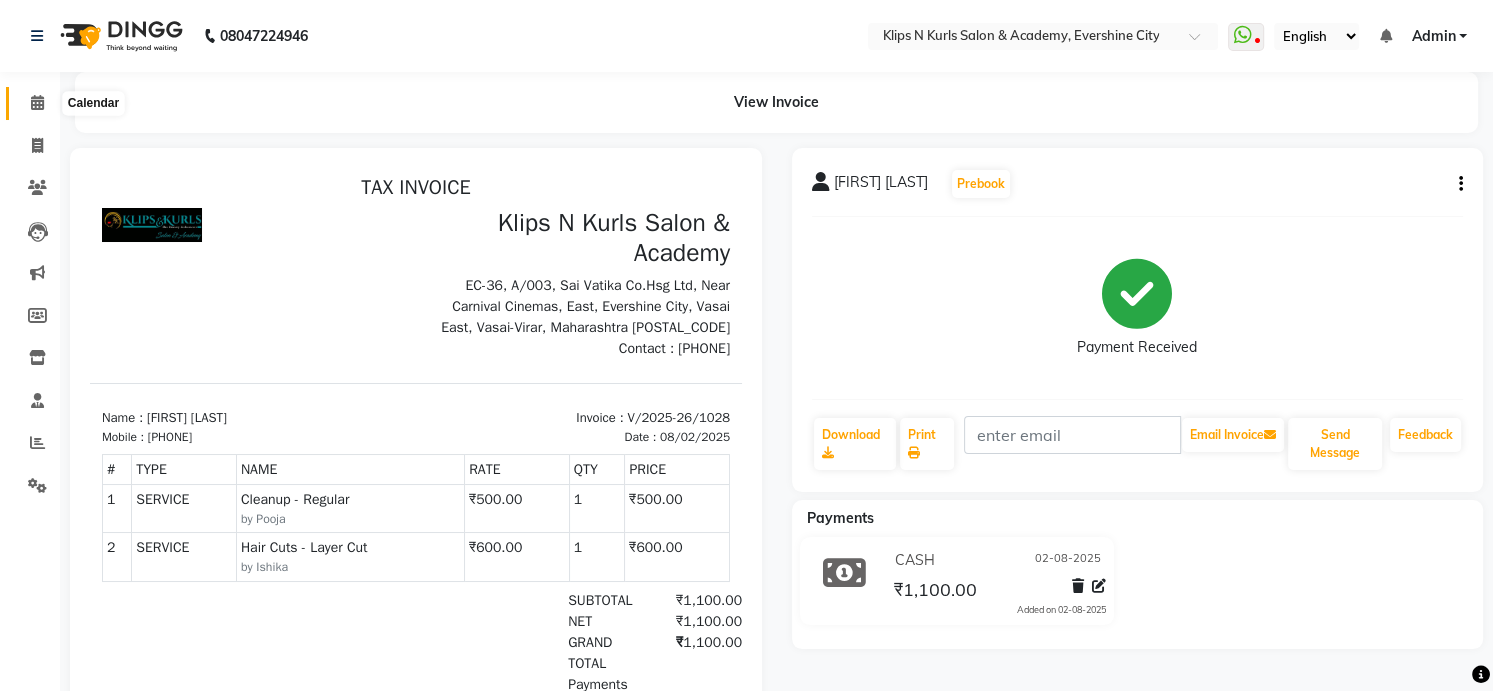 click 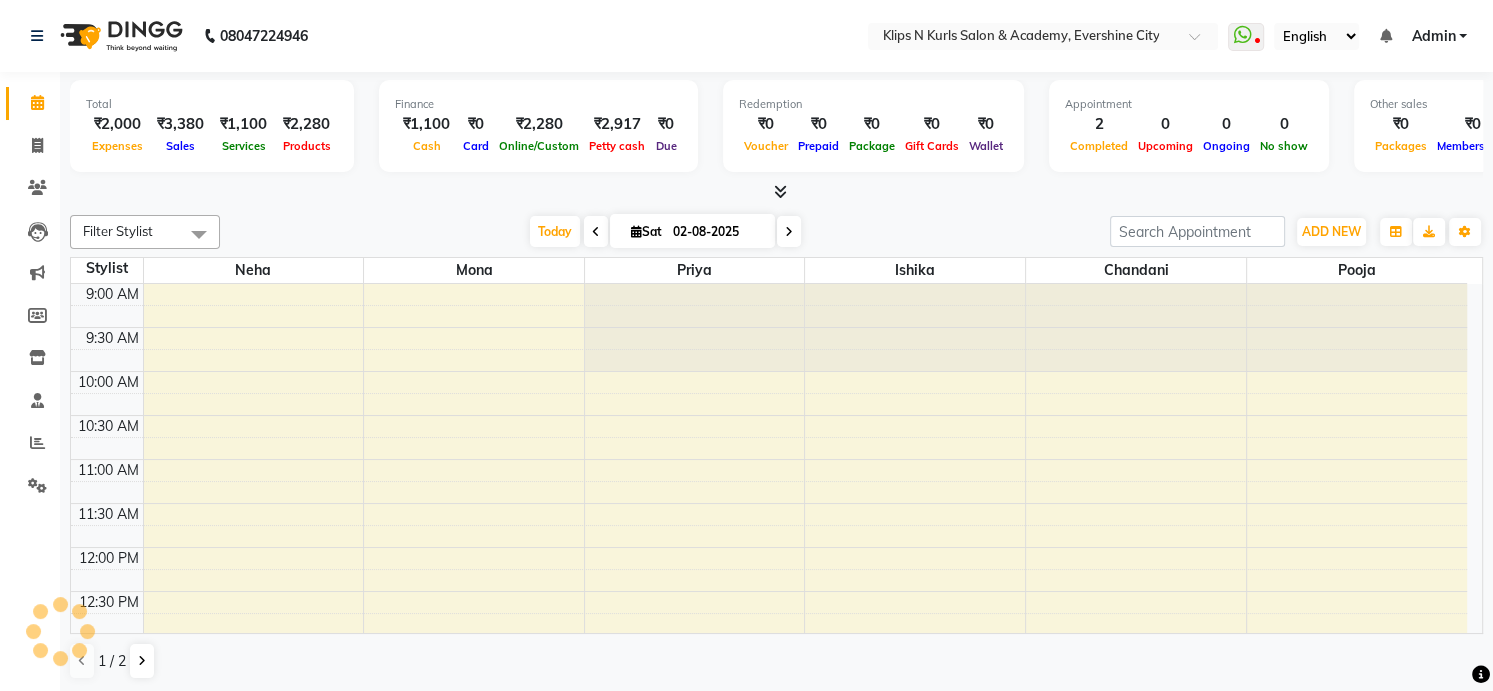 scroll, scrollTop: 0, scrollLeft: 0, axis: both 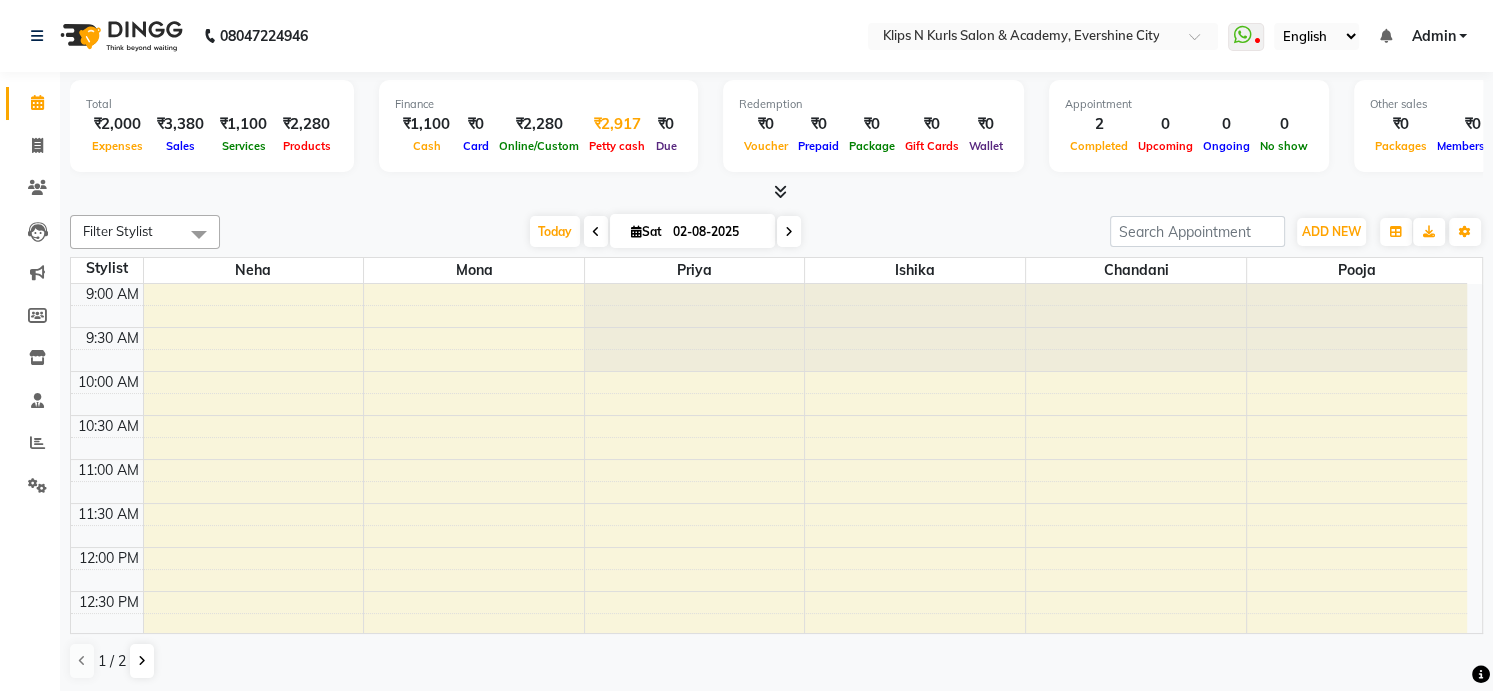 click on "₹2,917" at bounding box center (617, 124) 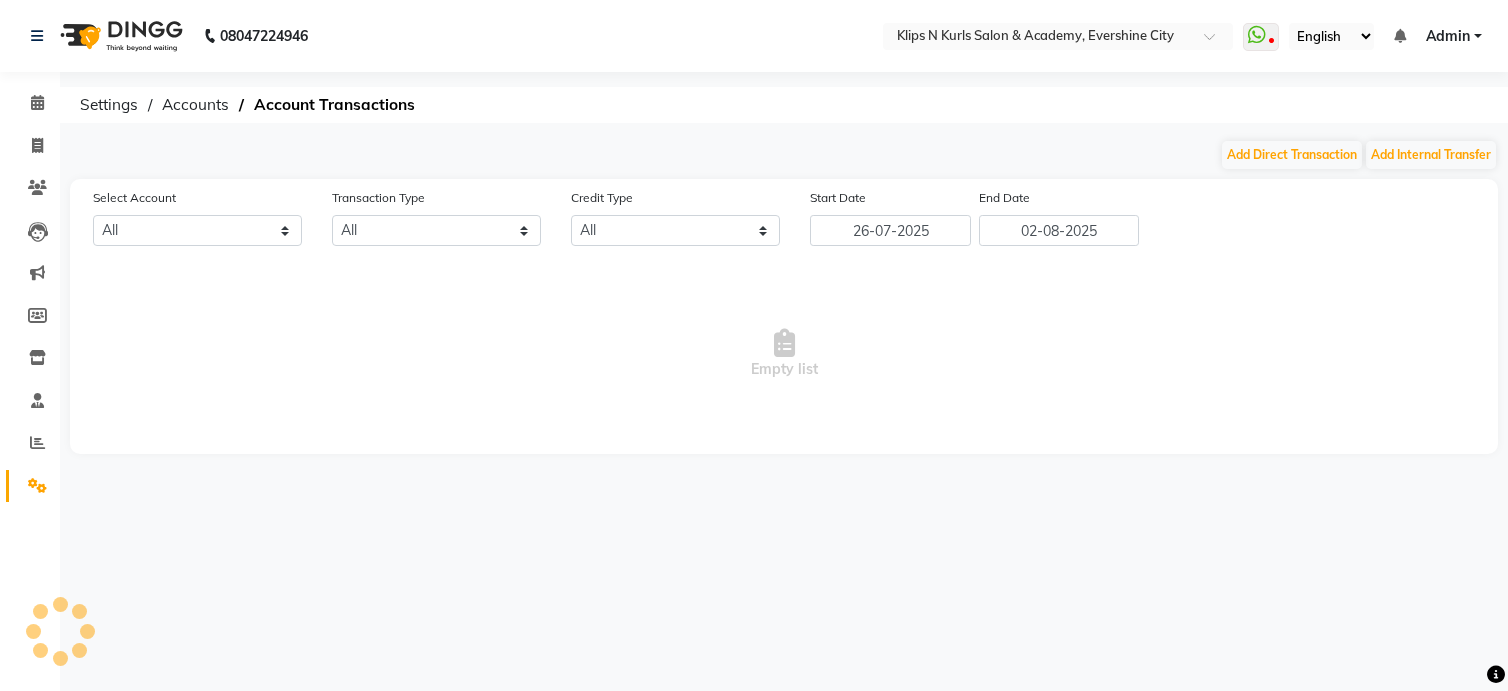 select on "2447" 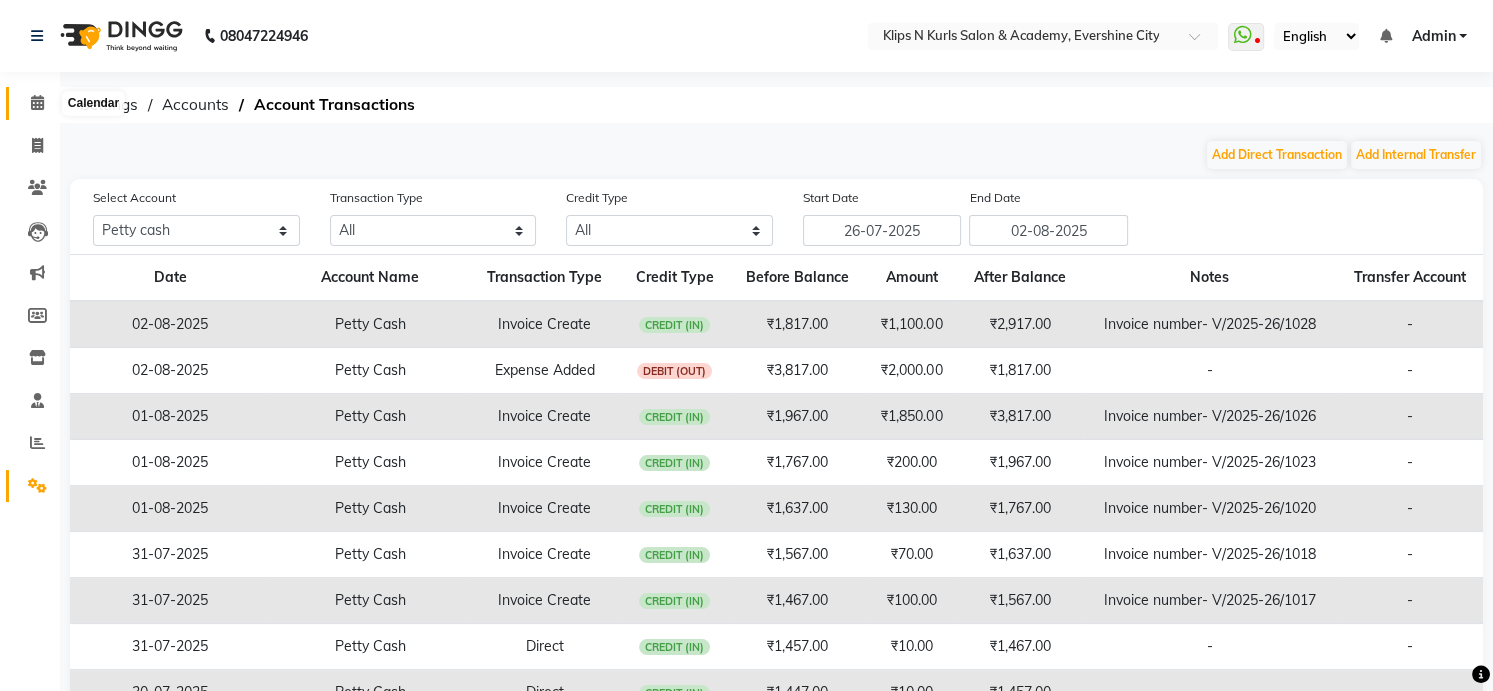click 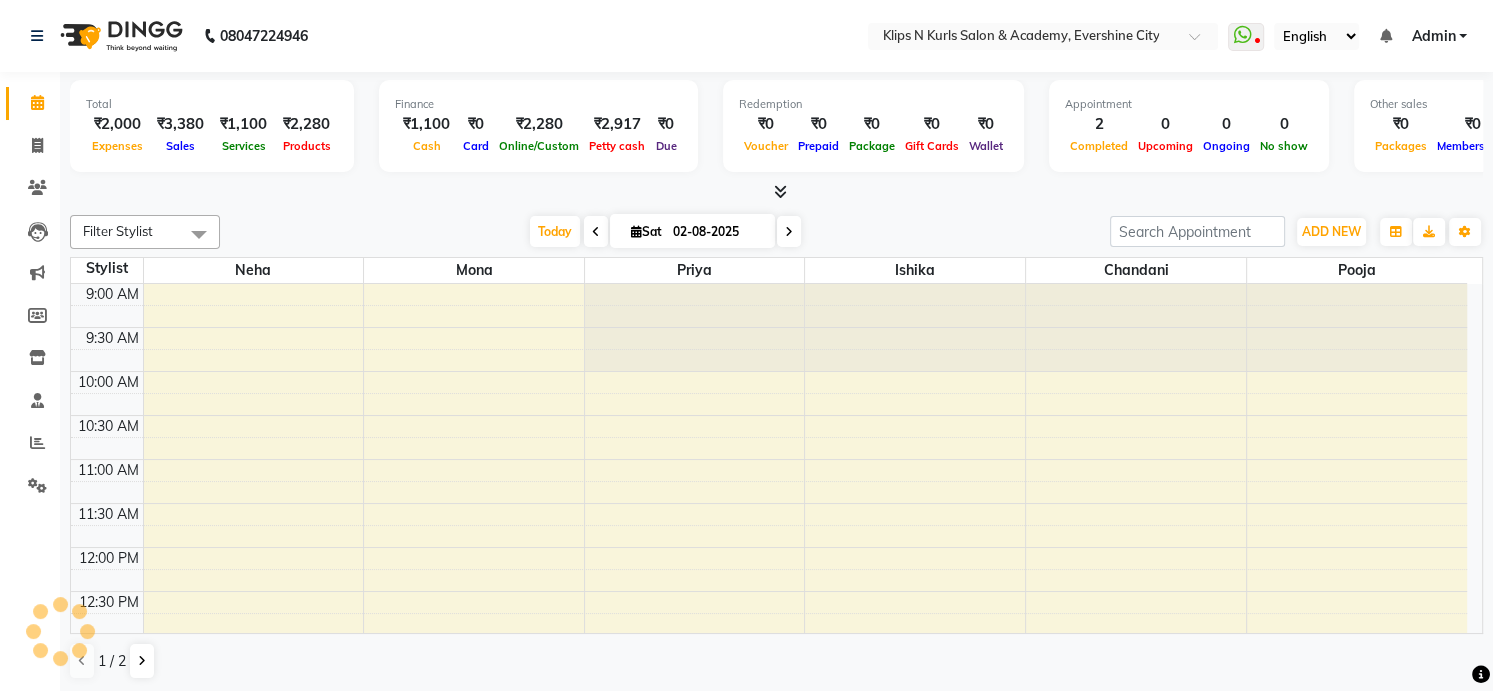 scroll, scrollTop: 350, scrollLeft: 0, axis: vertical 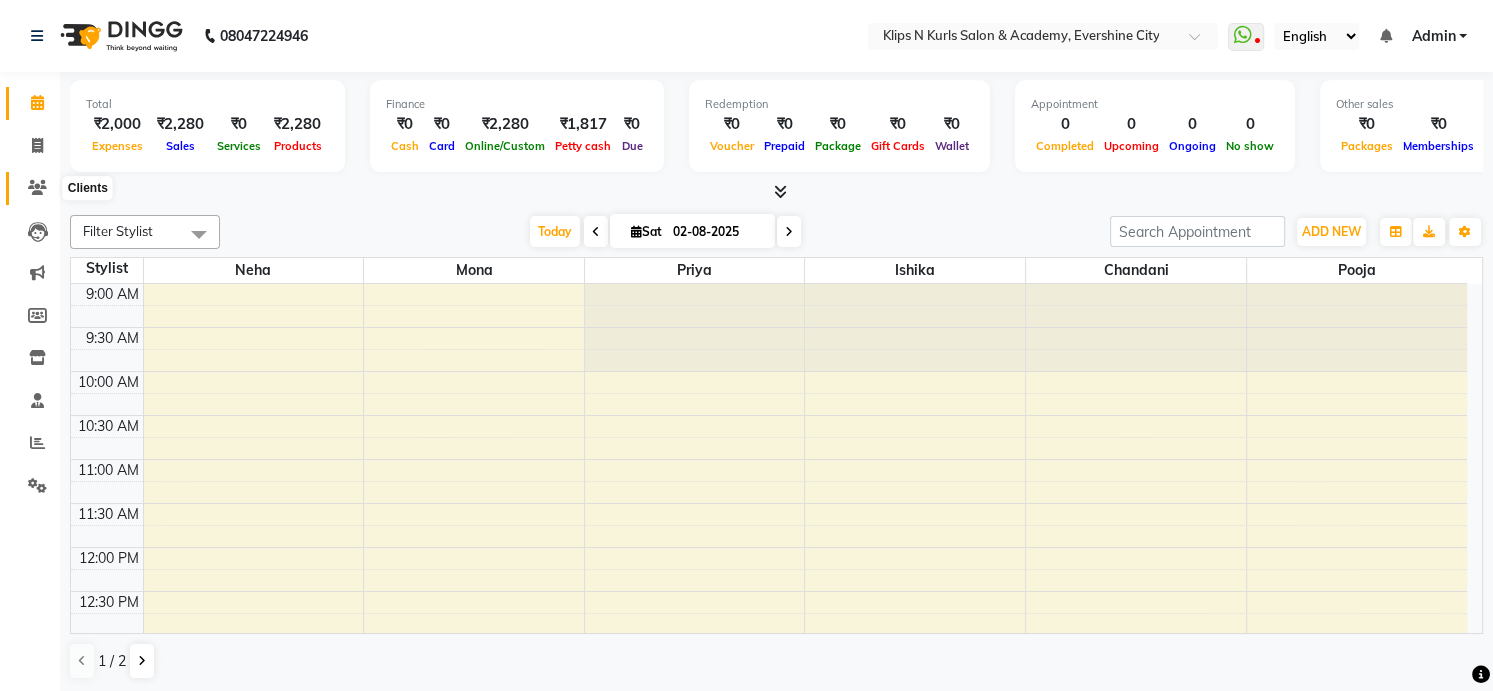 click 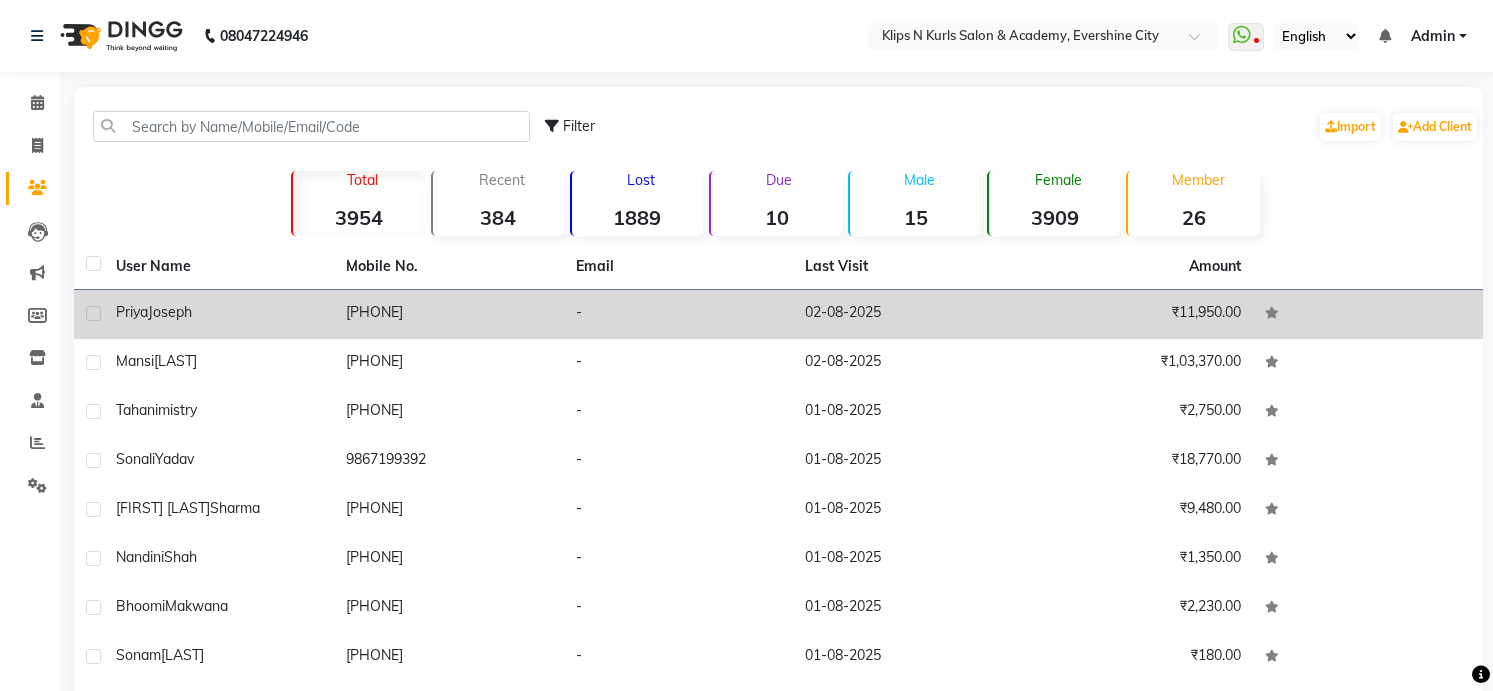 scroll, scrollTop: 0, scrollLeft: 0, axis: both 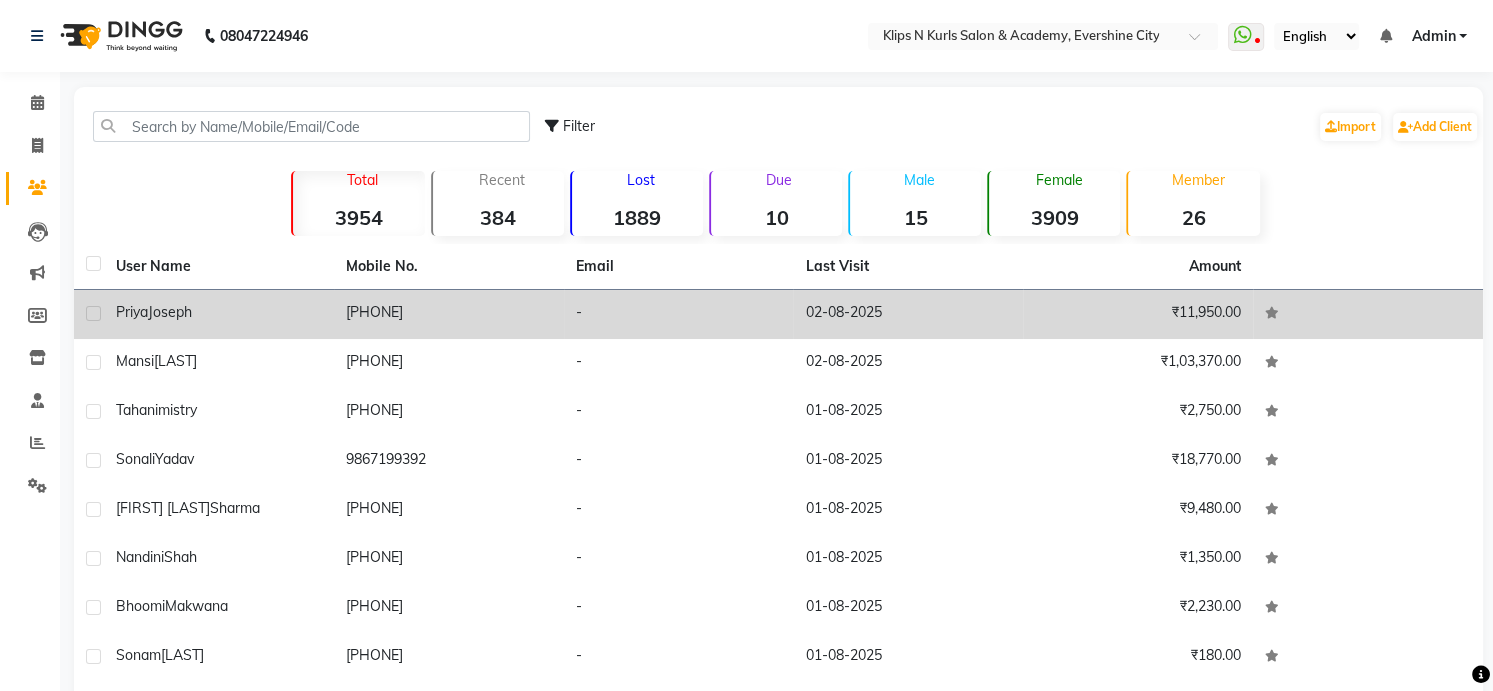 click on "[PHONE]" 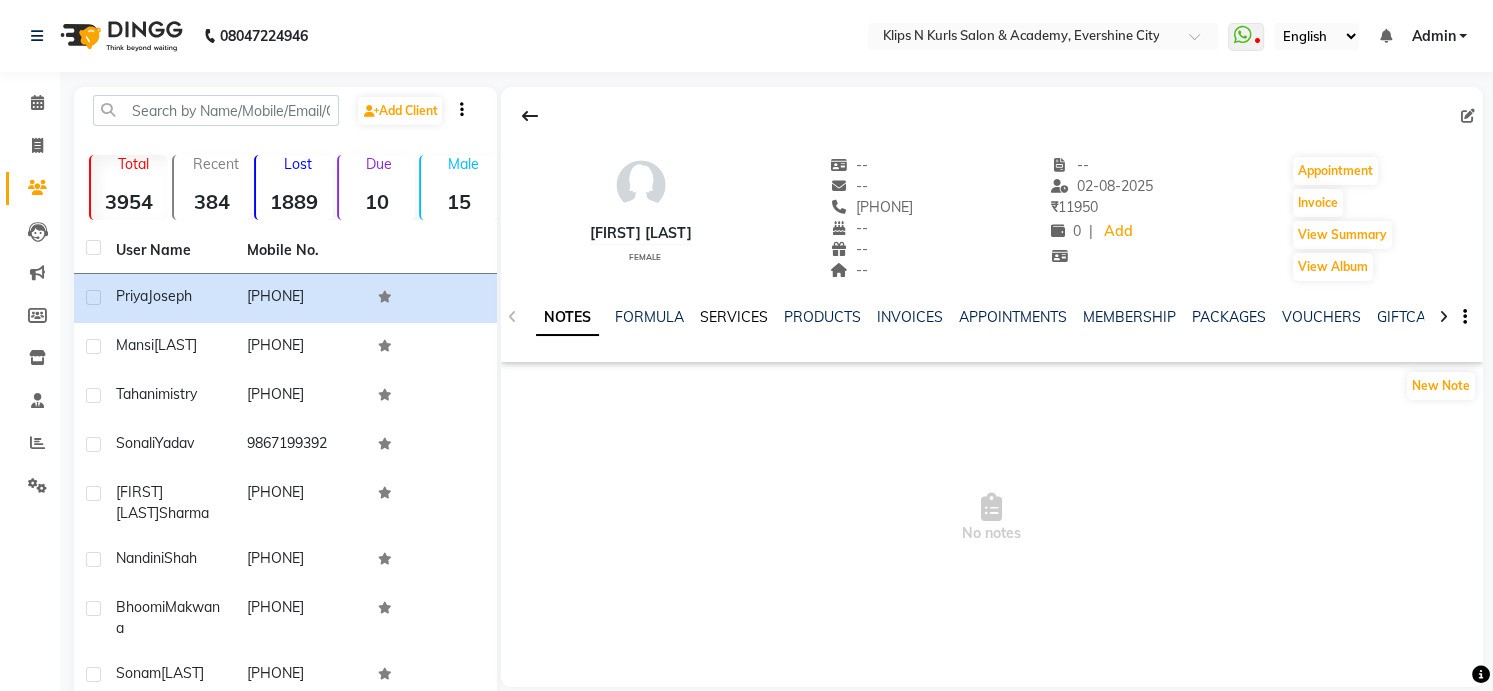click on "SERVICES" 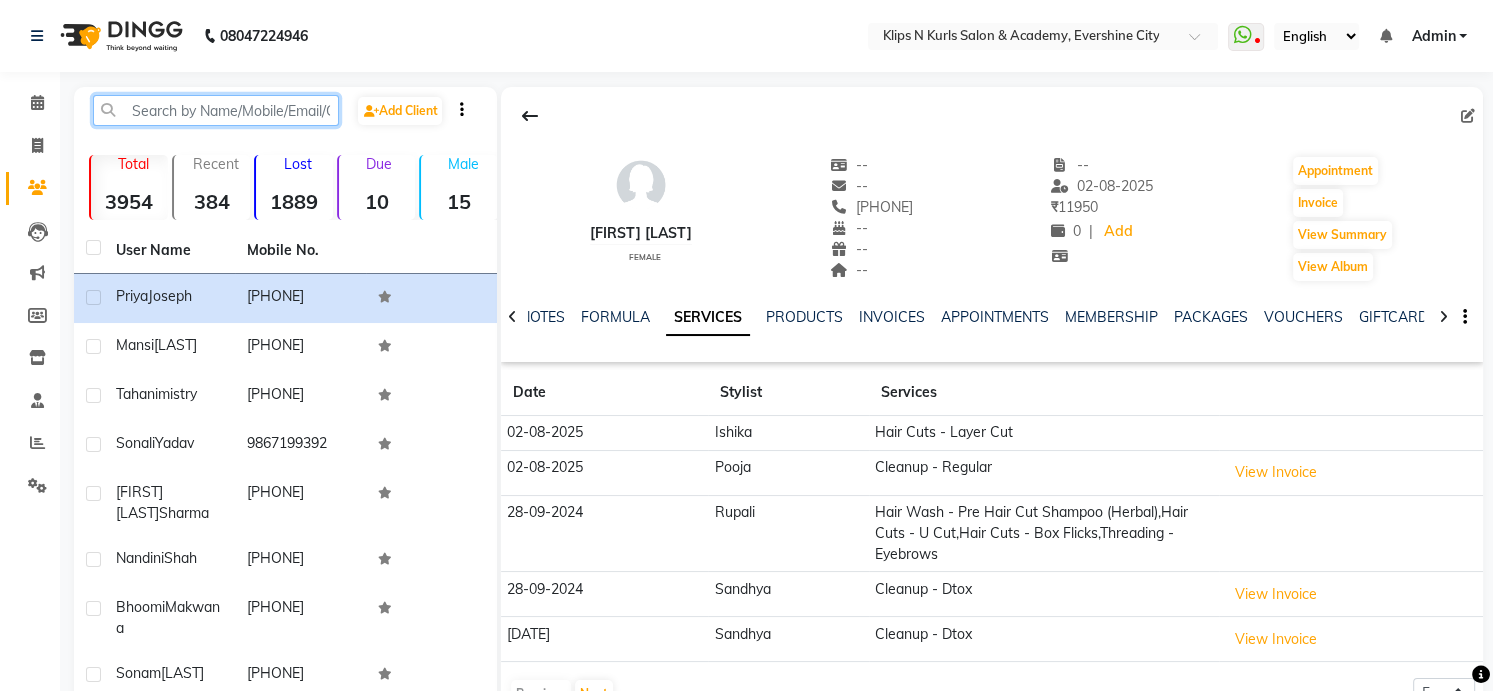 click 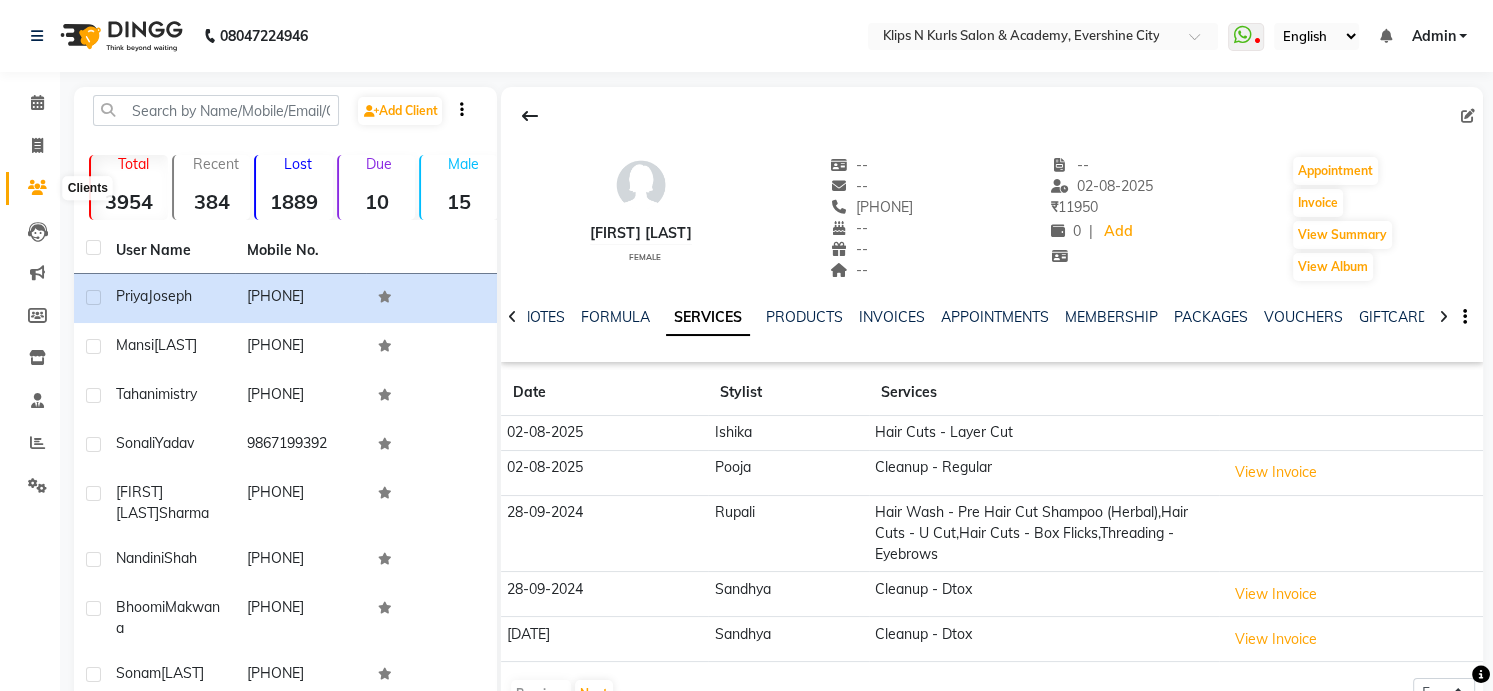click 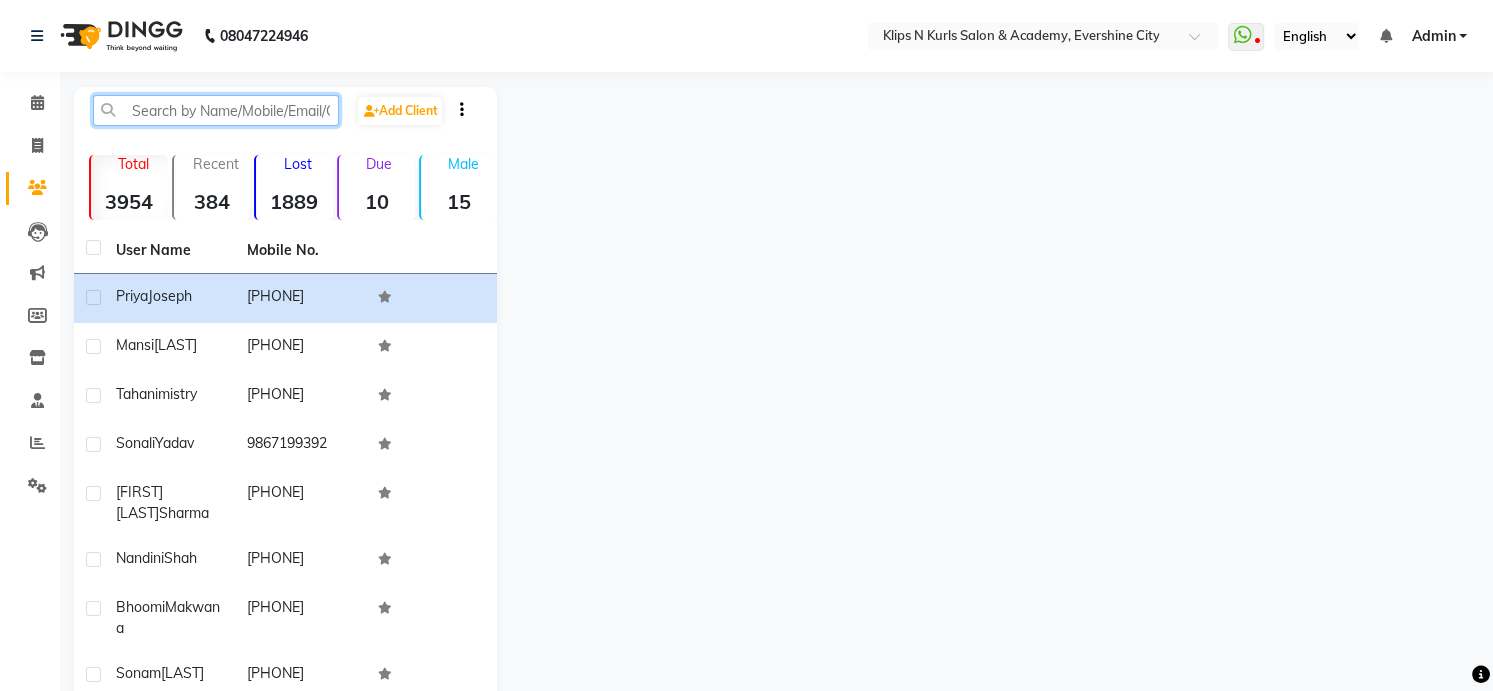 click 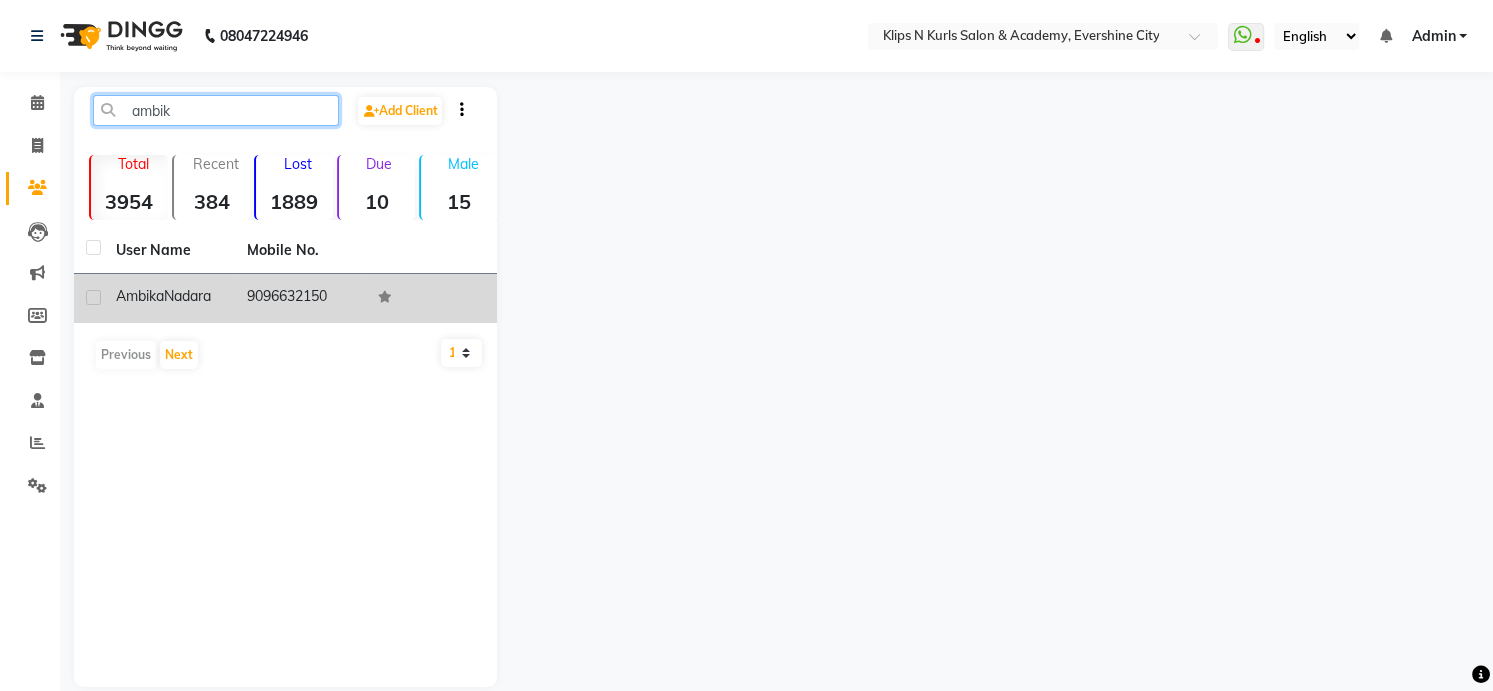 type on "ambik" 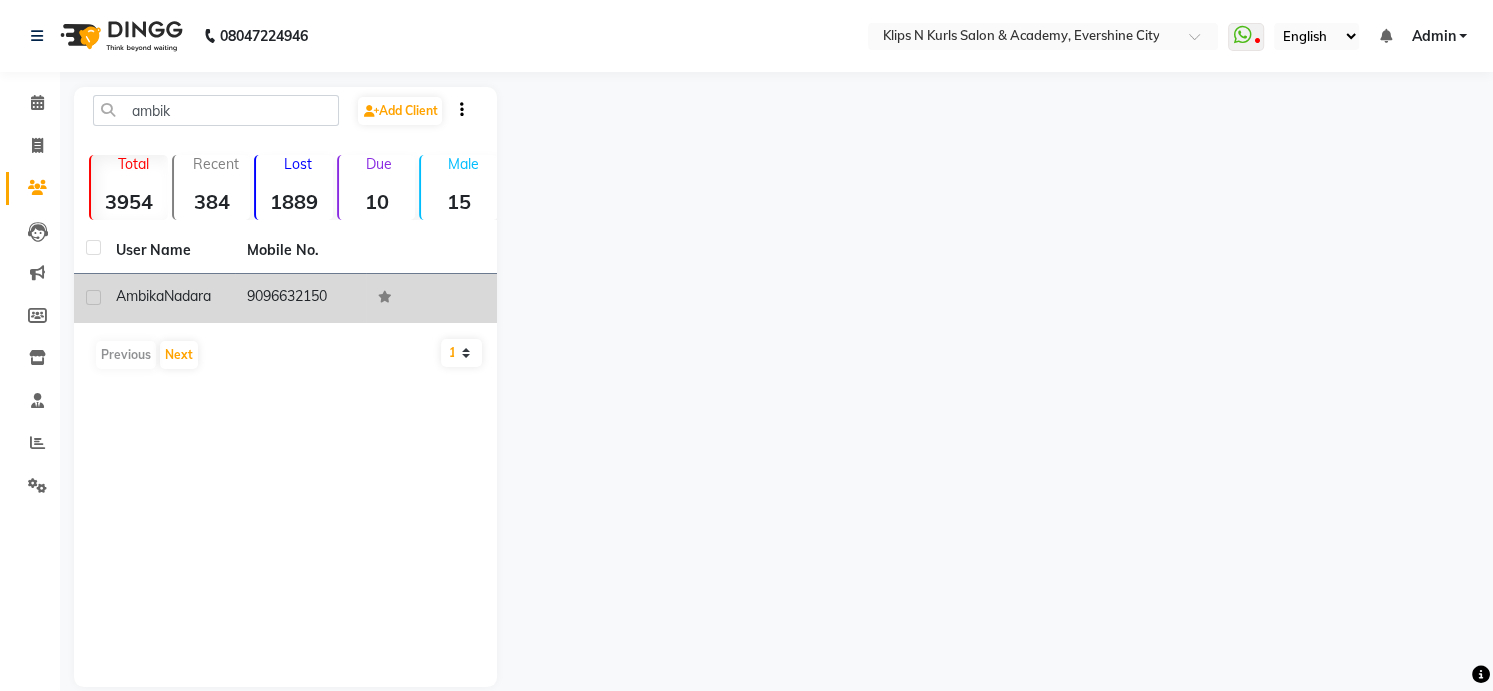 click on "9096632150" 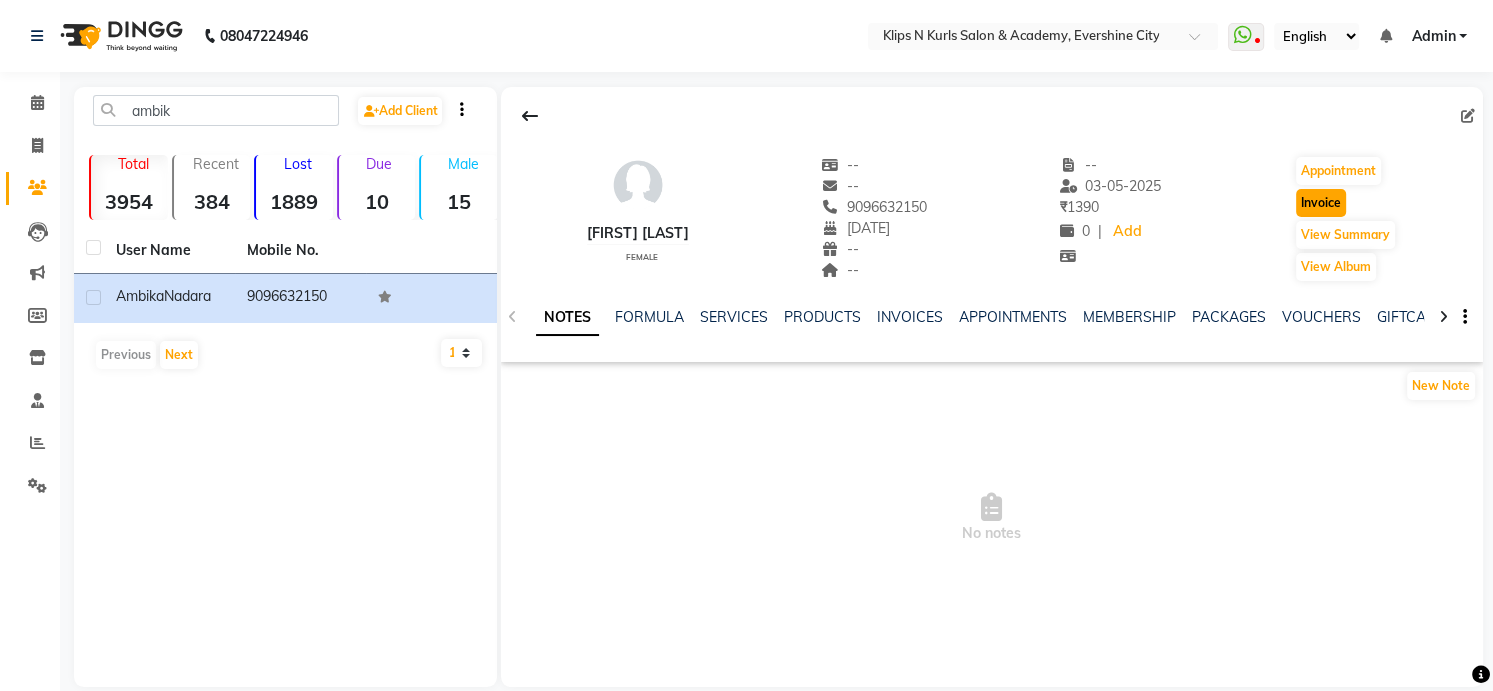 click on "Invoice" 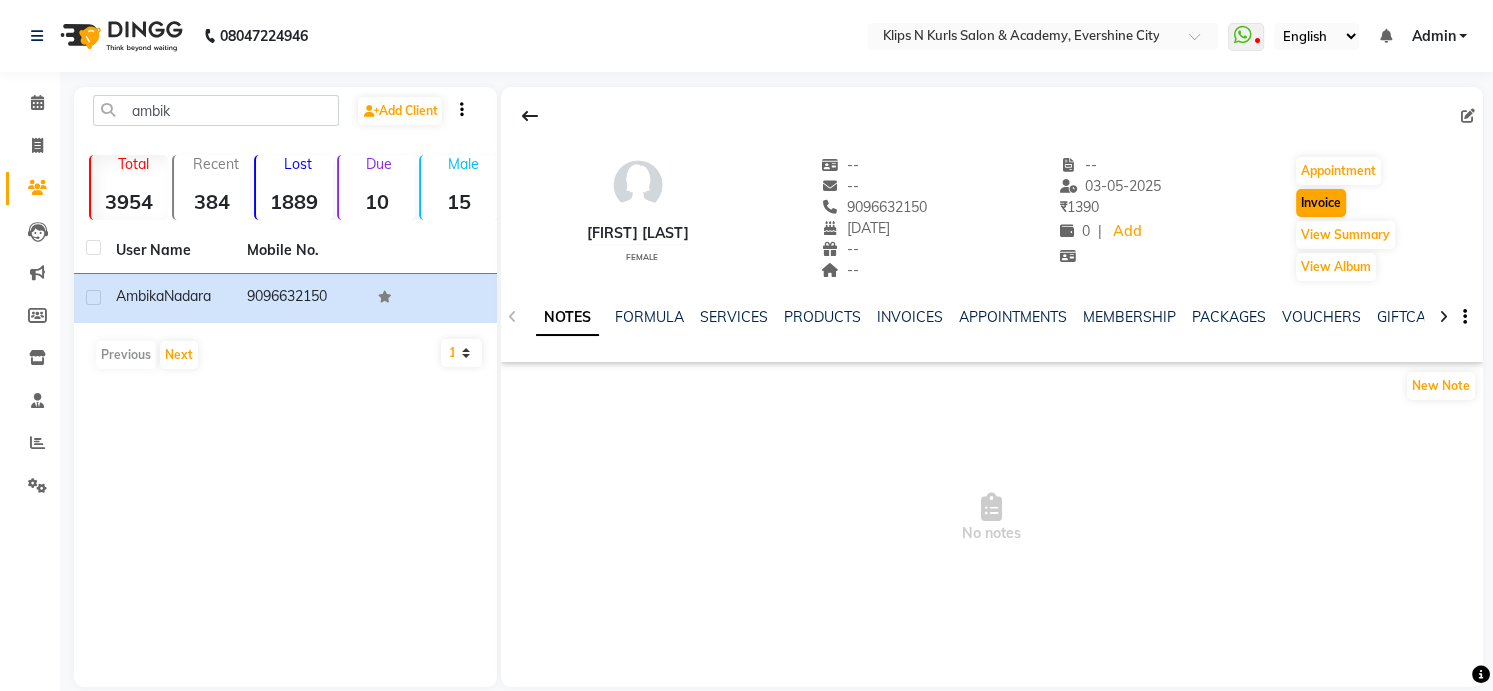 select on "124" 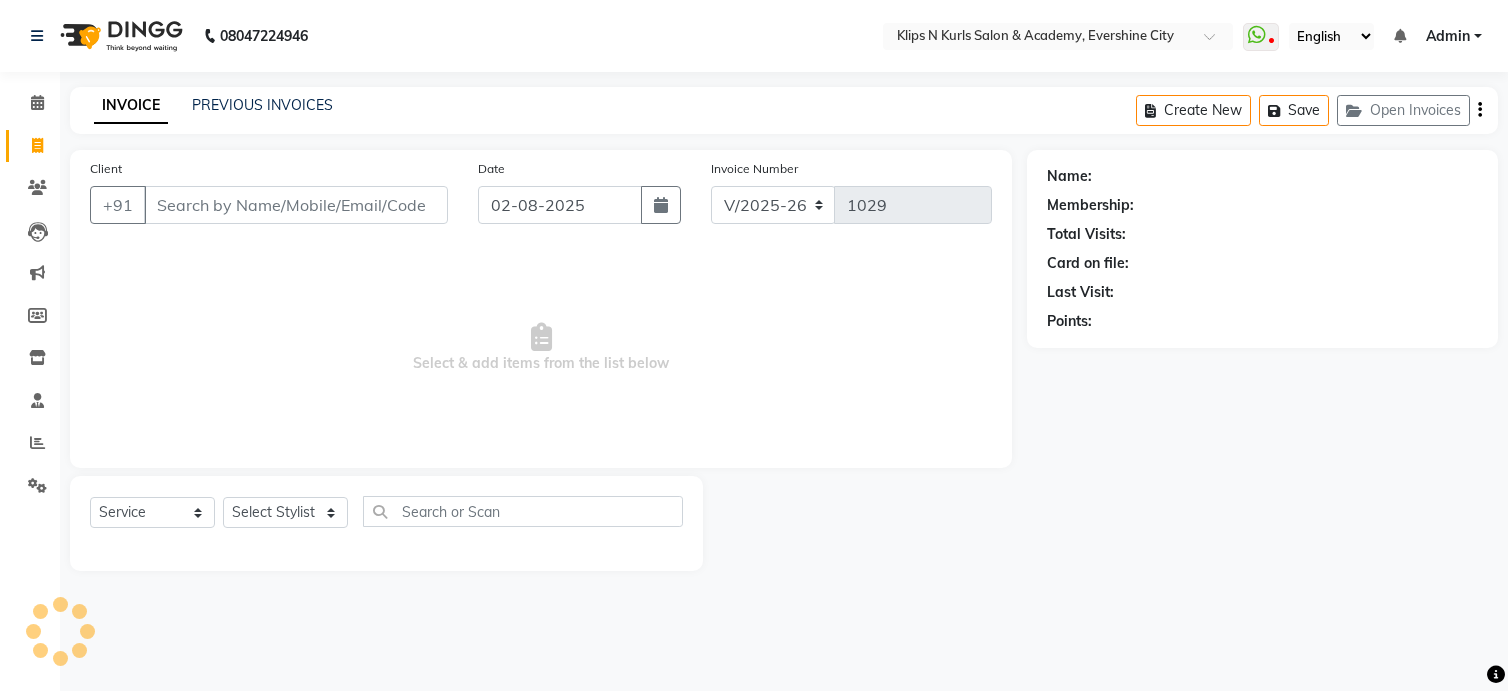 type on "9096632150" 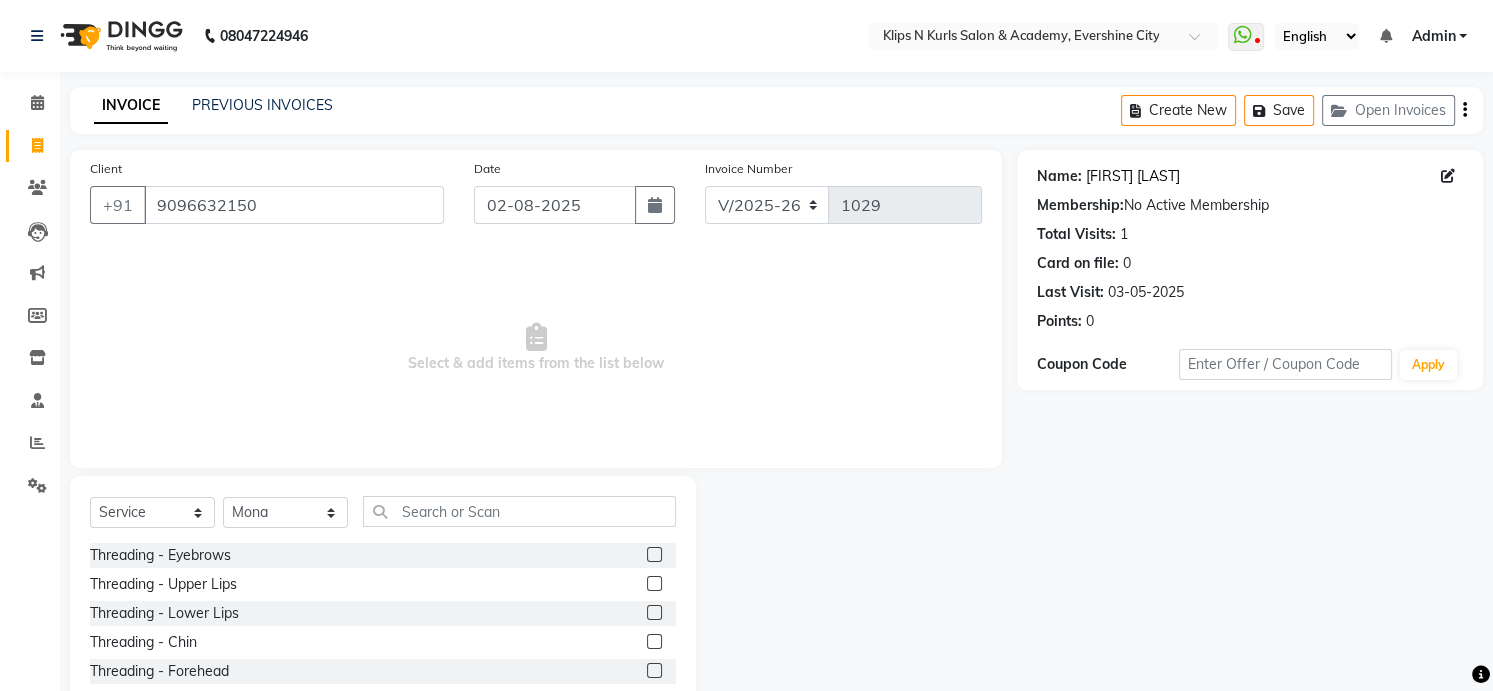 click on "[FIRST] [LAST]" 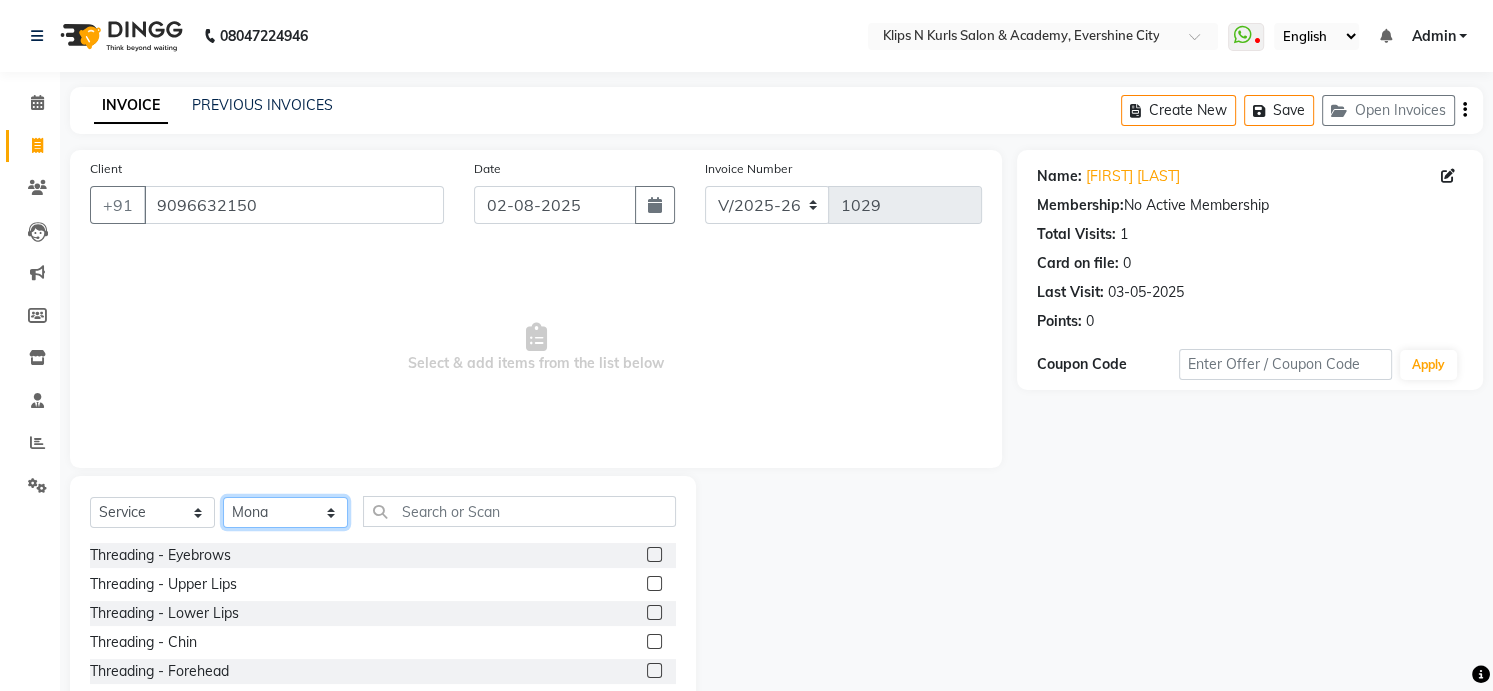 click on "Select Stylist Chandani Front Desk Ishika  Mona Neha Pooja Priya Smitha" 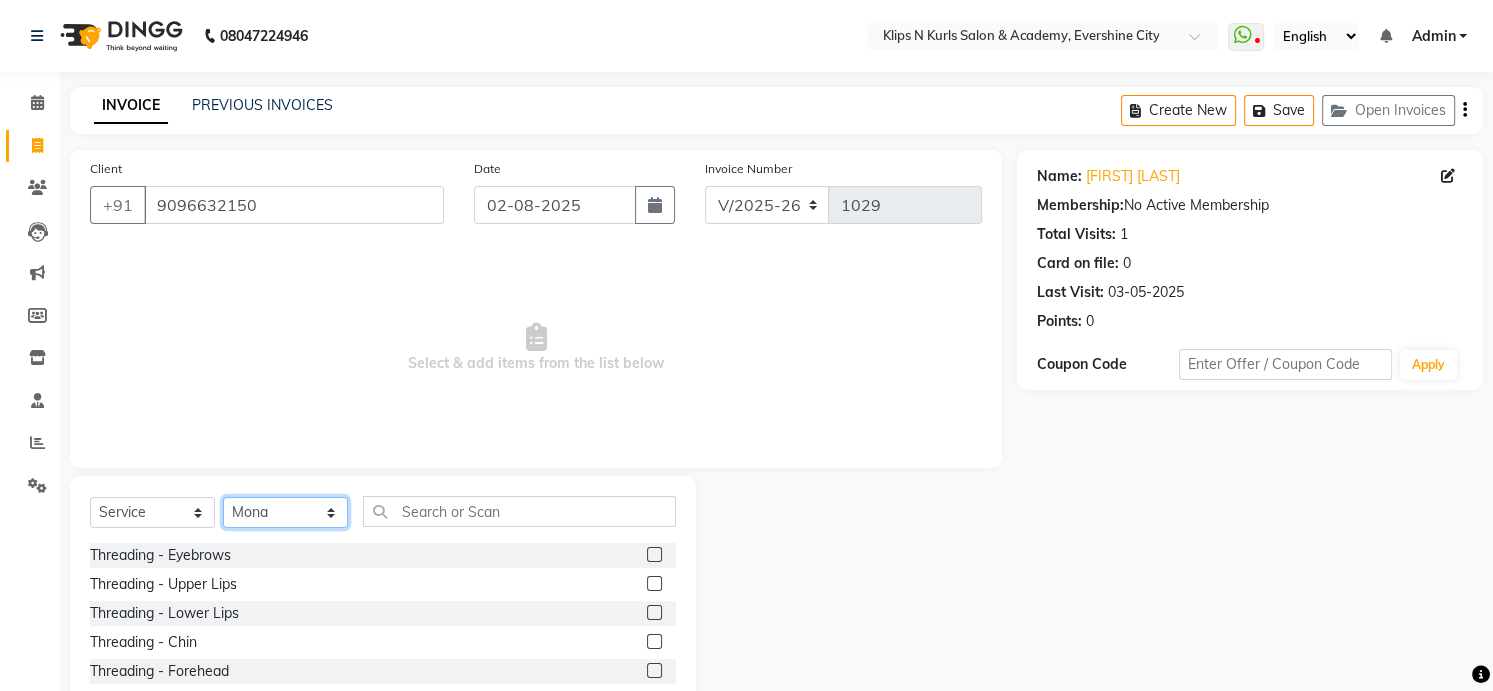 select on "71846" 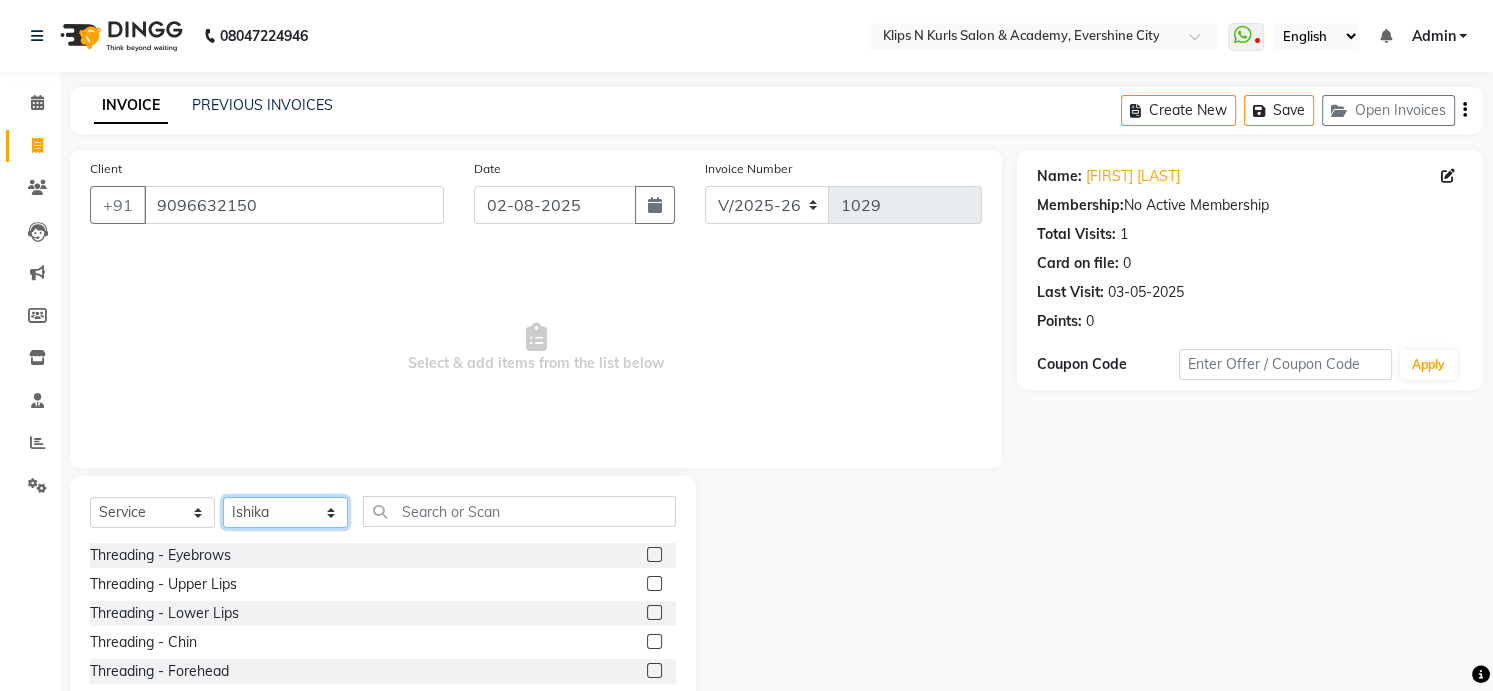 click on "Select Stylist Chandani Front Desk Ishika  Mona Neha Pooja Priya Smitha" 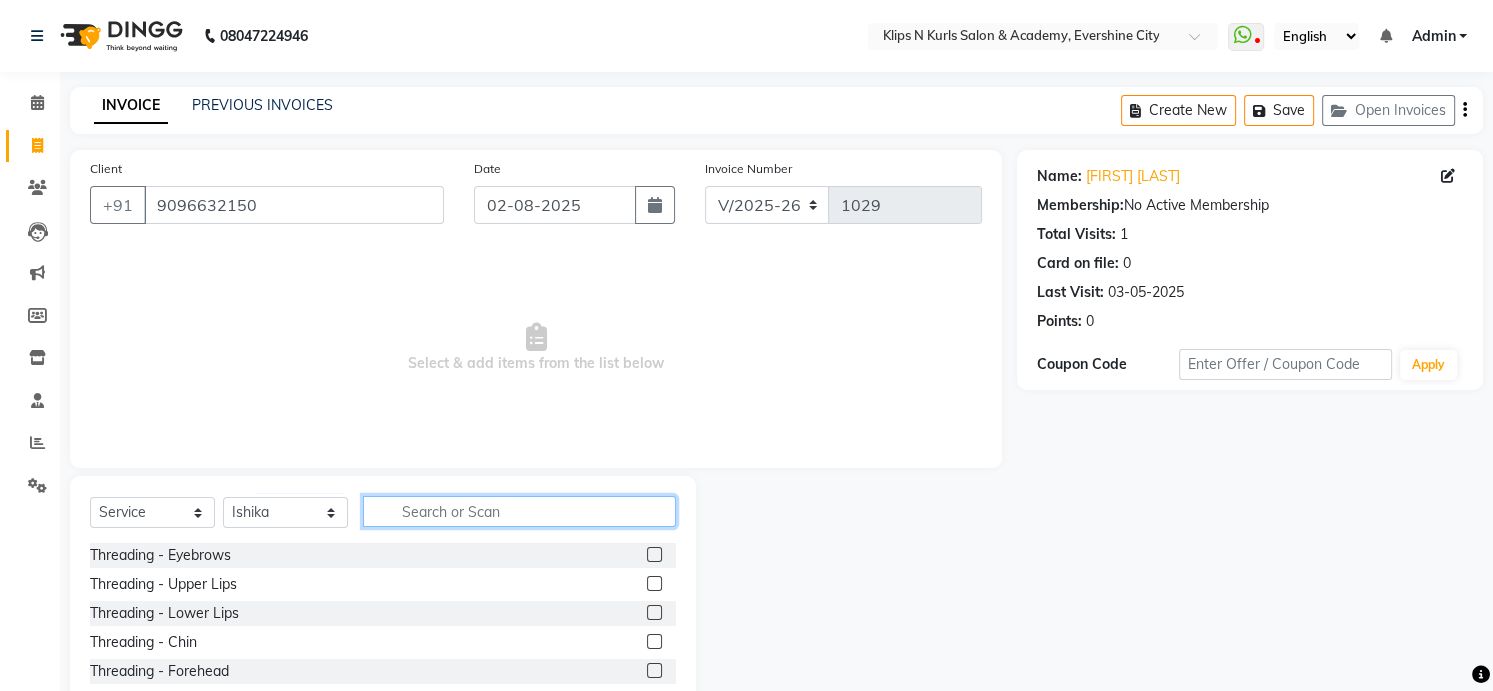 click 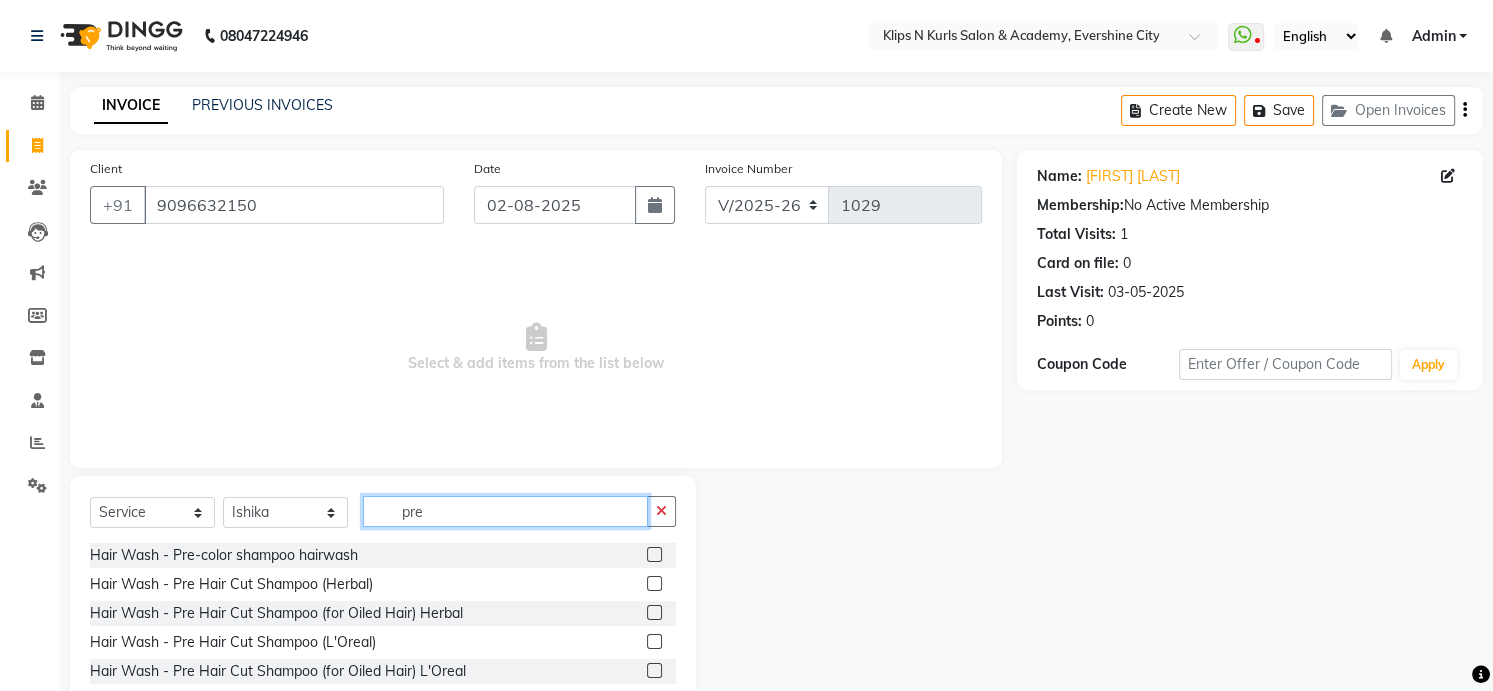 type on "pre" 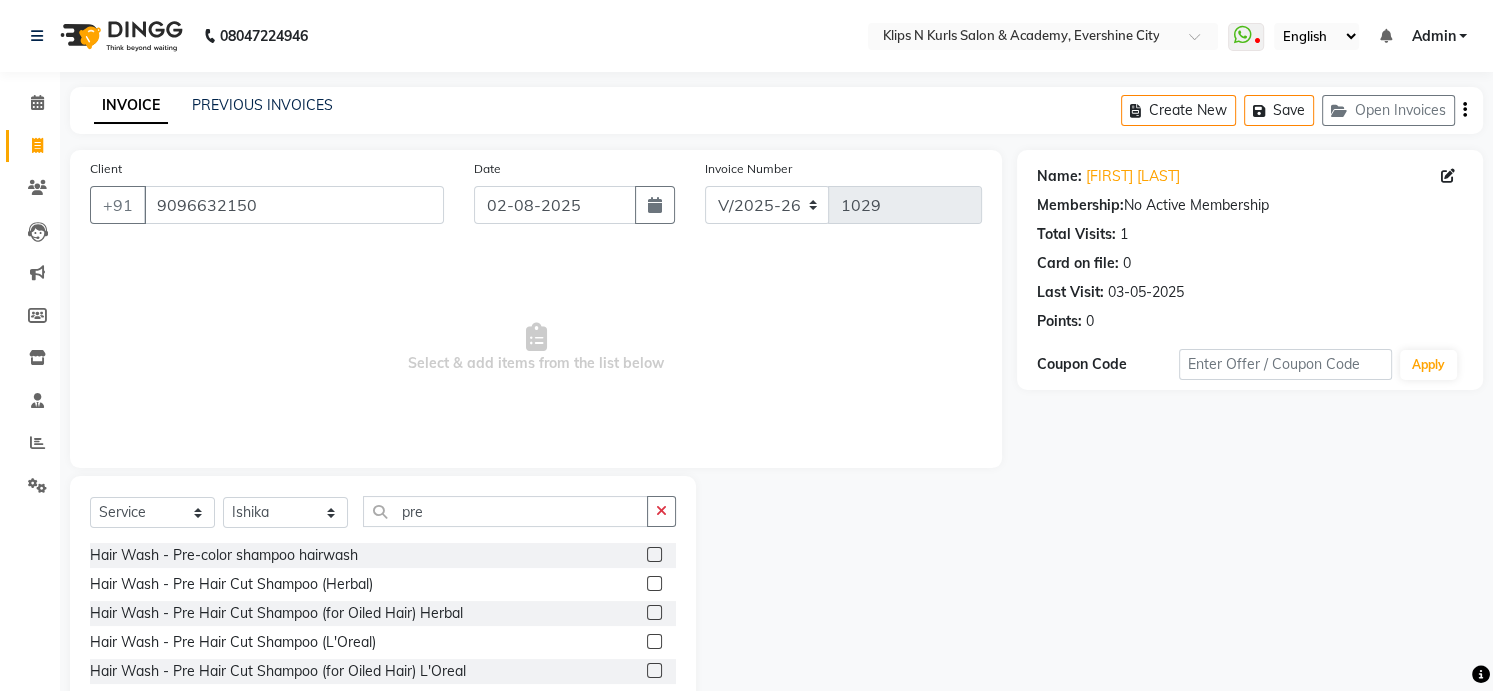 click 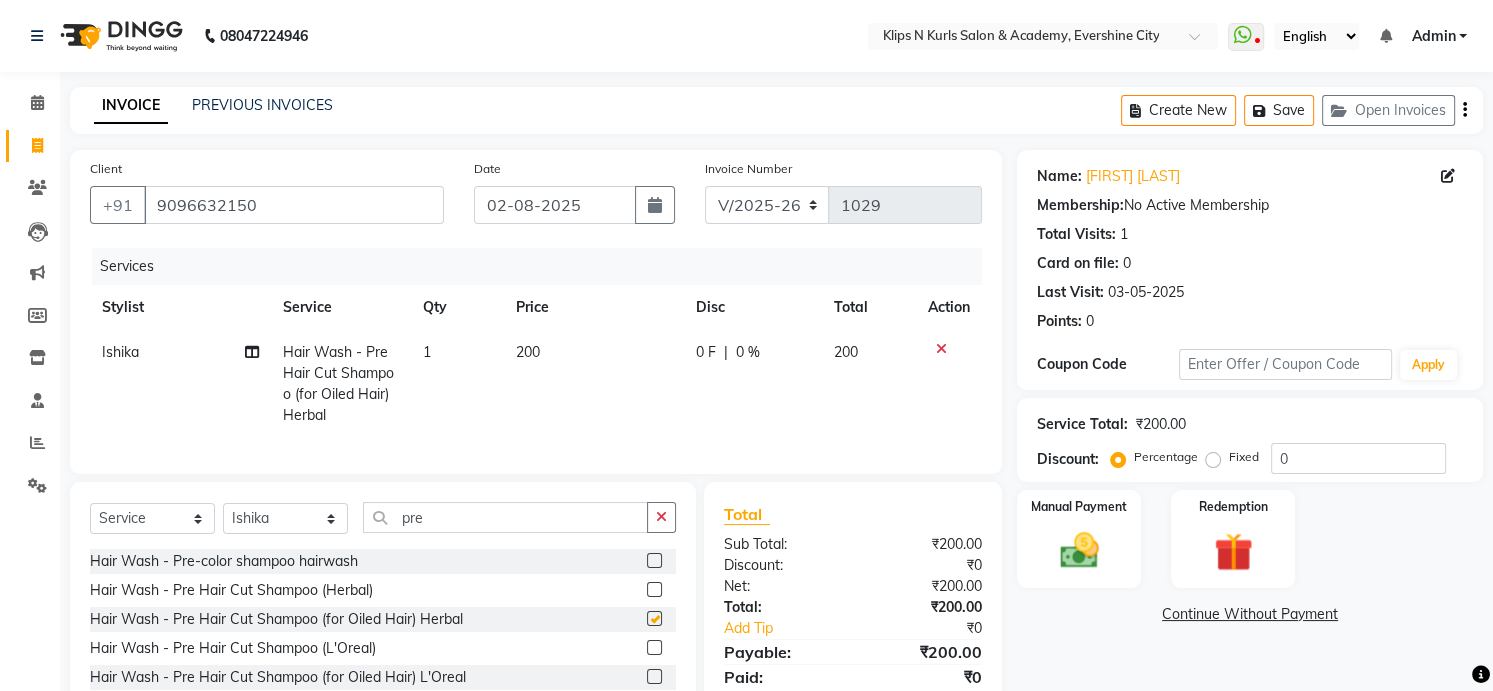 checkbox on "false" 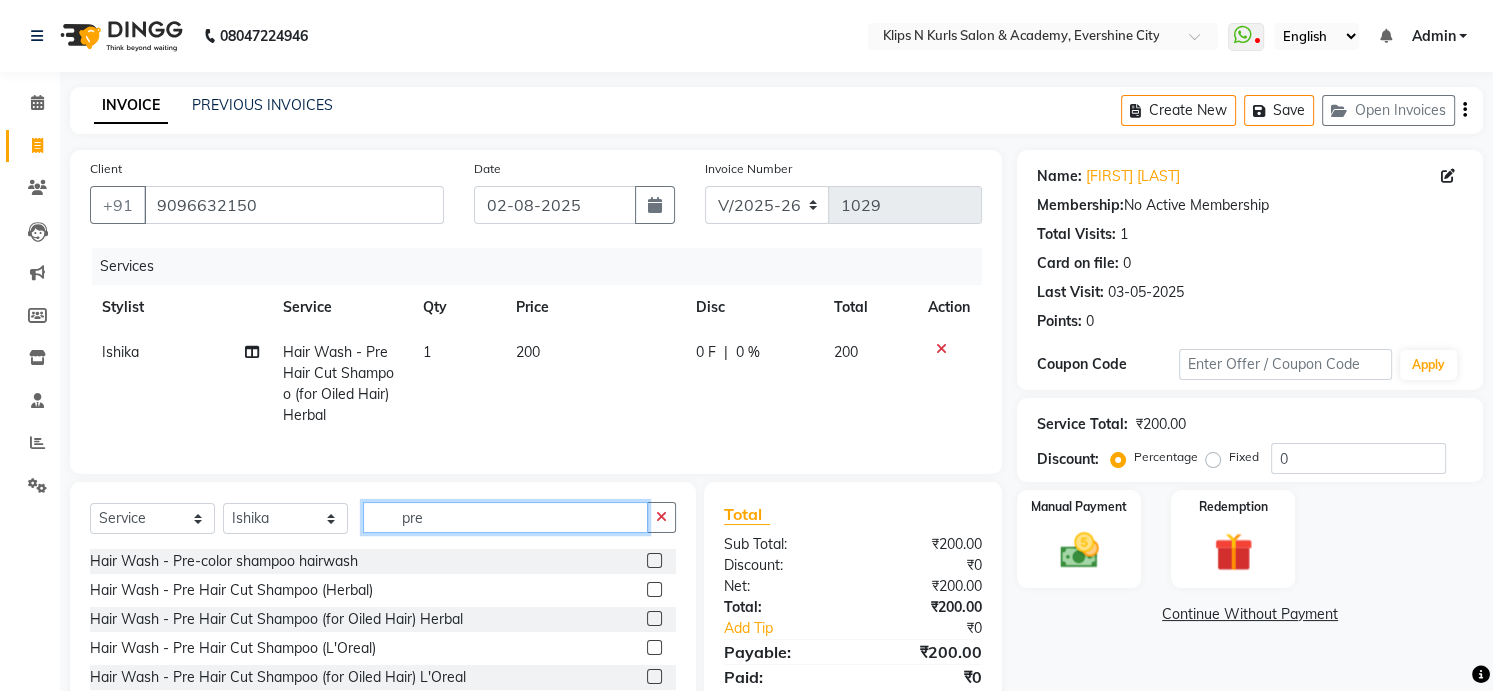 click on "pre" 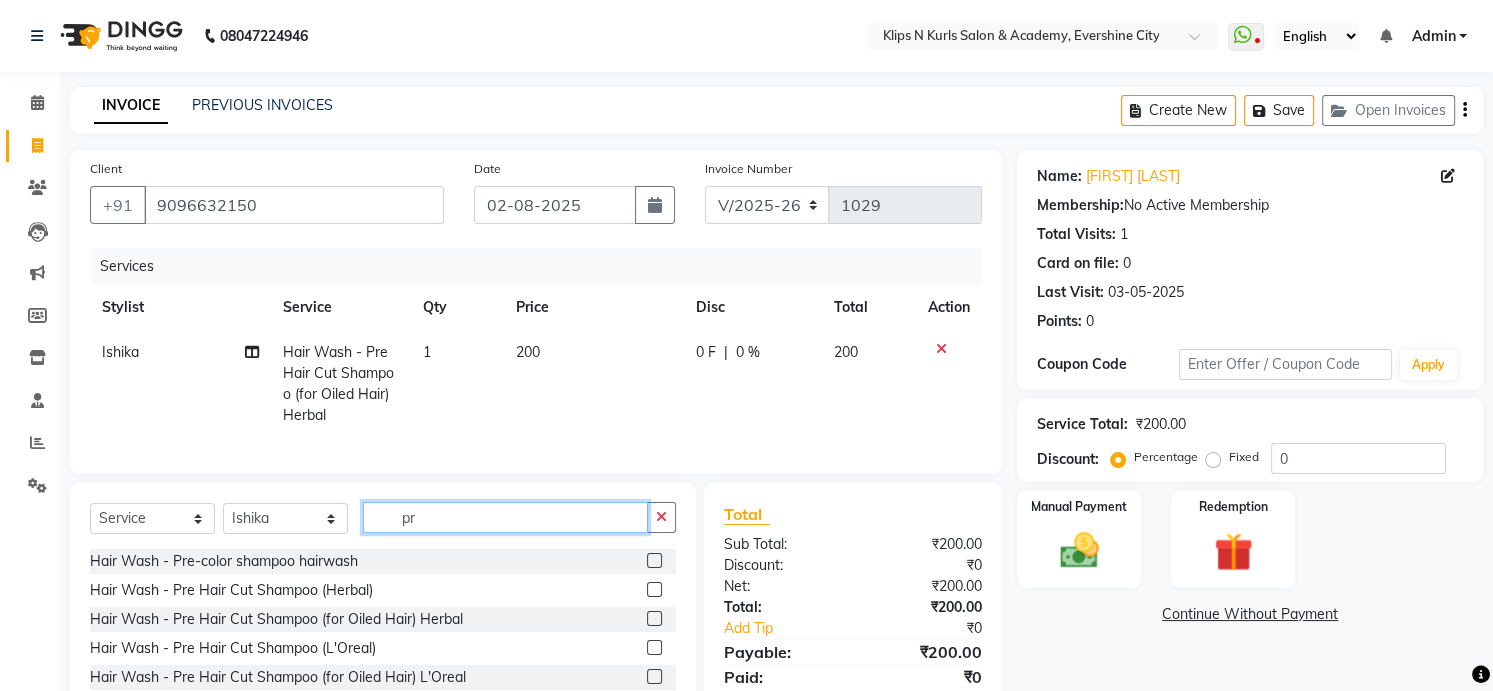 type on "p" 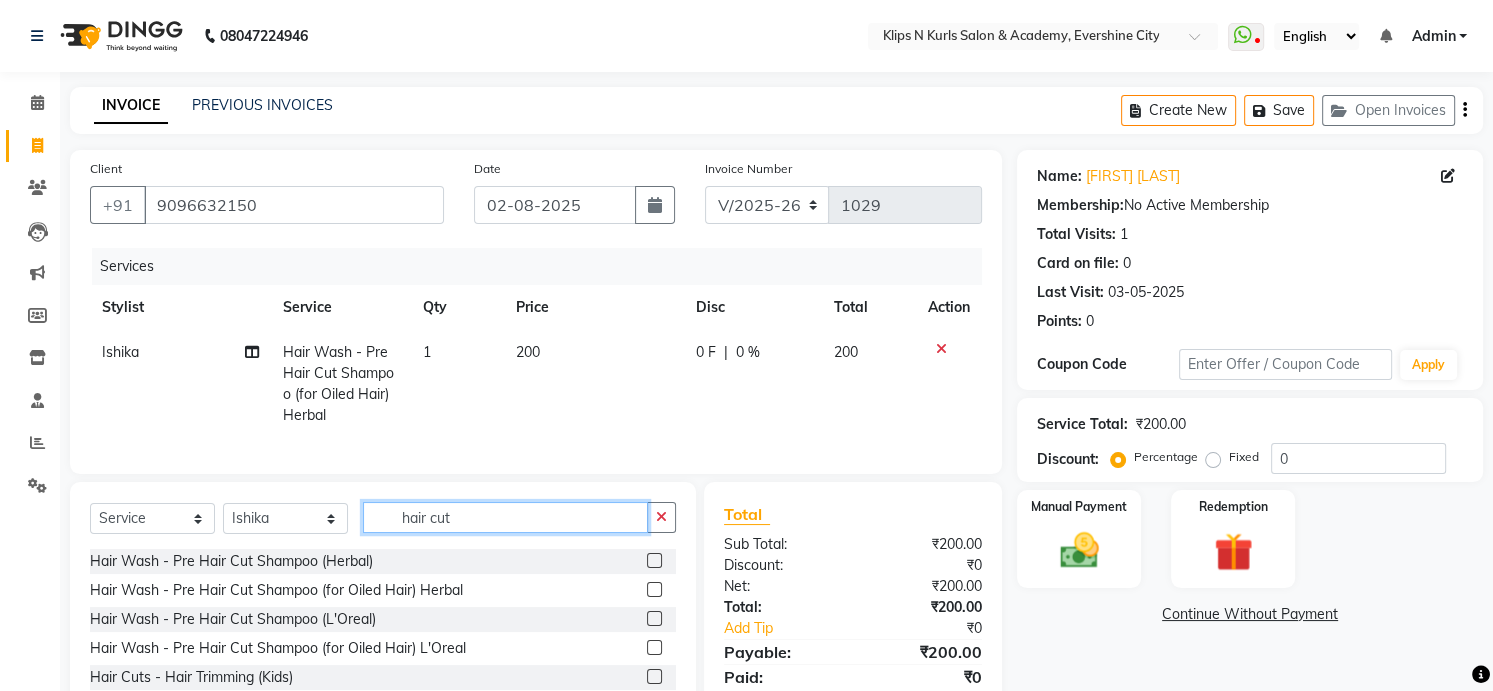 scroll, scrollTop: 132, scrollLeft: 0, axis: vertical 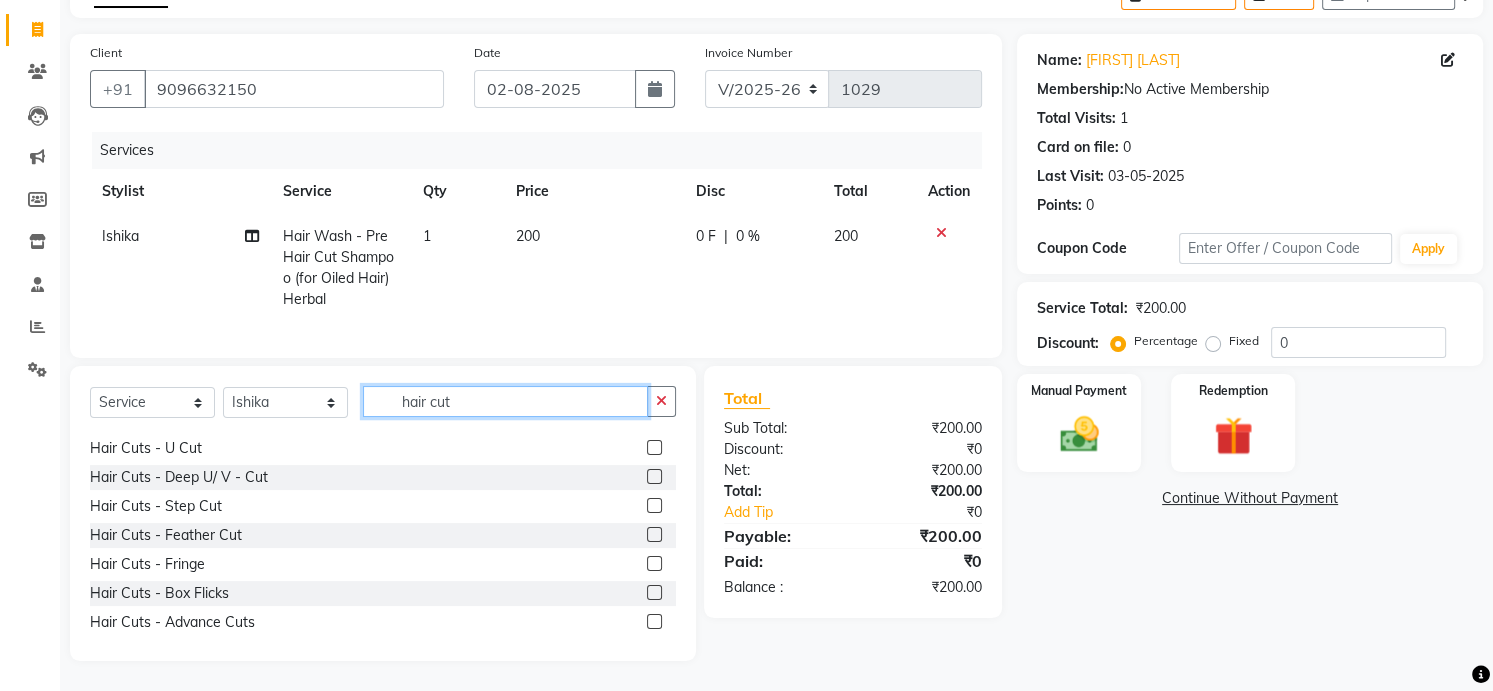 type on "hair cut" 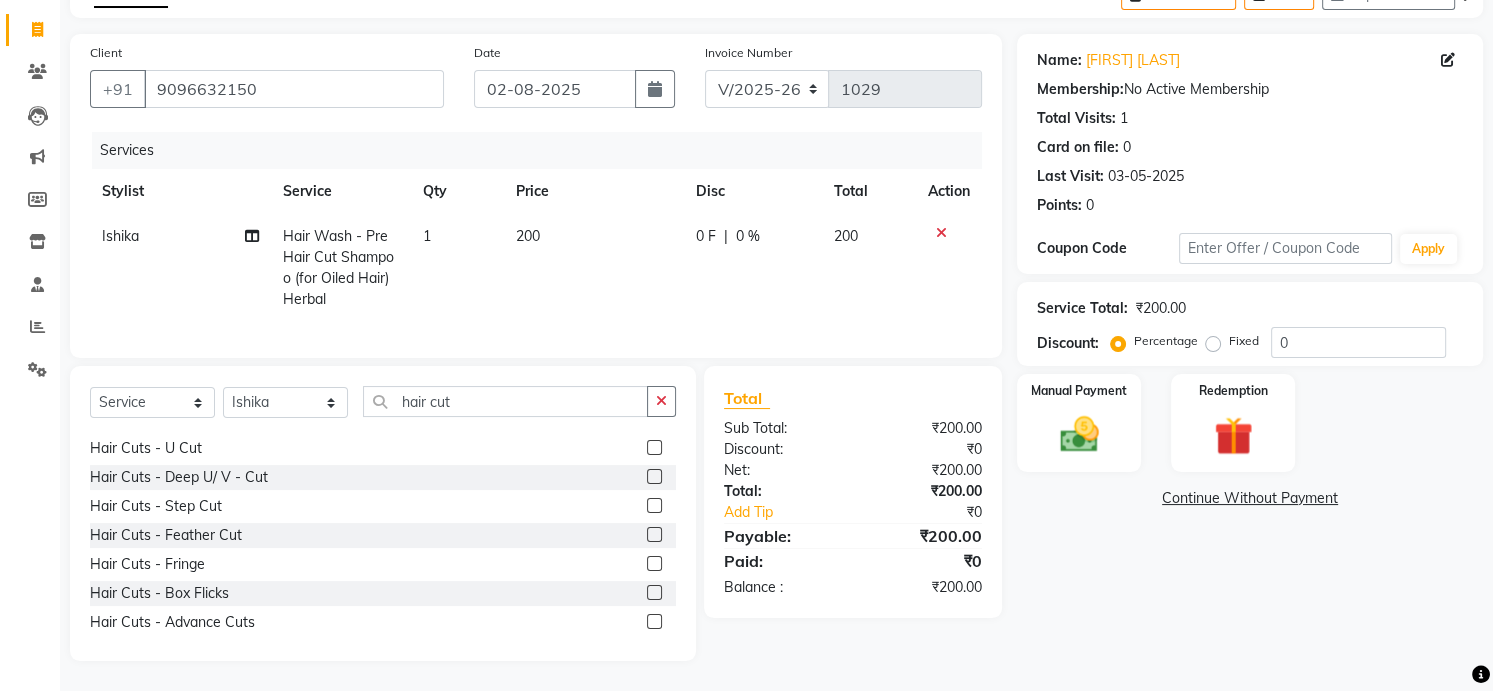 click 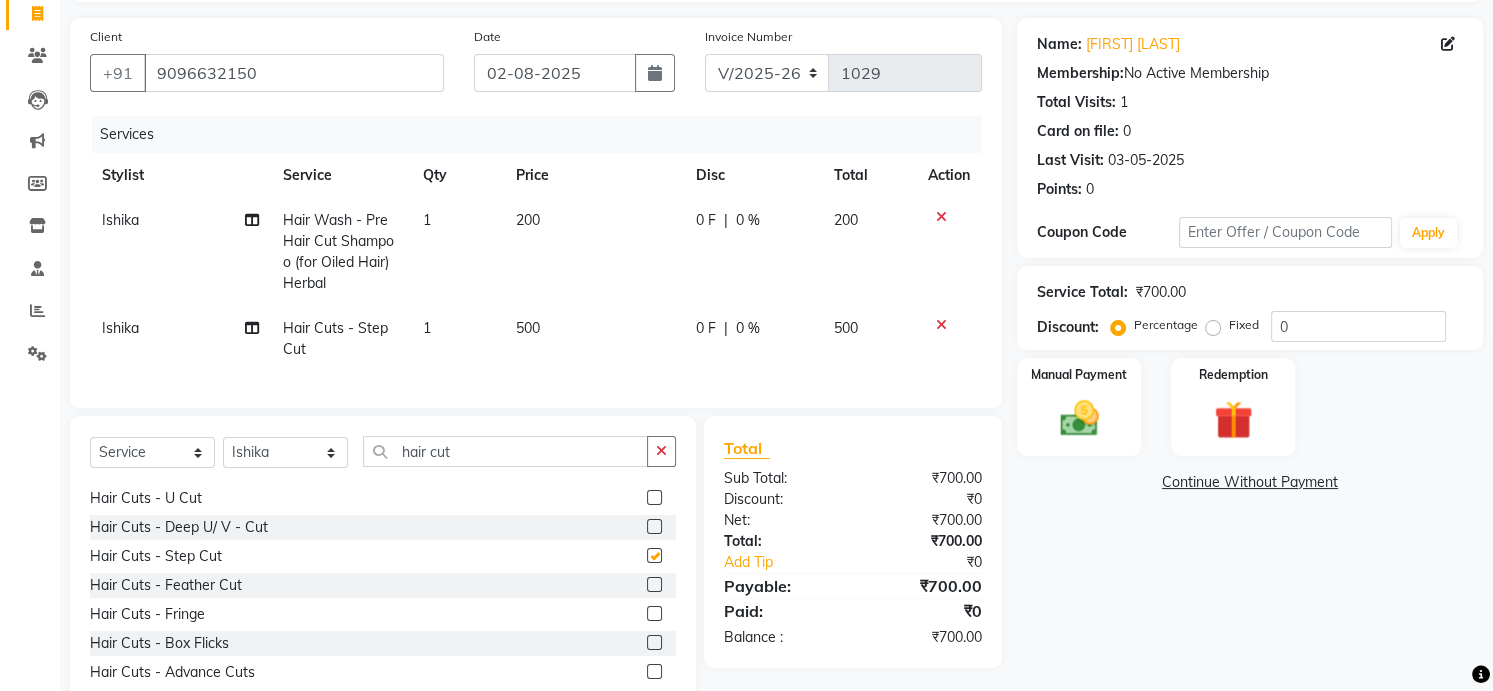 checkbox on "false" 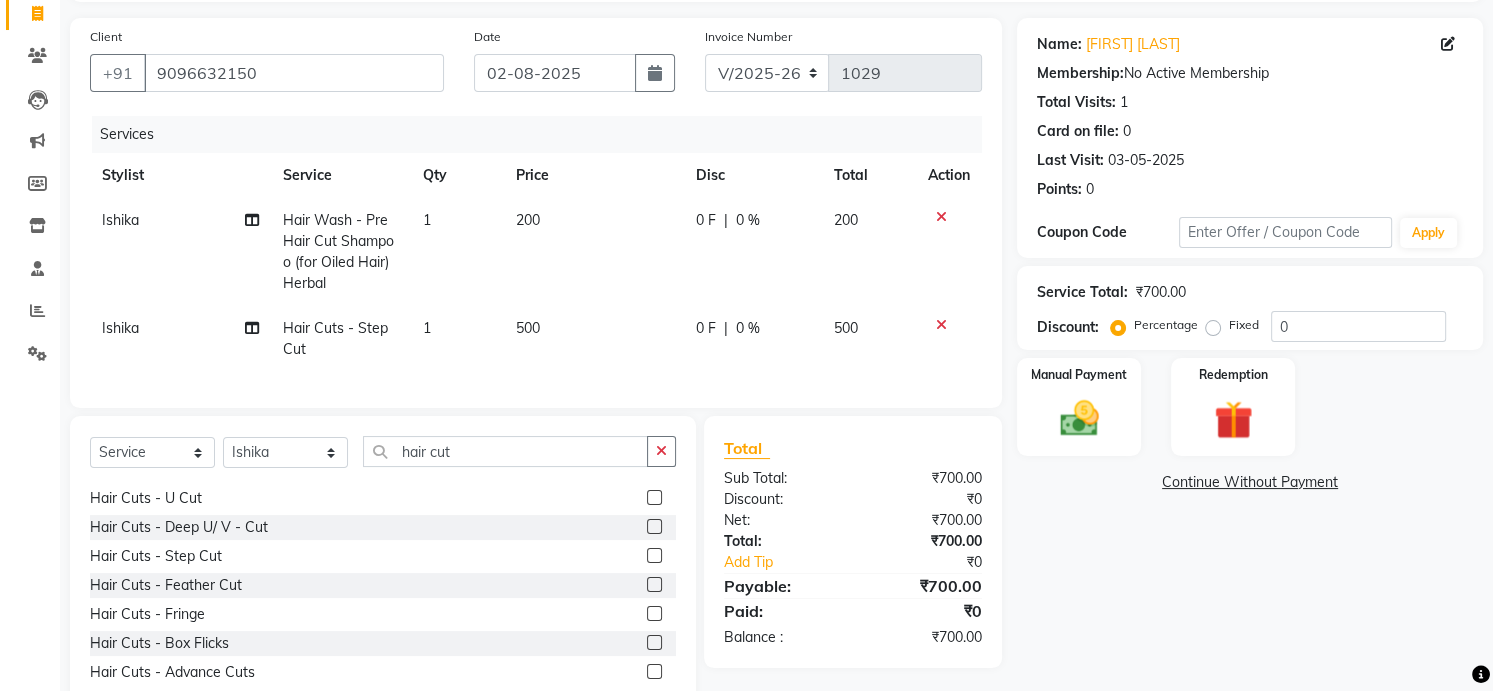 click on "500" 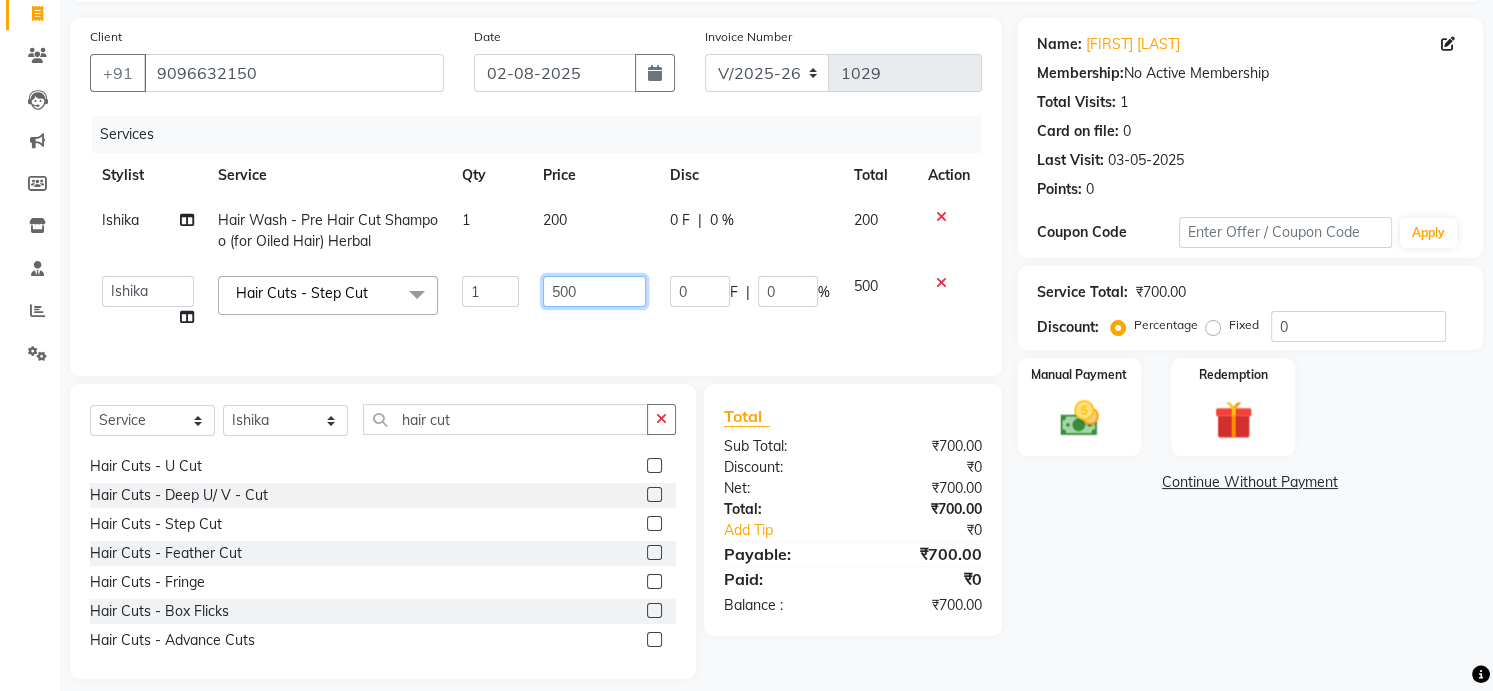 click on "500" 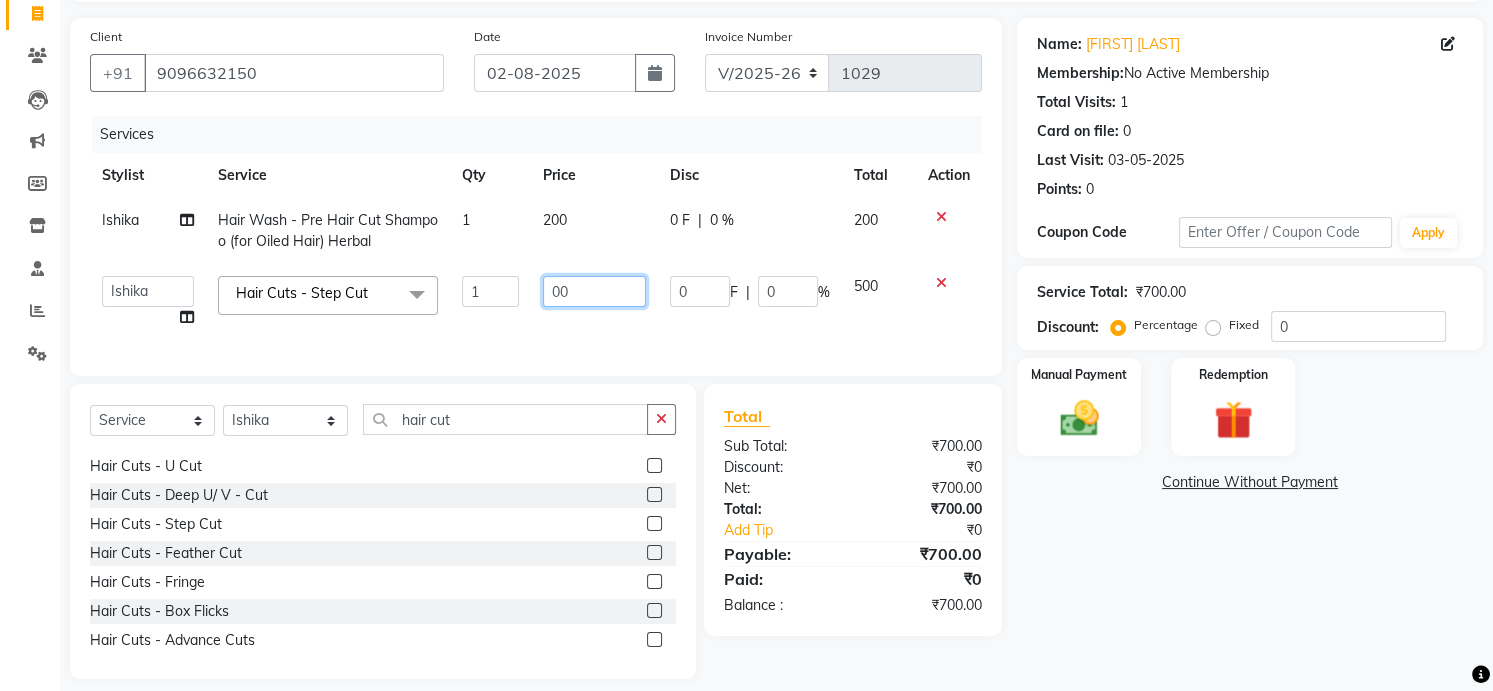 type on "600" 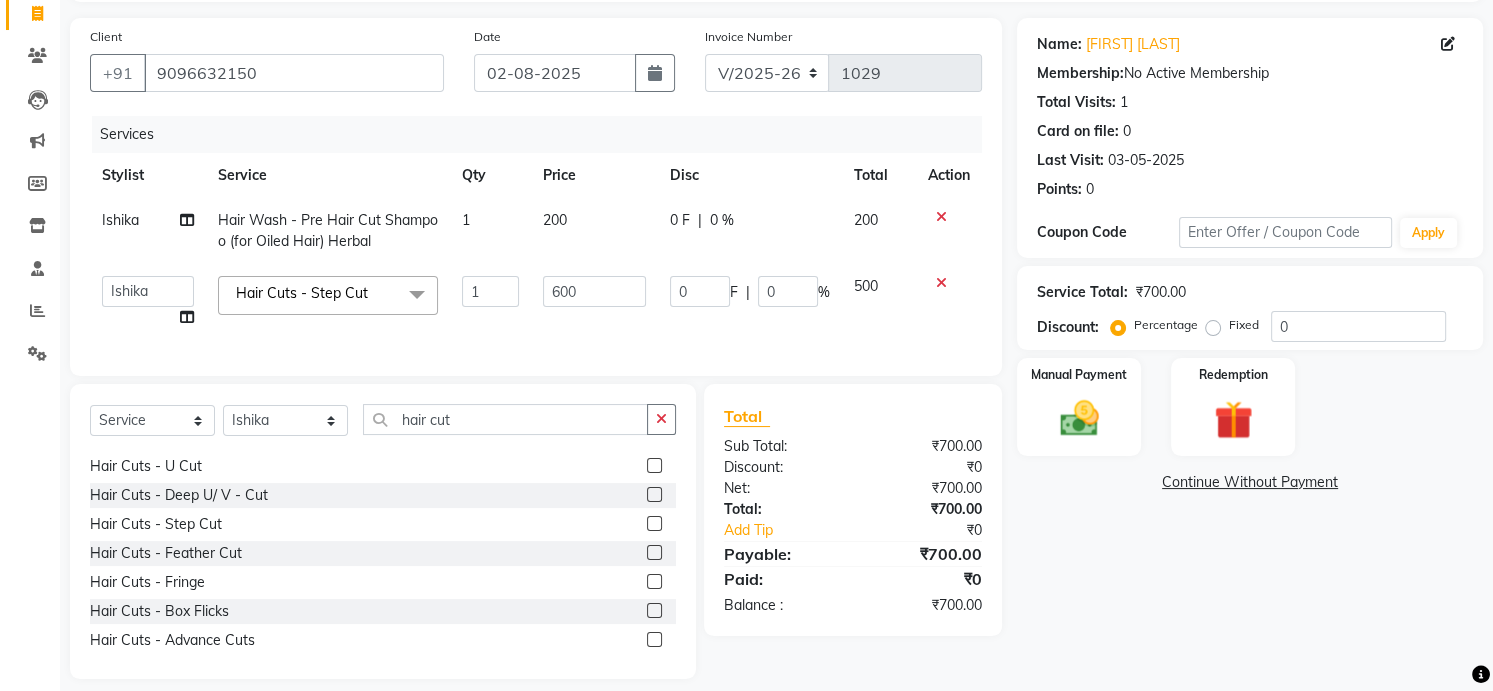 click on "Name: Ambika Nadara Membership:  No Active Membership  Total Visits:  1 Card on file:  0 Last Visit:   03-05-2025 Points:   0  Coupon Code Apply Service Total:  ₹700.00  Discount:  Percentage   Fixed  0 Manual Payment Redemption  Continue Without Payment" 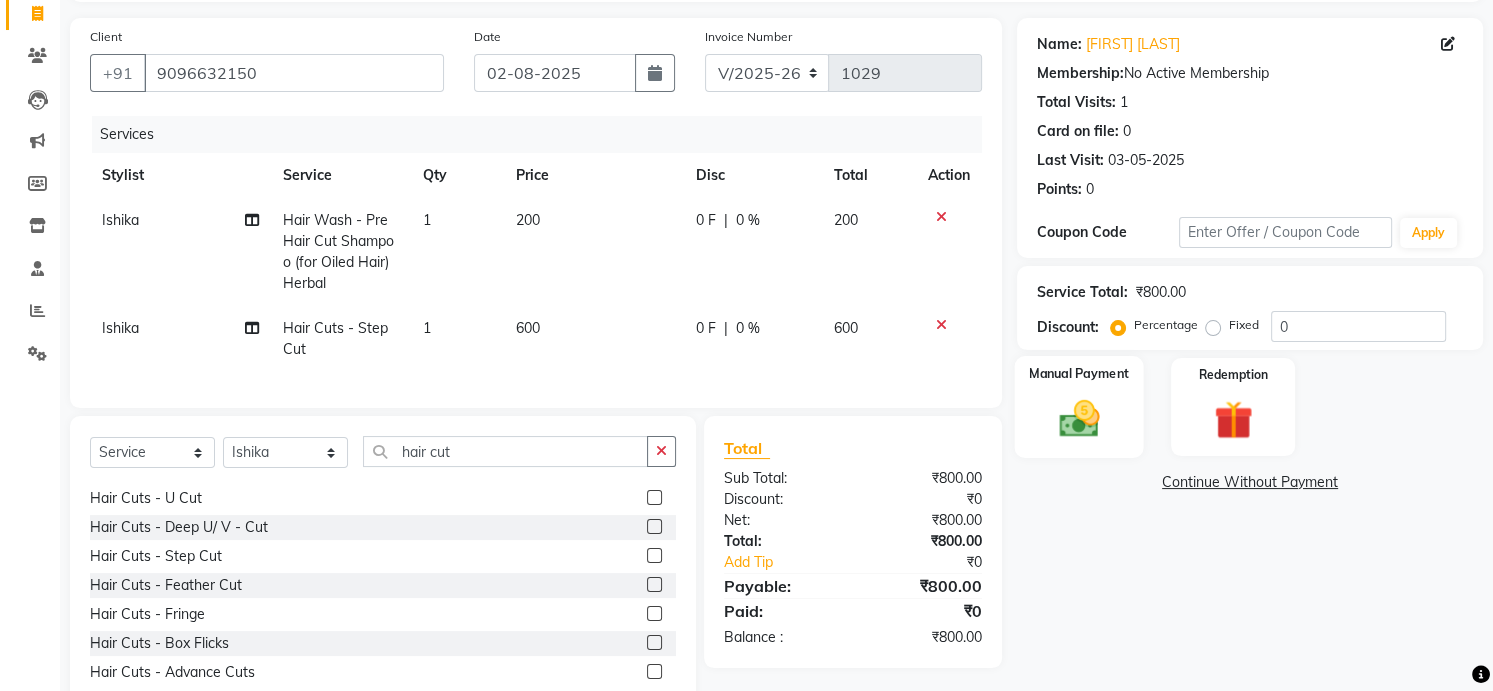click 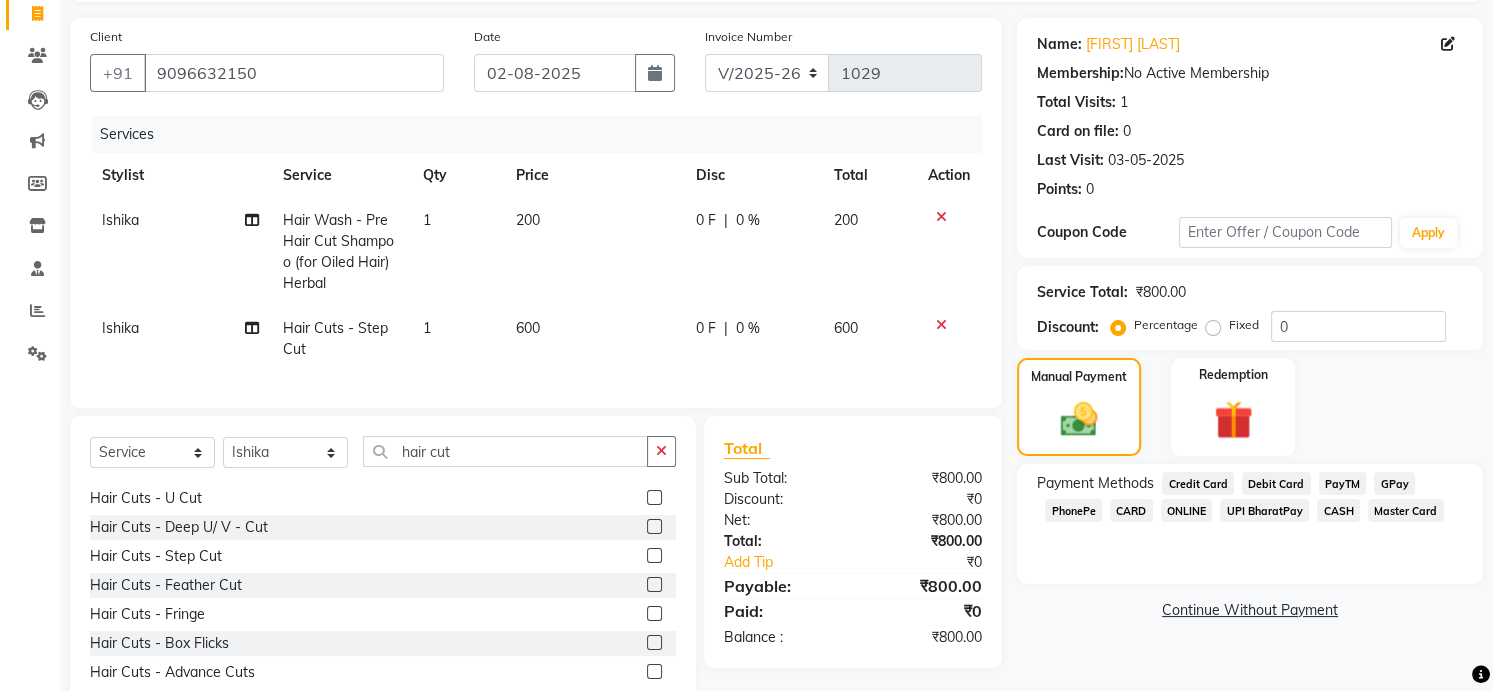 click on "GPay" 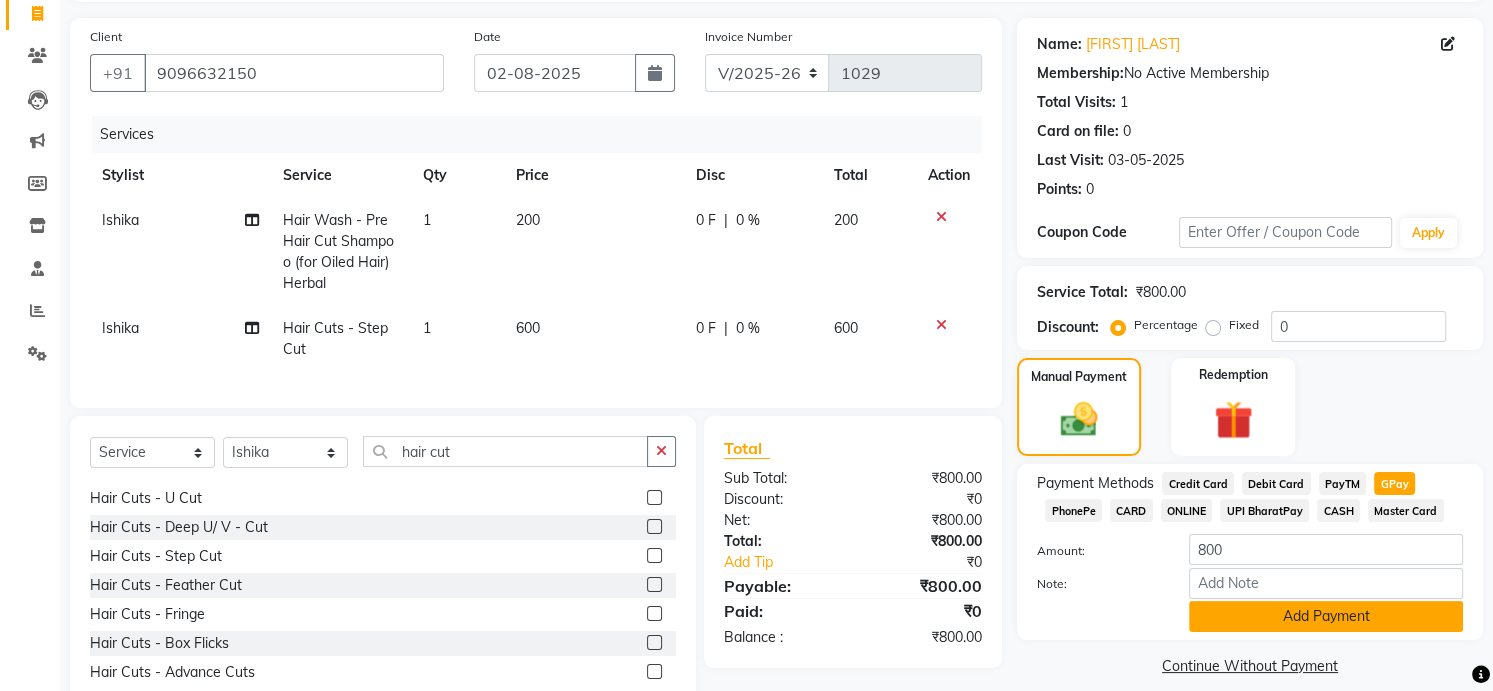 click on "Add Payment" 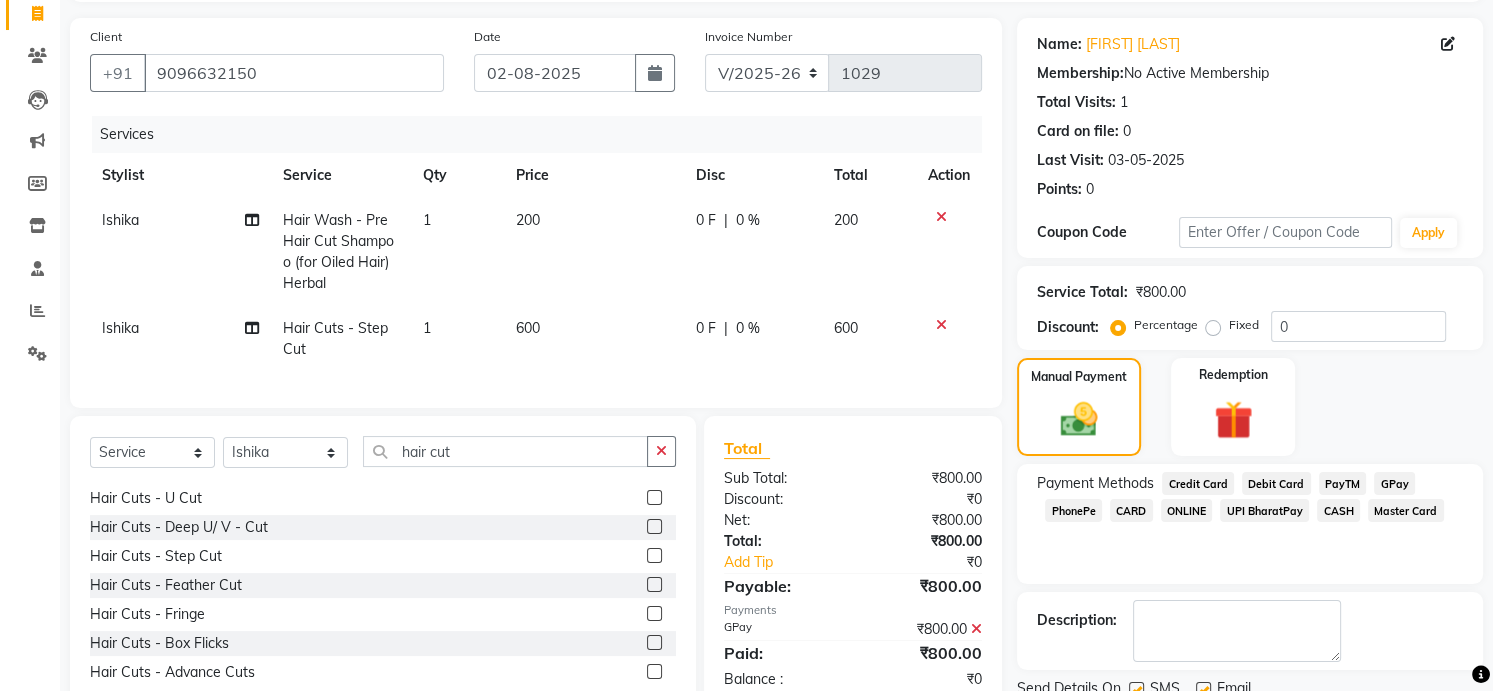 scroll, scrollTop: 208, scrollLeft: 0, axis: vertical 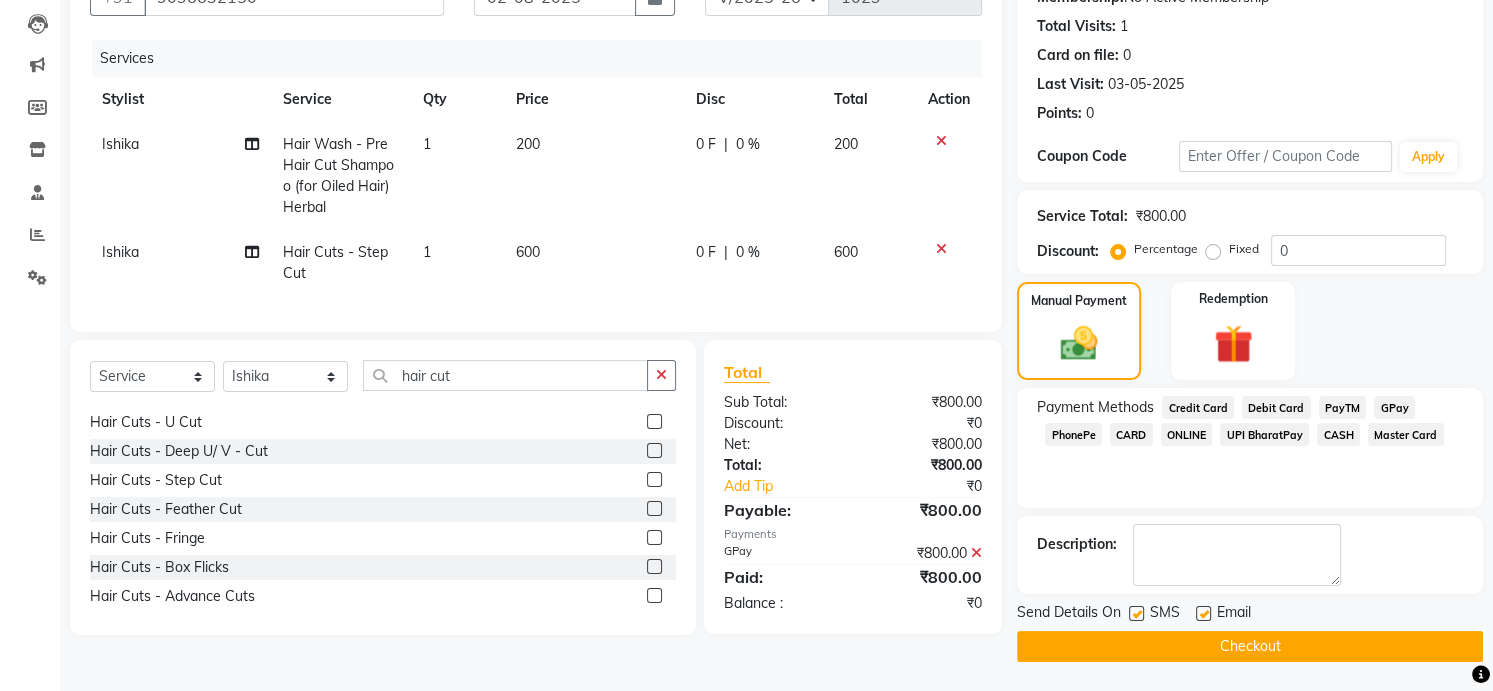 click on "Checkout" 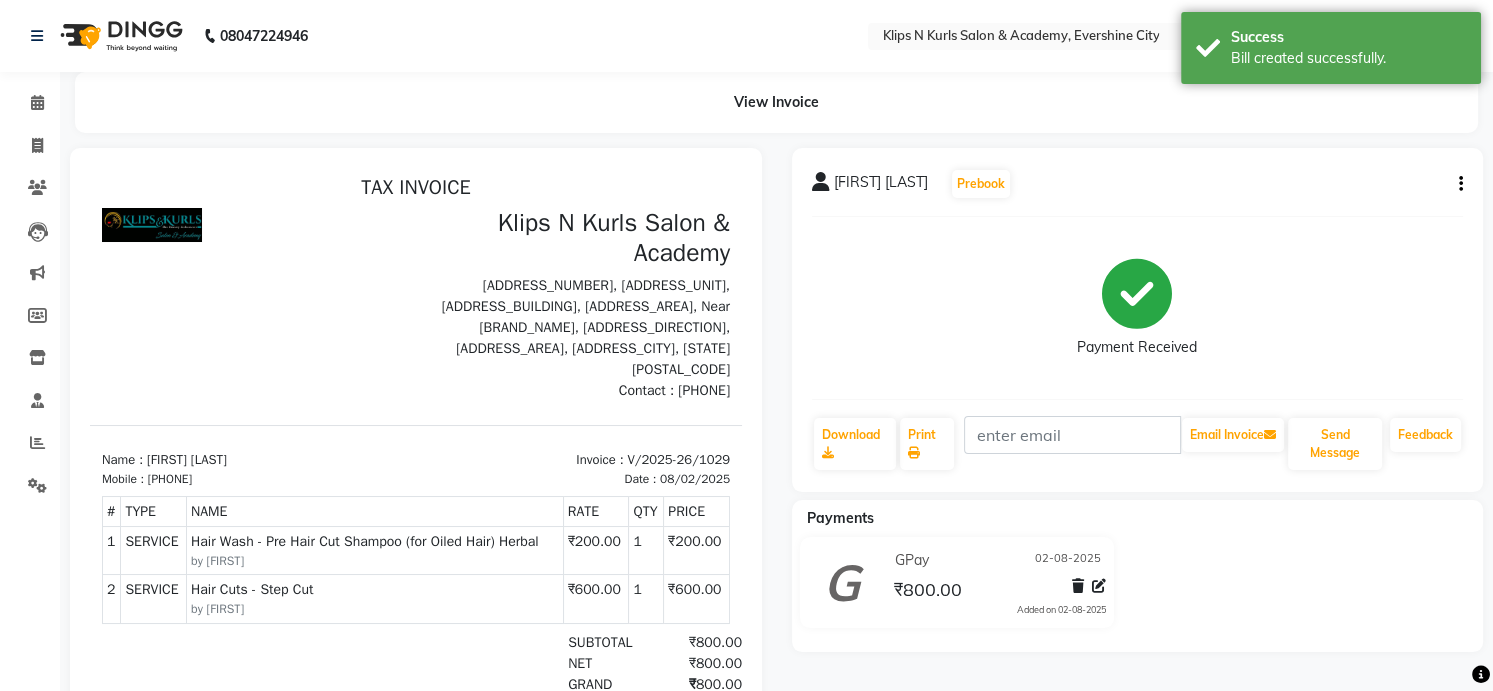 scroll, scrollTop: 0, scrollLeft: 0, axis: both 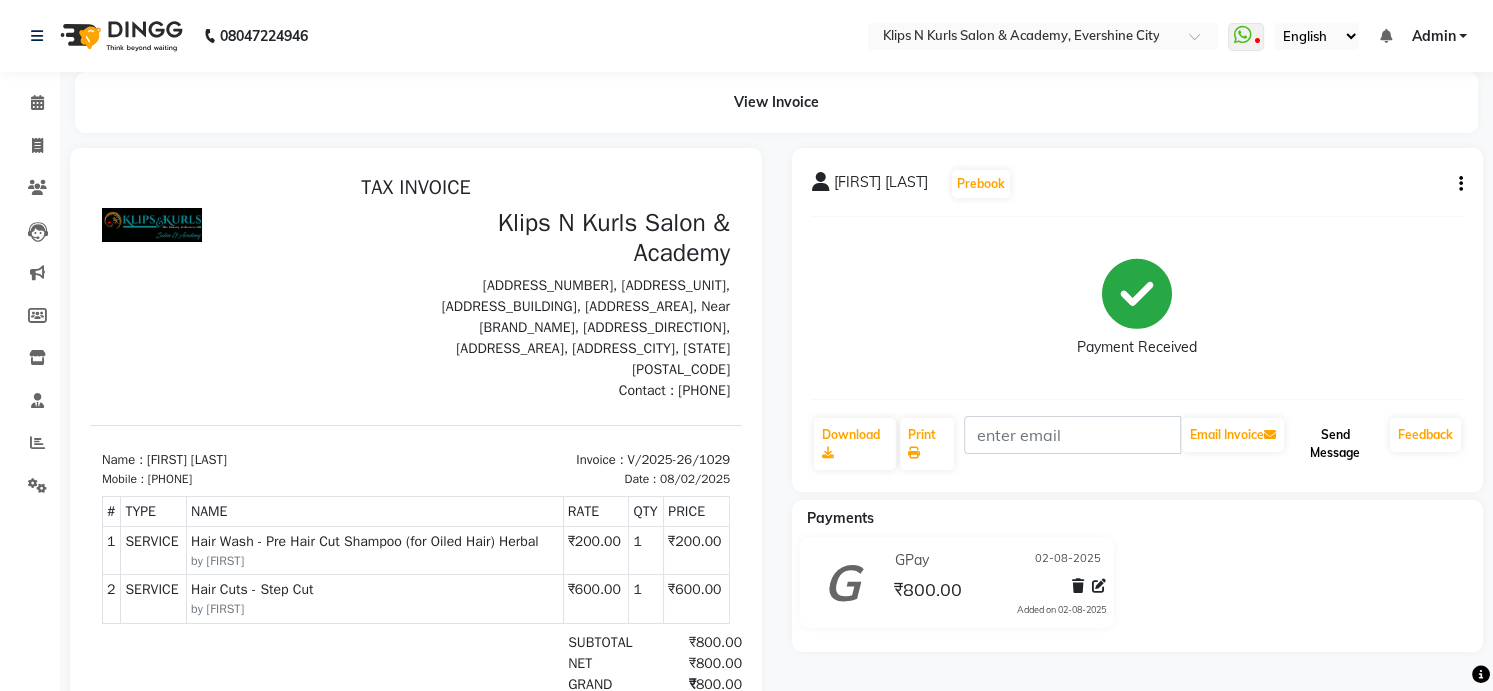 click on "Send Message" 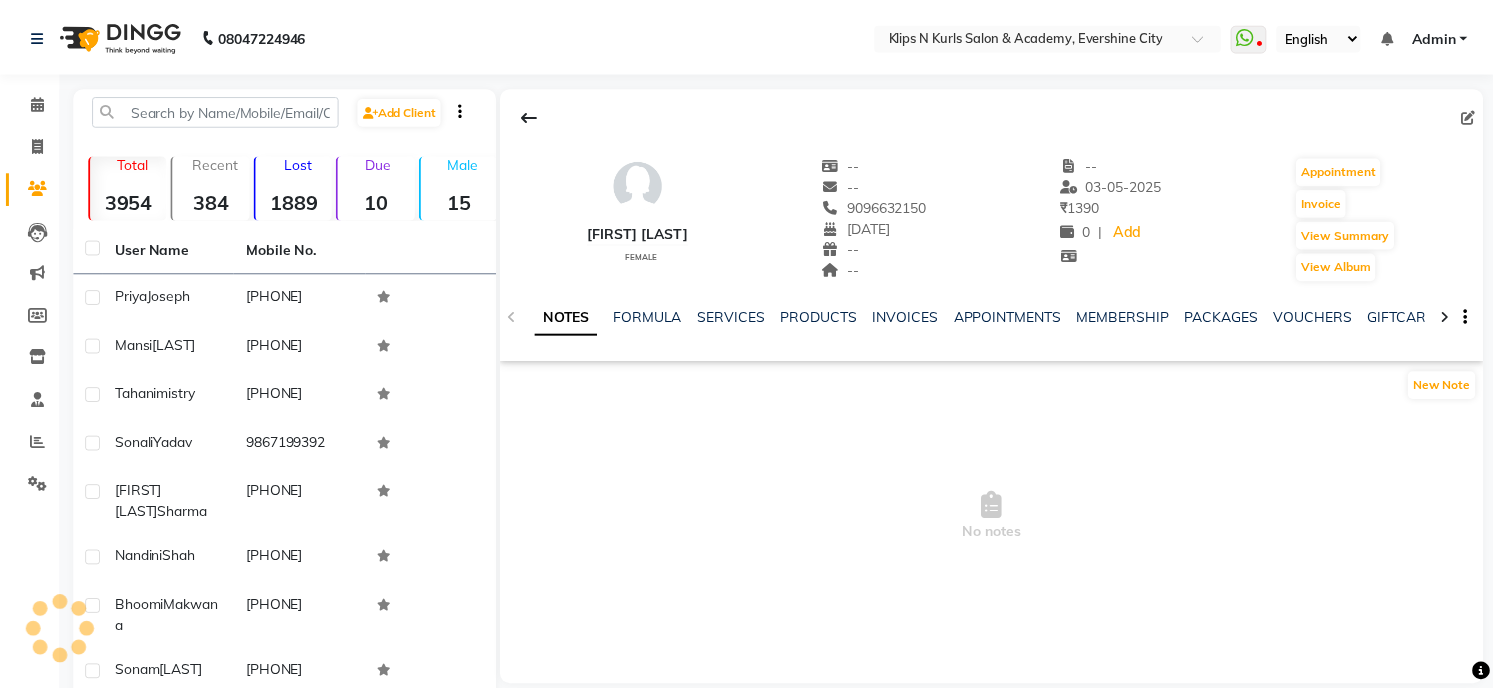 scroll, scrollTop: 0, scrollLeft: 0, axis: both 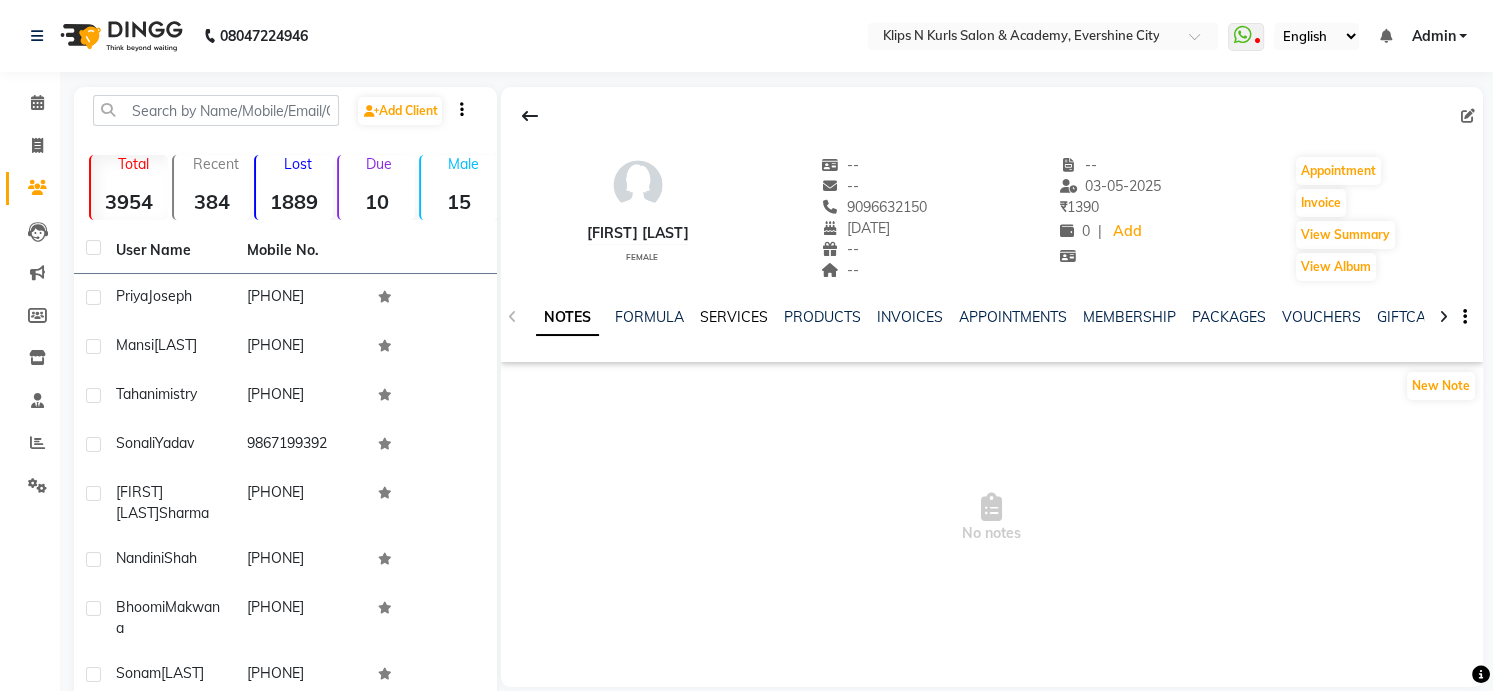 click on "SERVICES" 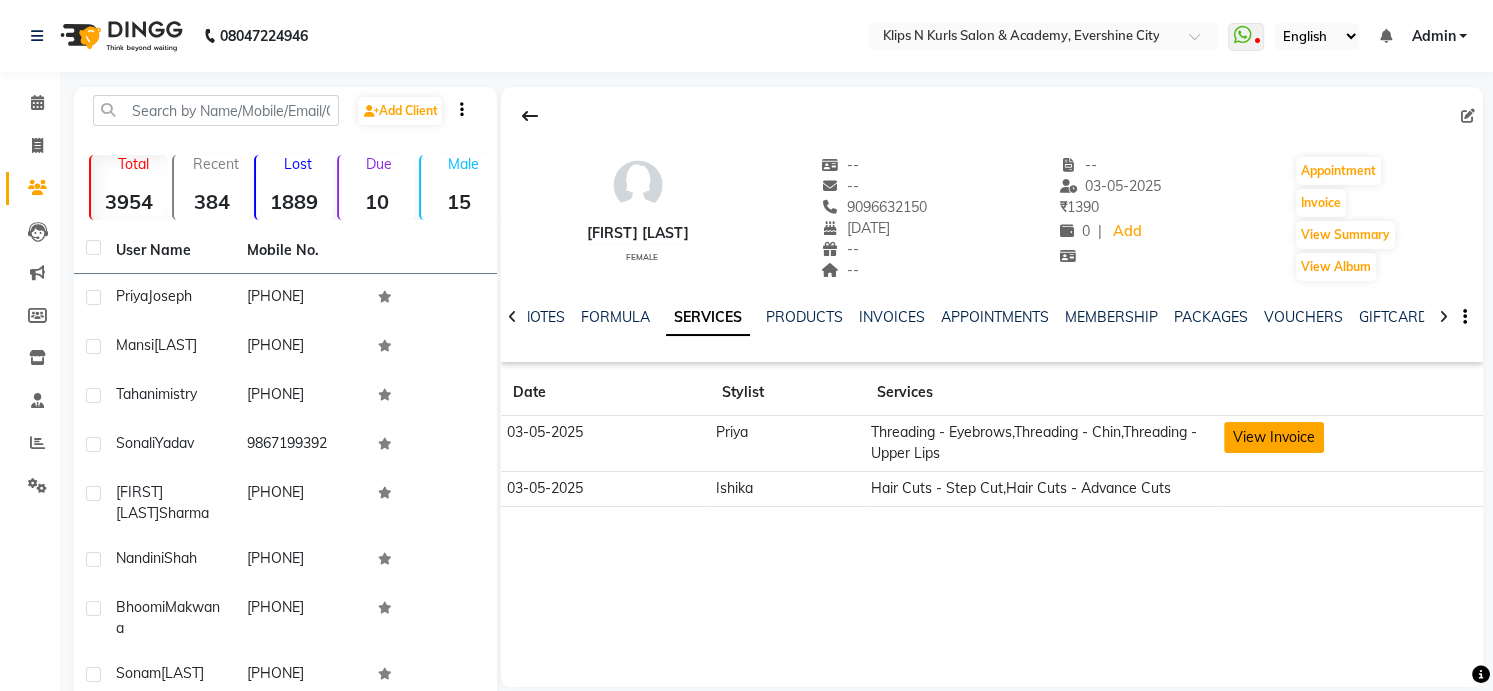 click on "View Invoice" 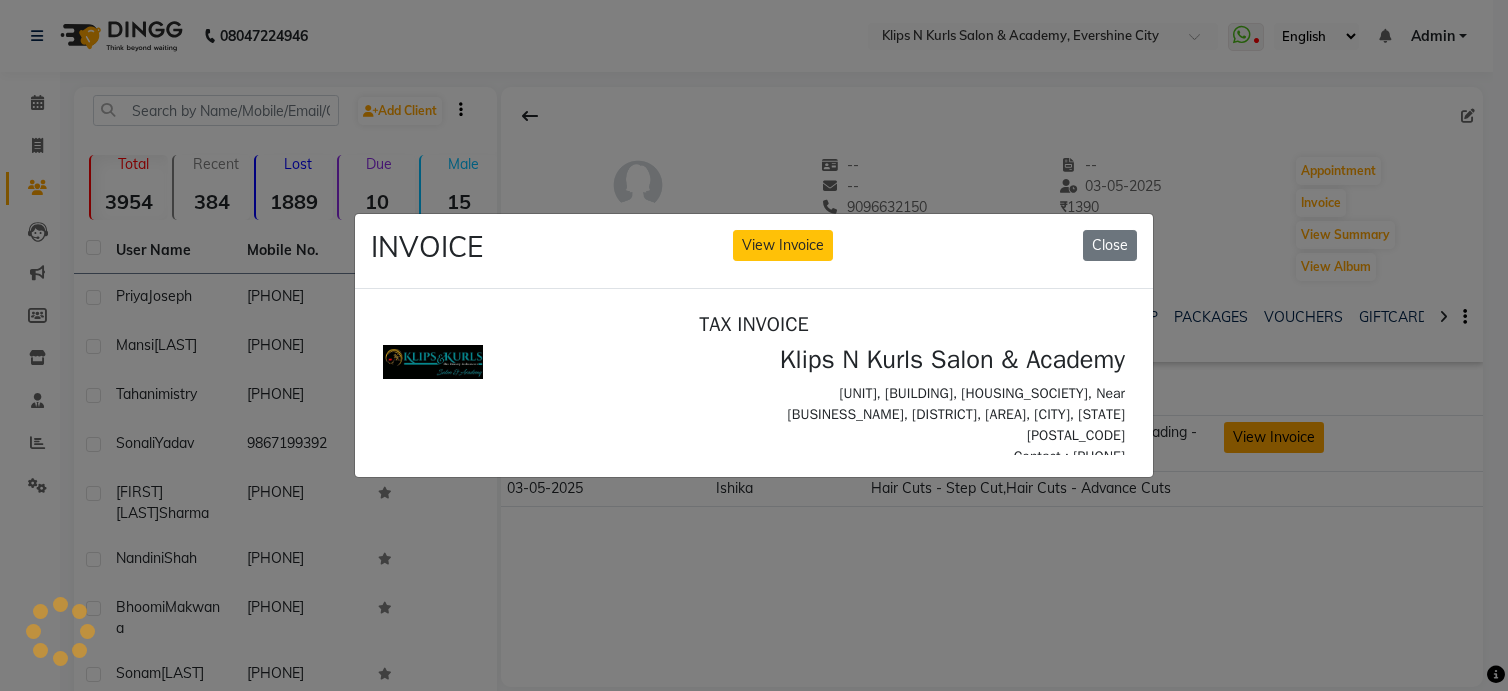 scroll, scrollTop: 0, scrollLeft: 0, axis: both 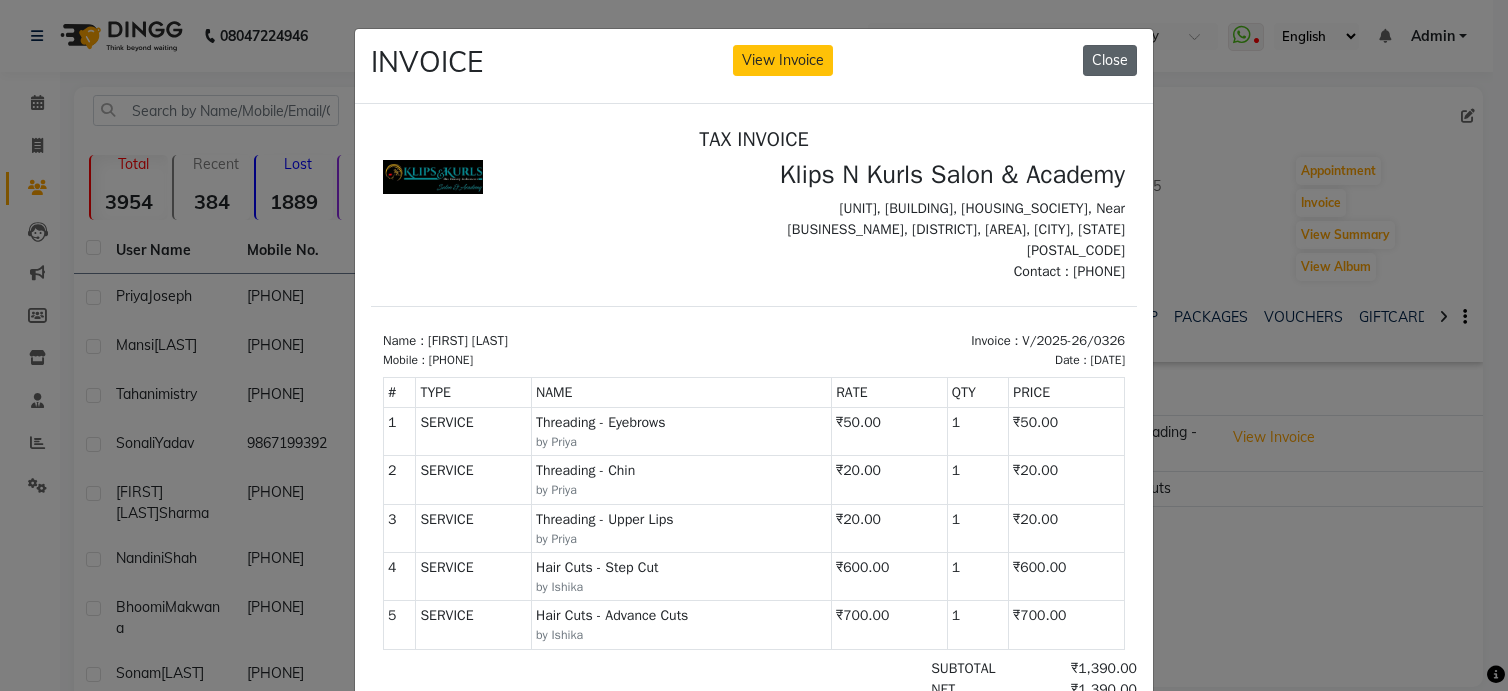 click on "Close" 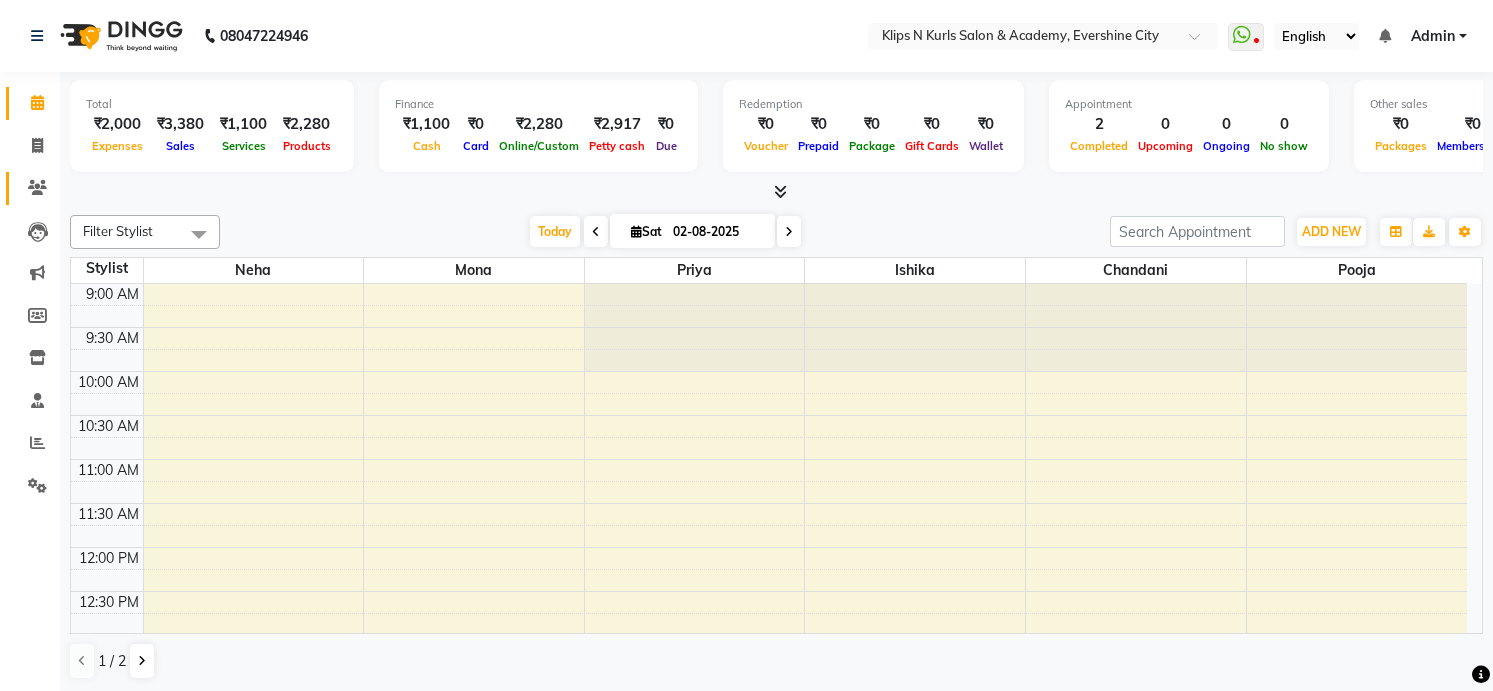 scroll, scrollTop: 0, scrollLeft: 0, axis: both 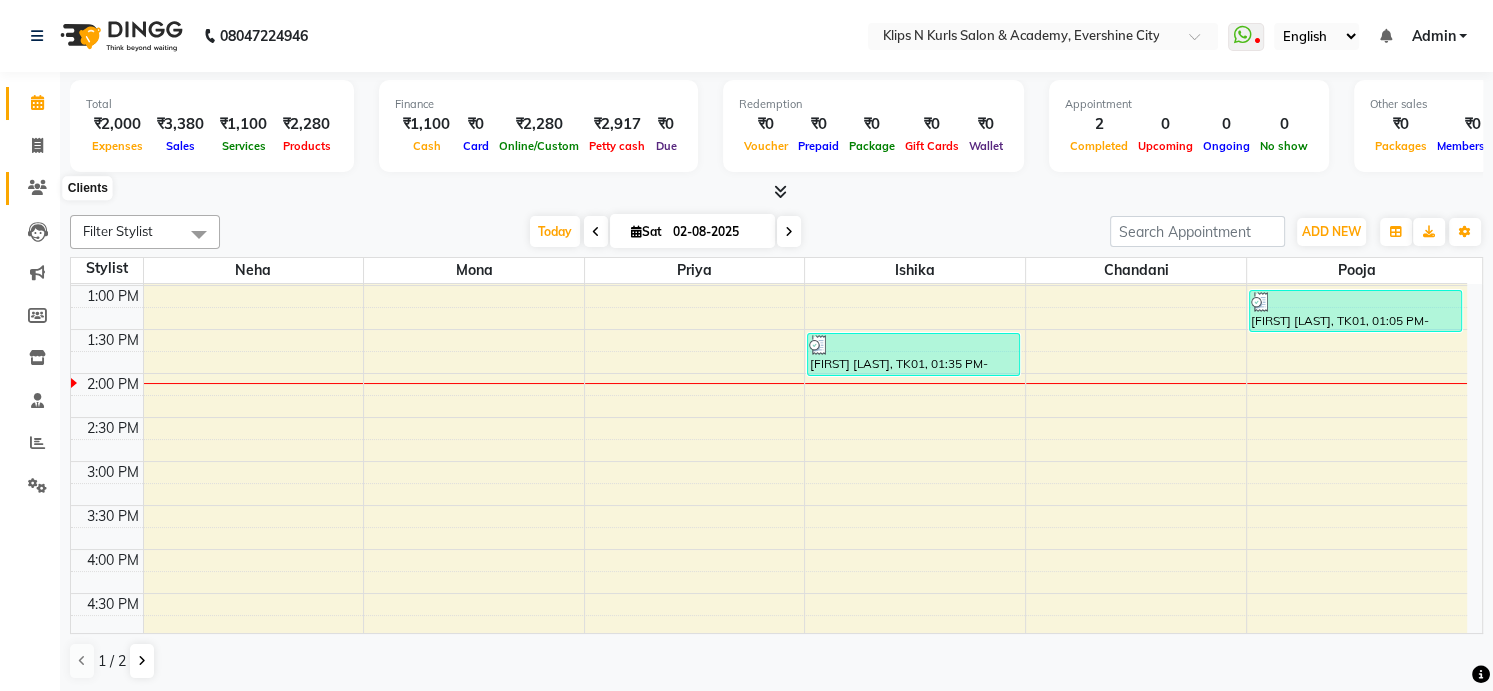 click 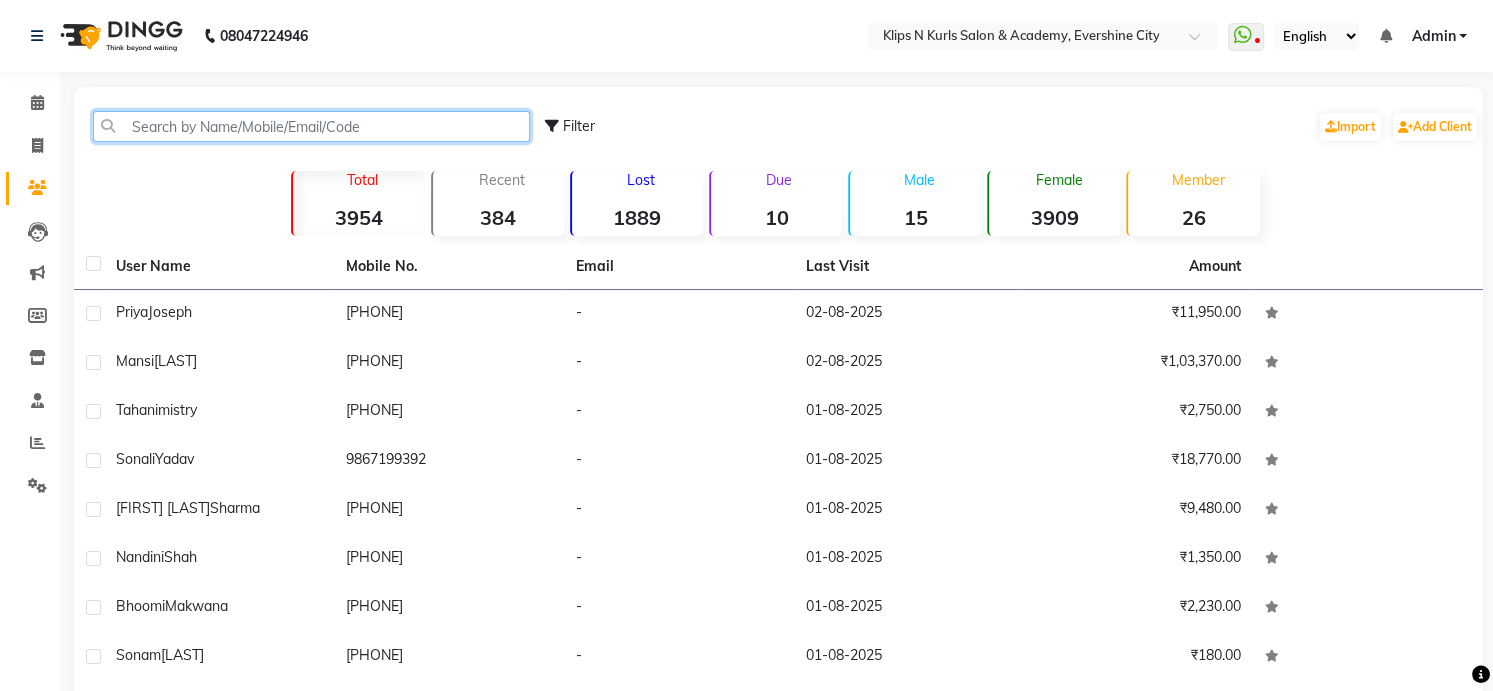 click 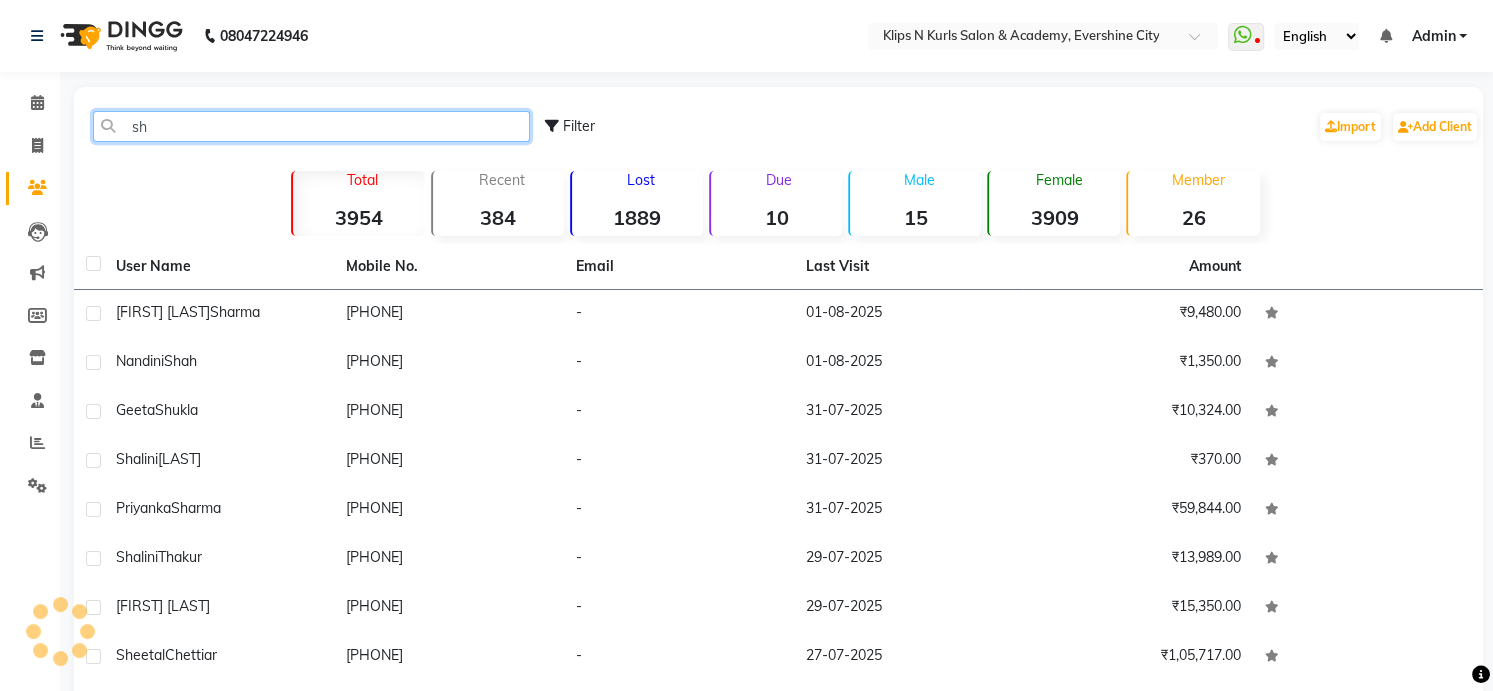 type on "s" 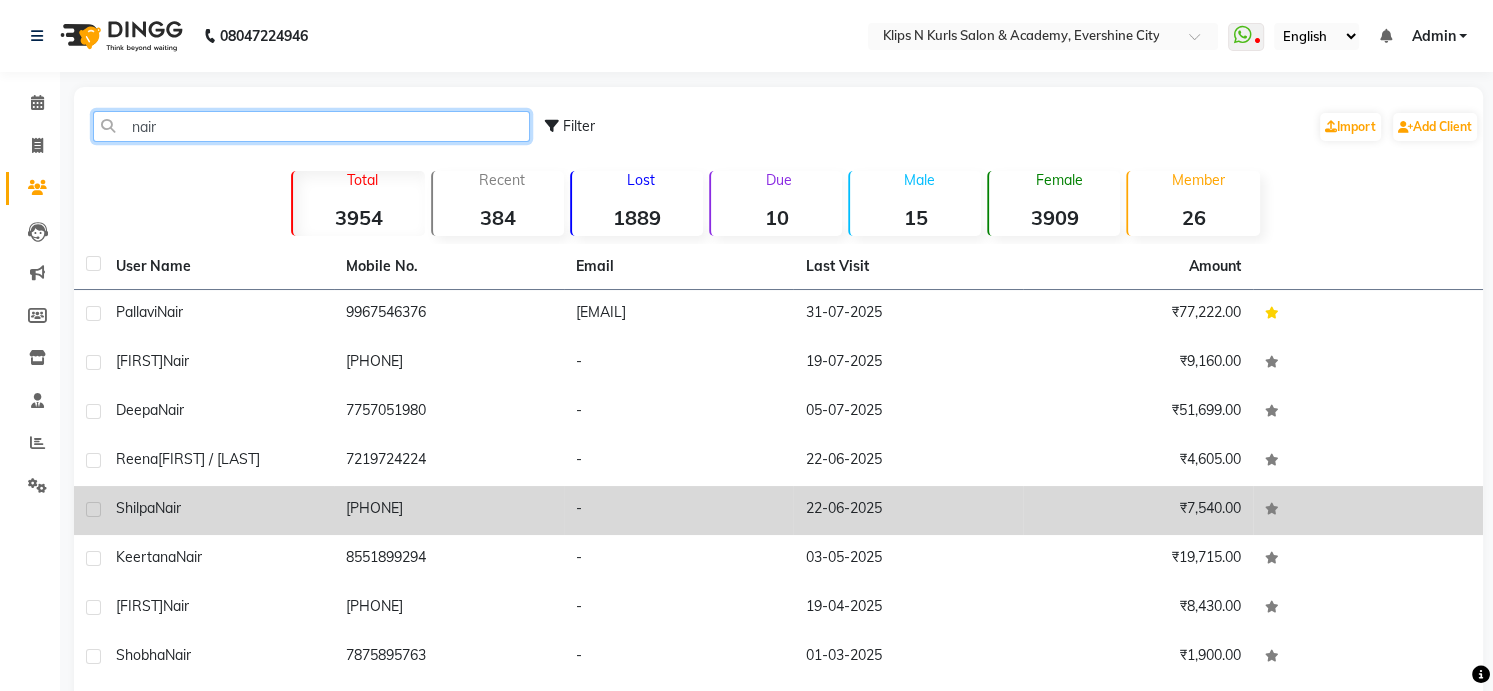 type on "nair" 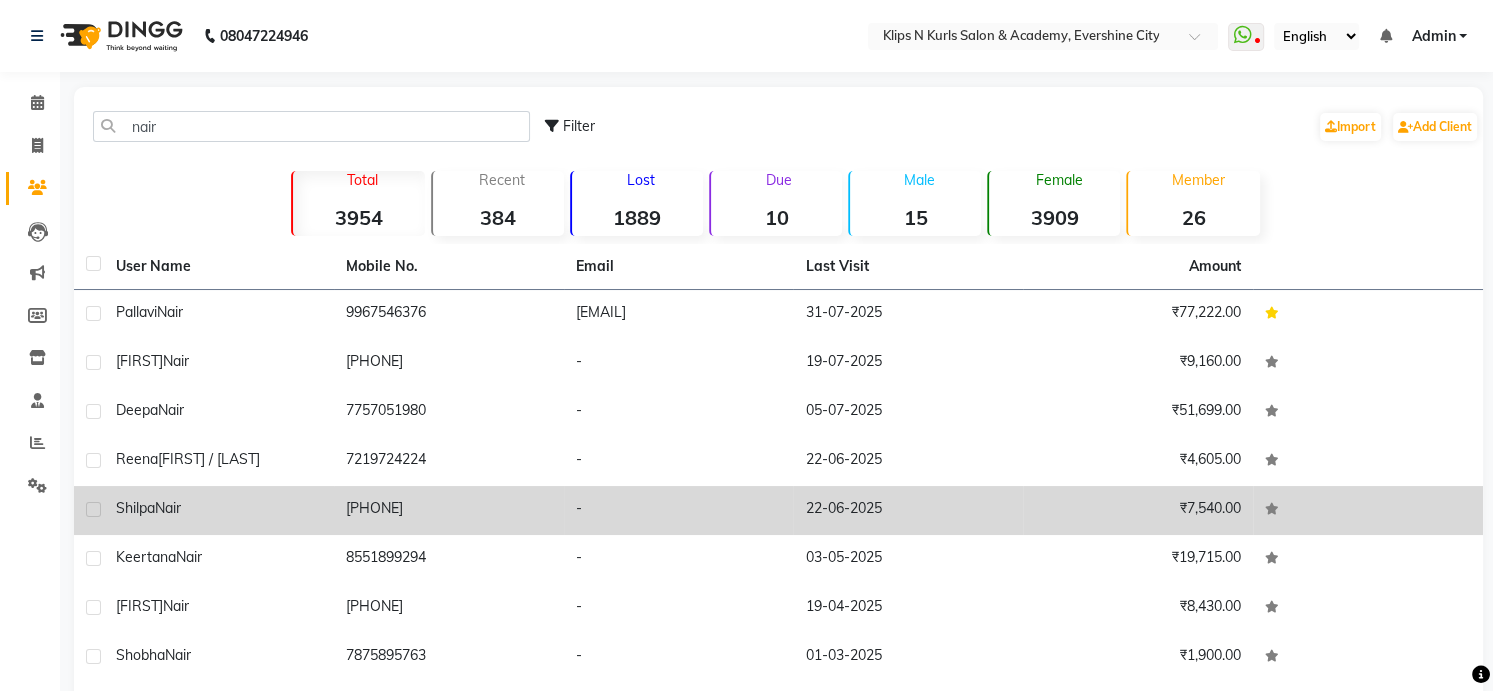 click on "[FIRST] [LAST]" 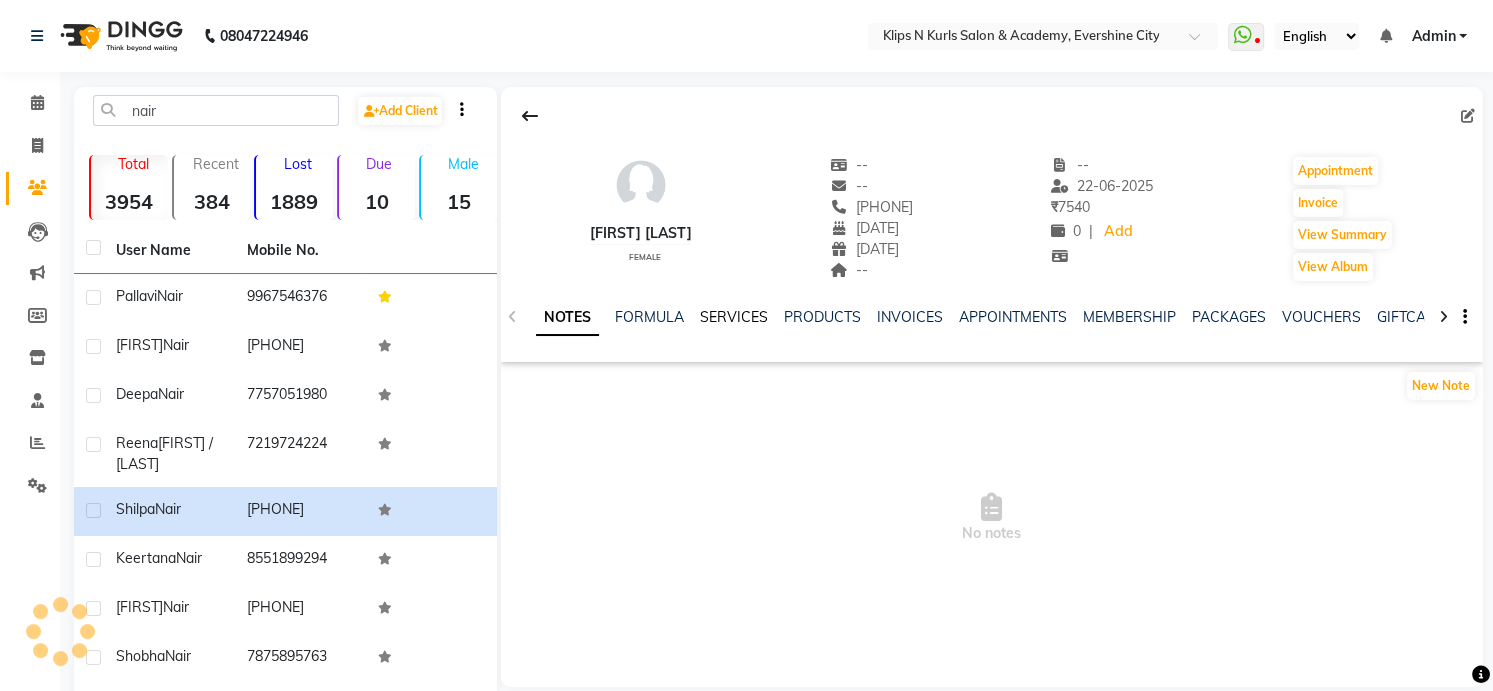 click on "SERVICES" 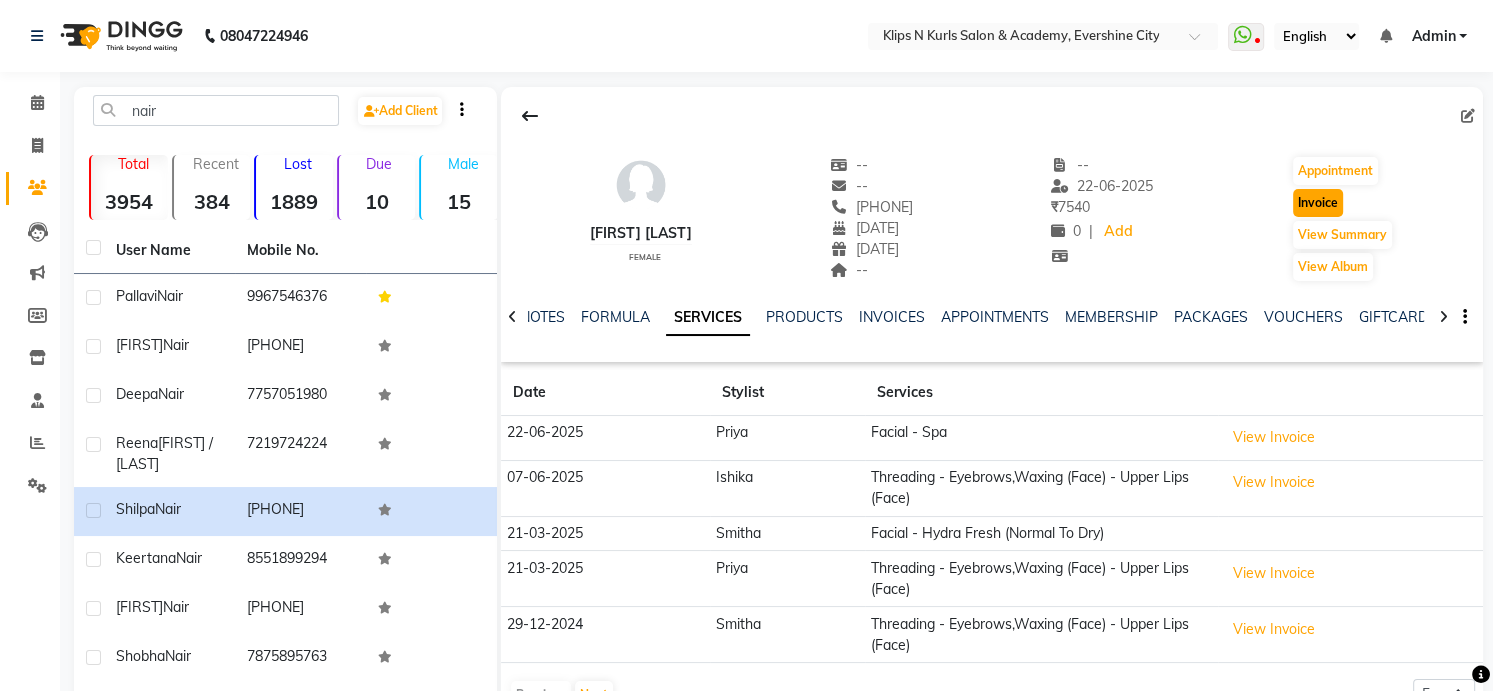 click on "Invoice" 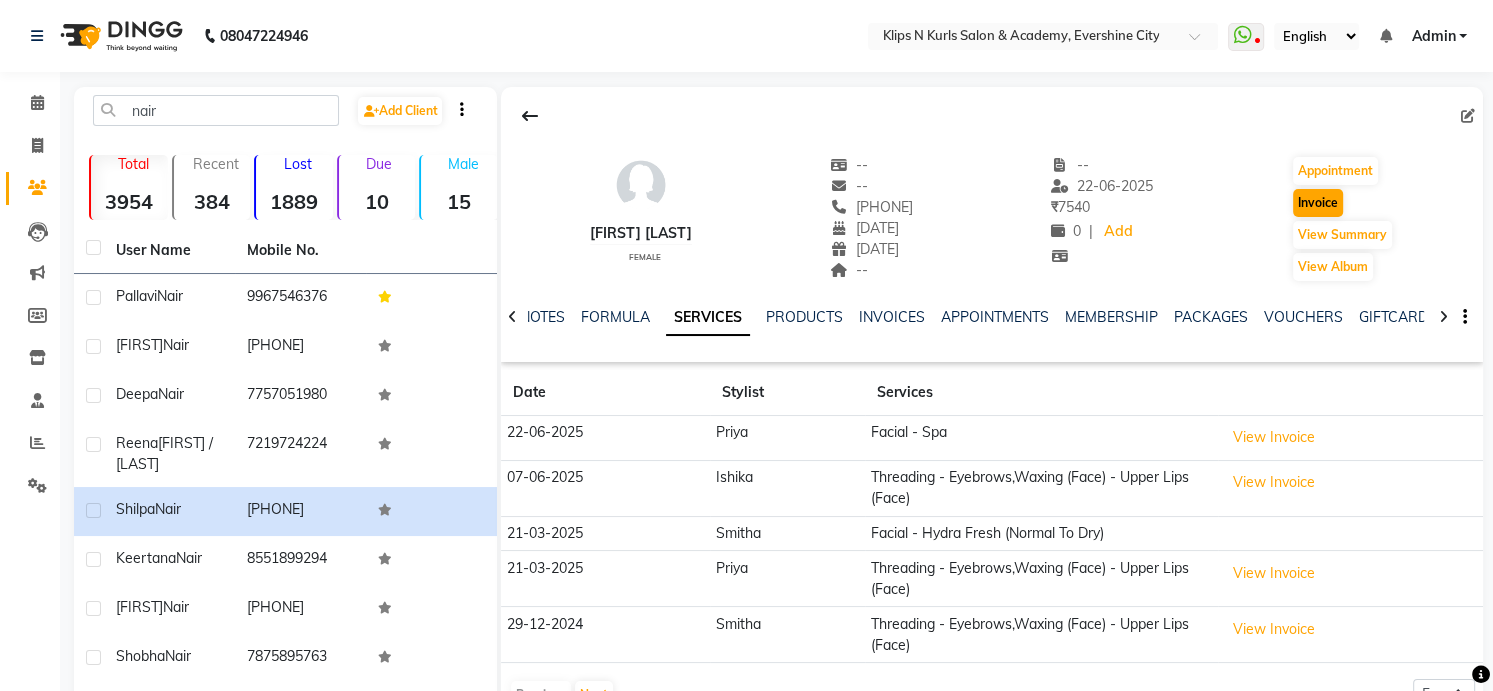 select on "service" 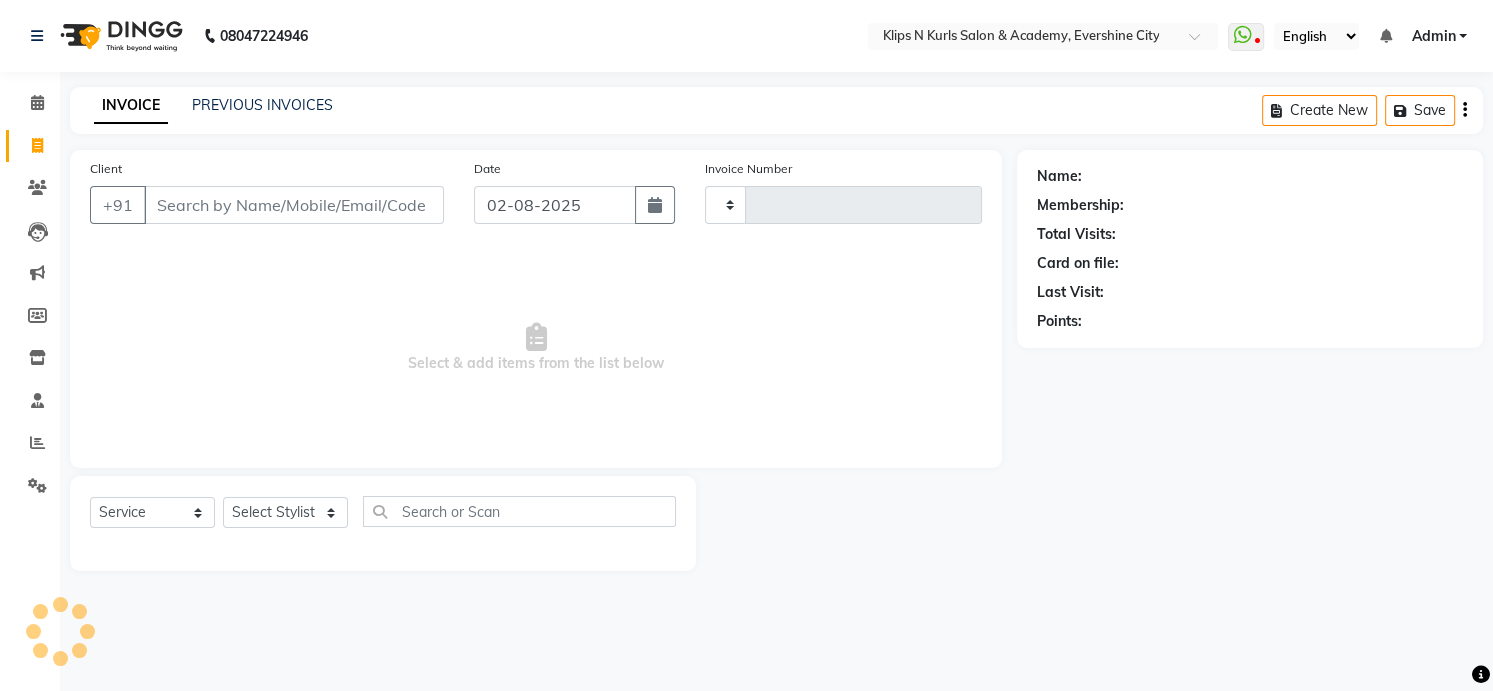 type on "1029" 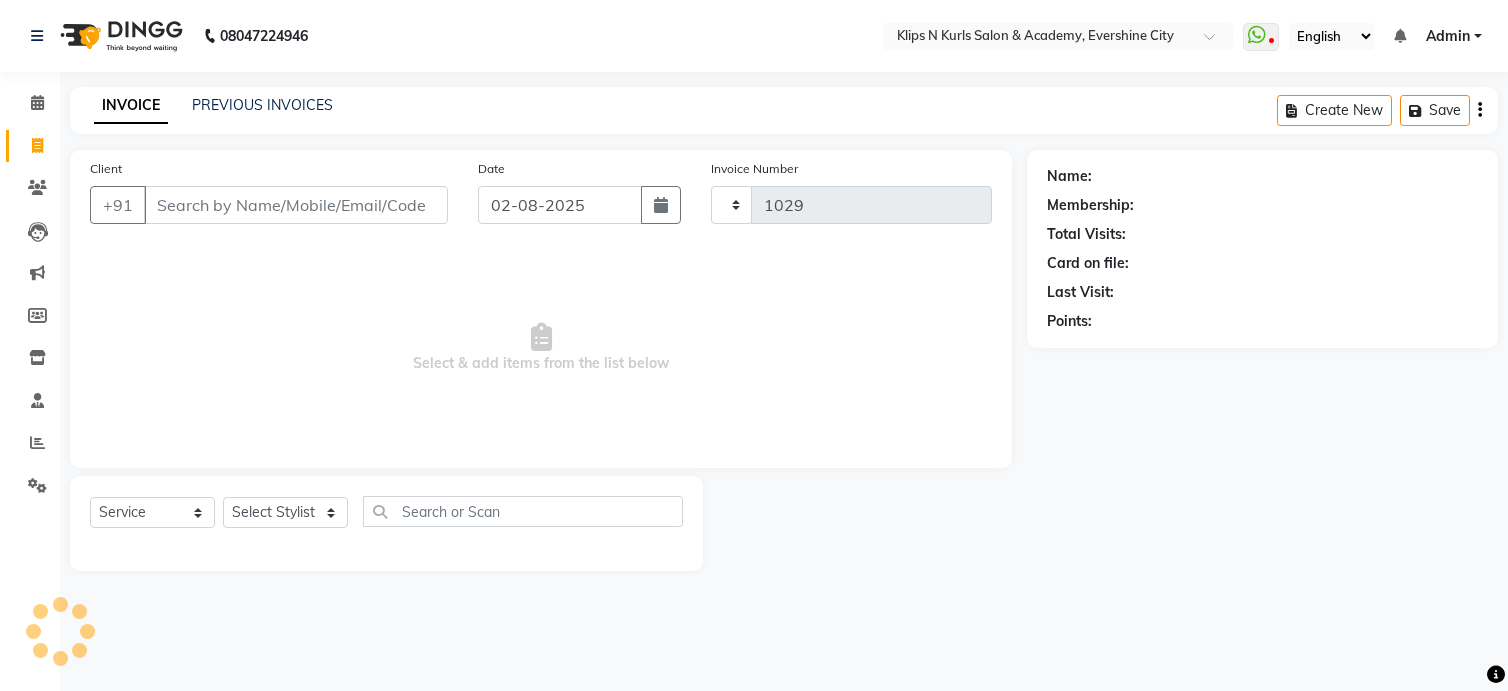 select on "124" 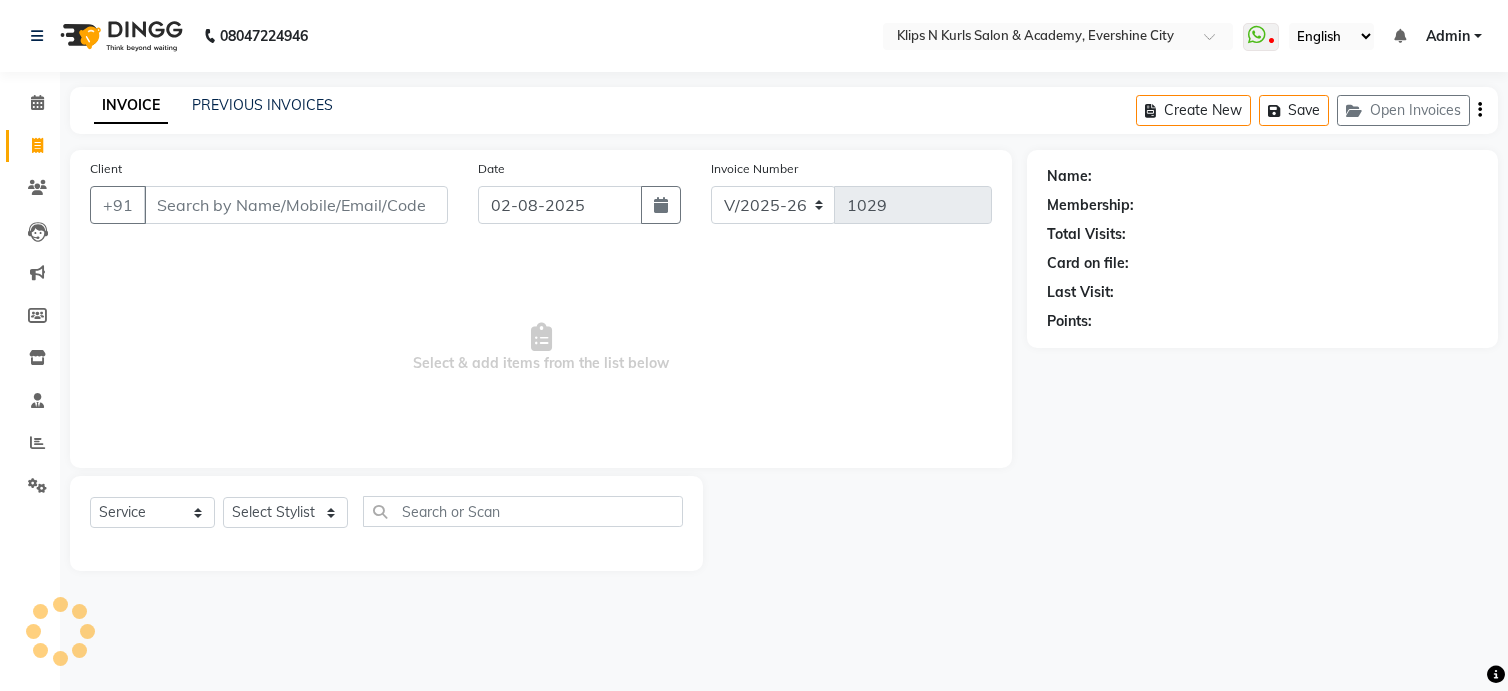 type on "[PHONE]" 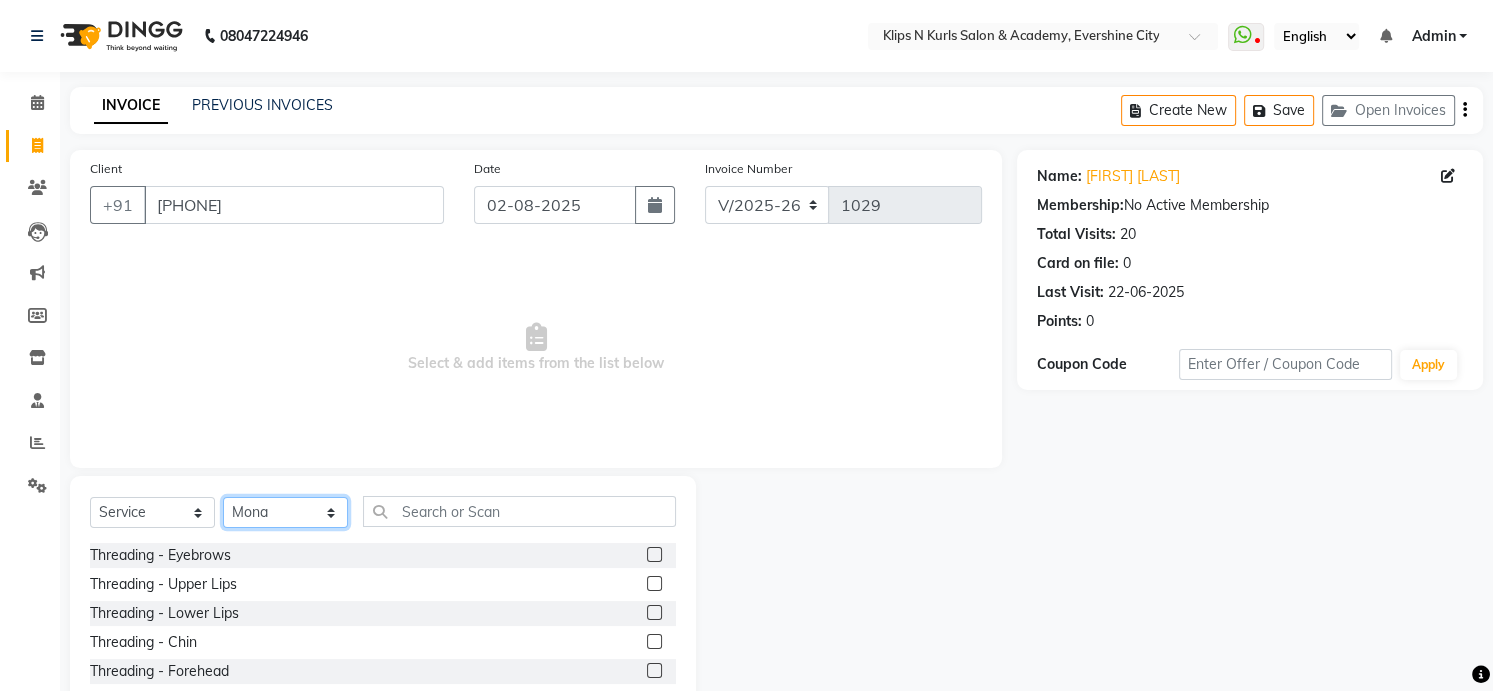 click on "Select Stylist [PERSON] Front Desk [PERSON] [PERSON] [PERSON] [PERSON] [PERSON] [PERSON] [LAST]" 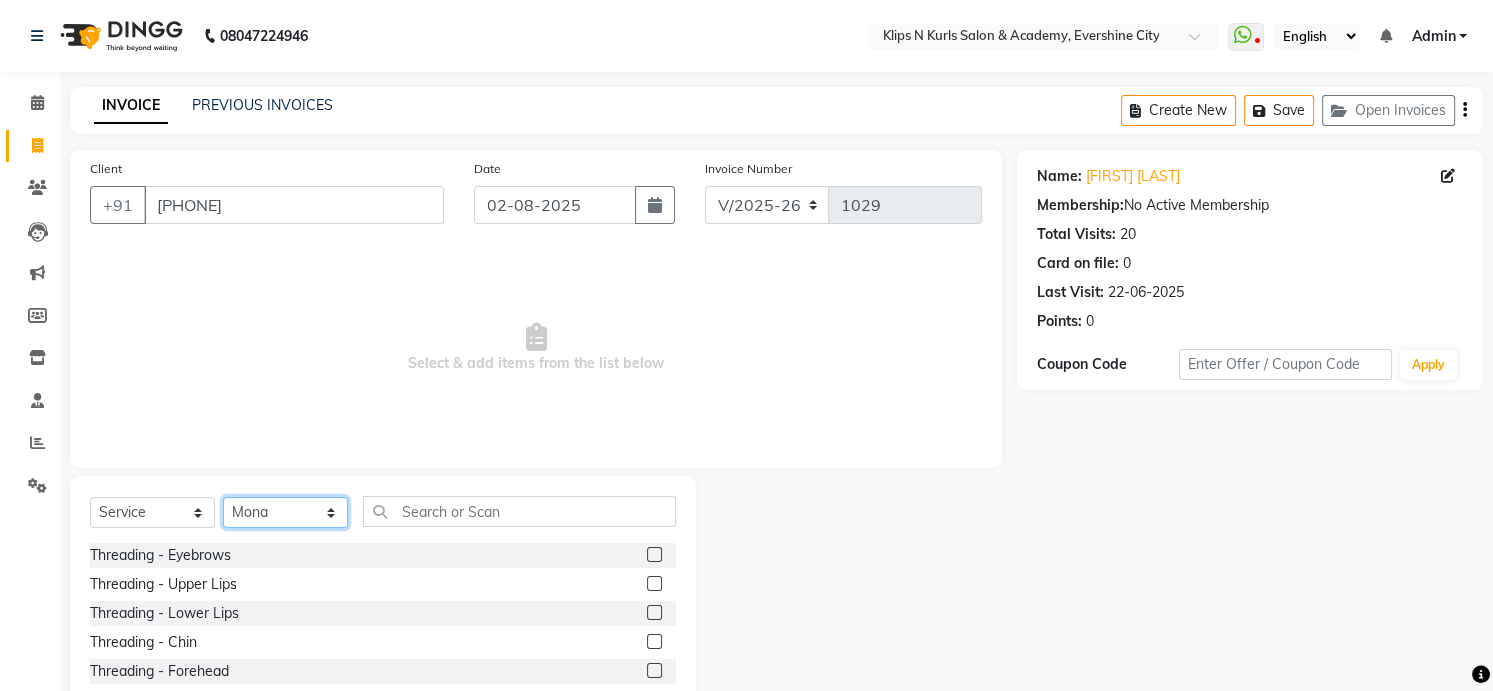 select on "19587" 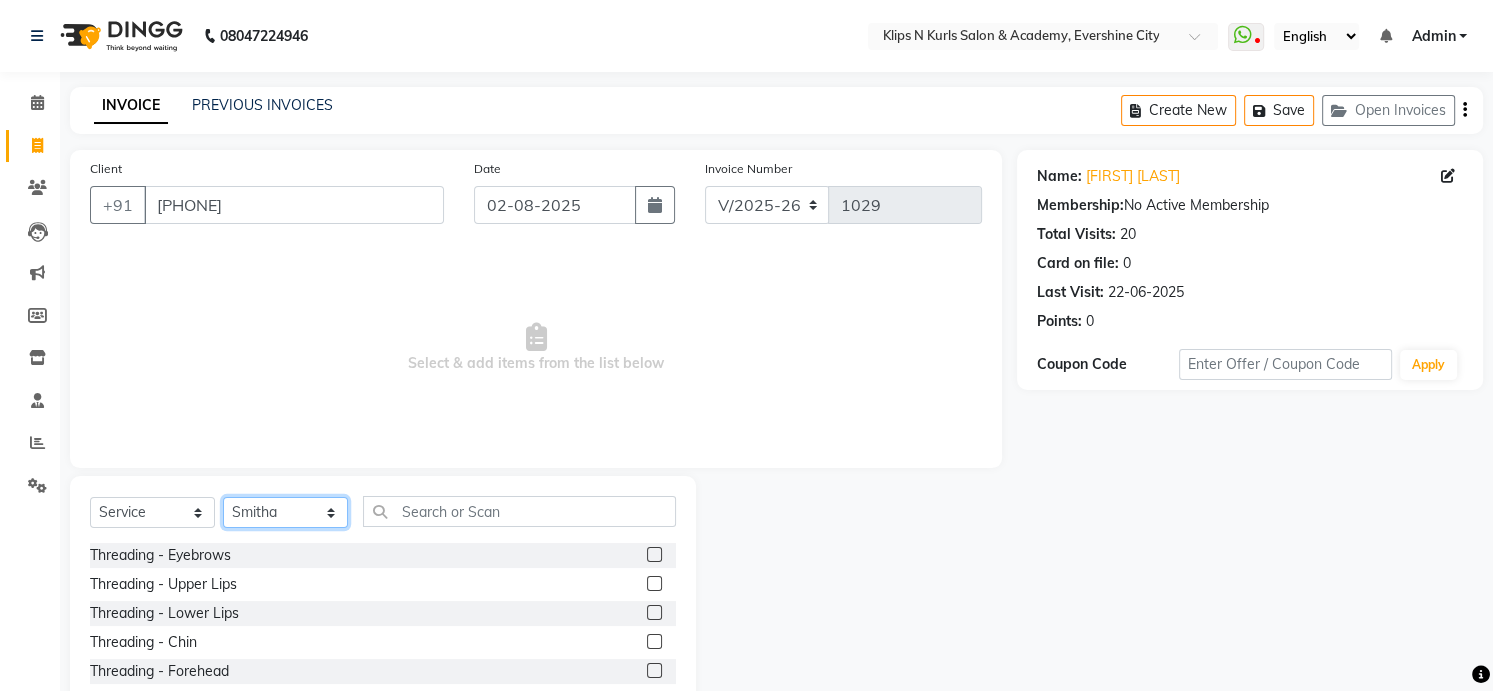 click on "Select Stylist [PERSON] Front Desk [PERSON] [PERSON] [PERSON] [PERSON] [PERSON] [PERSON] [LAST]" 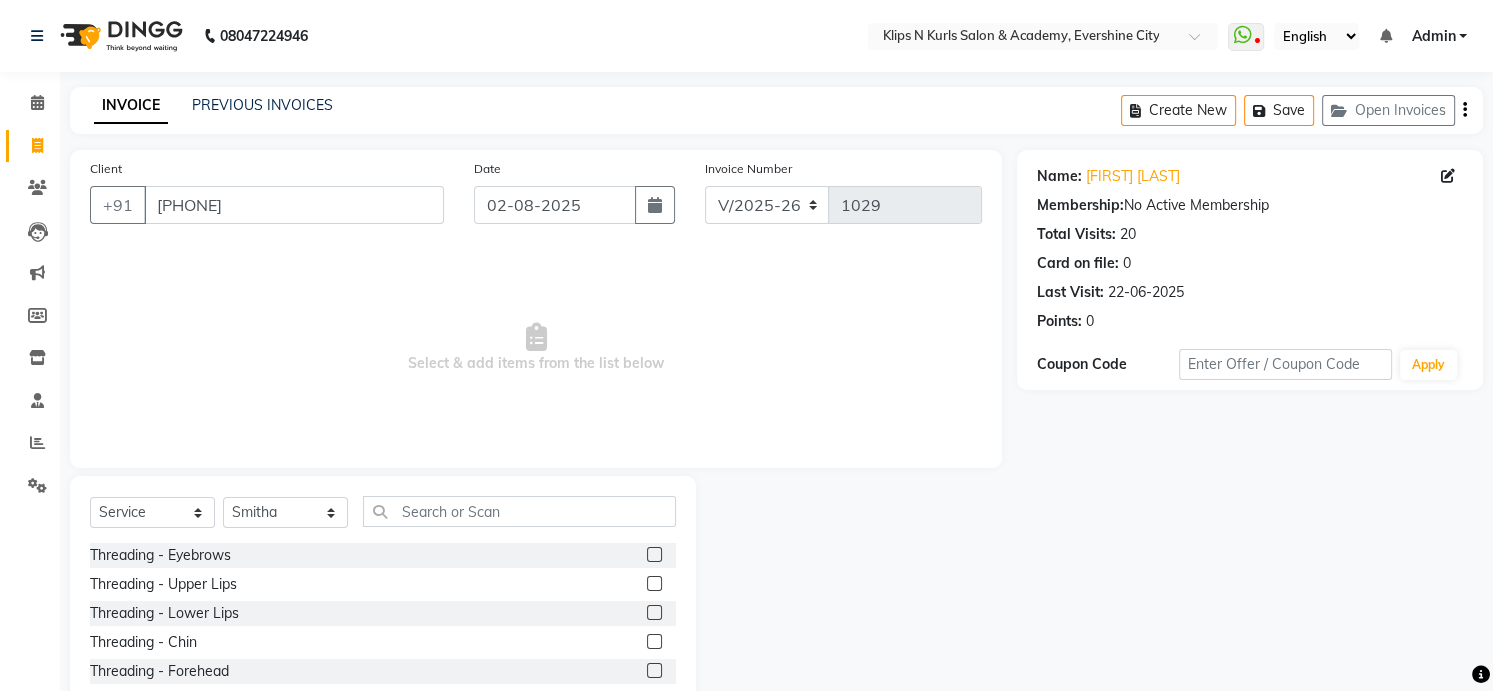 click 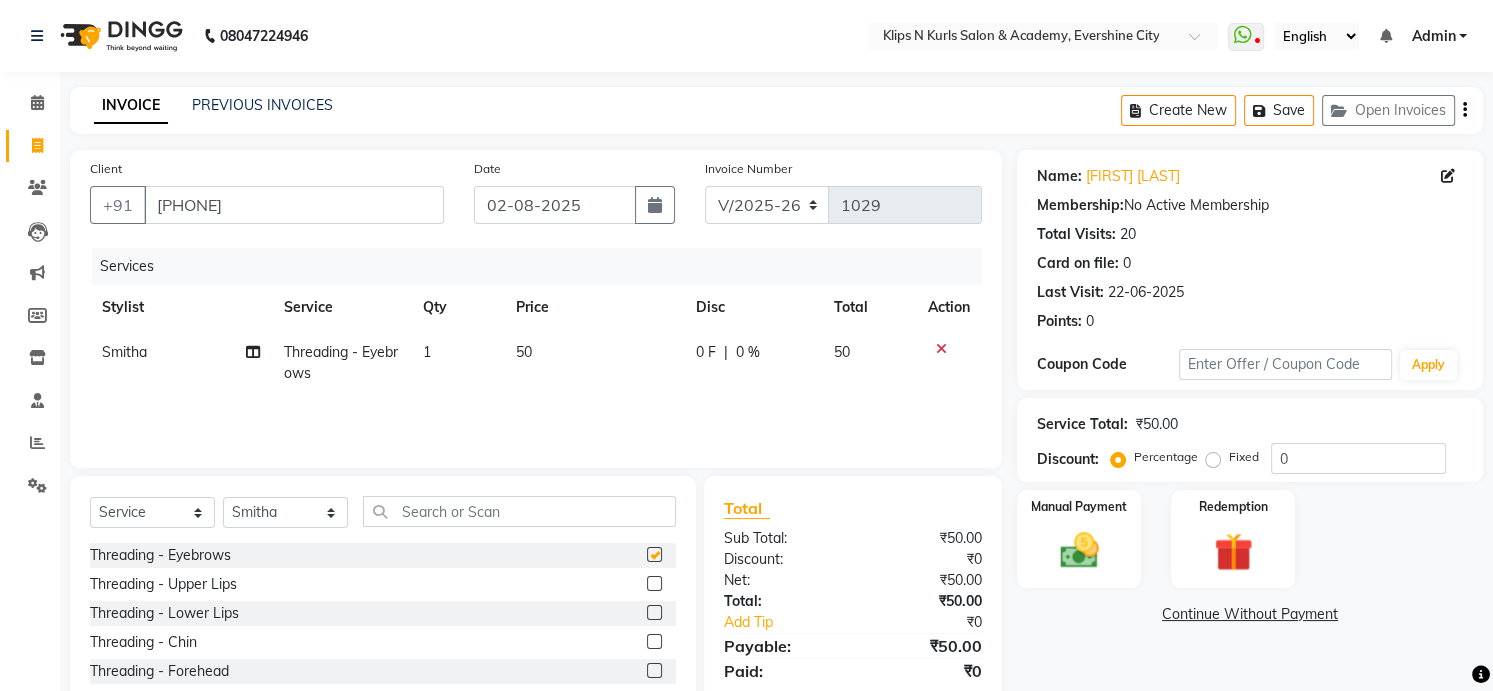 checkbox on "false" 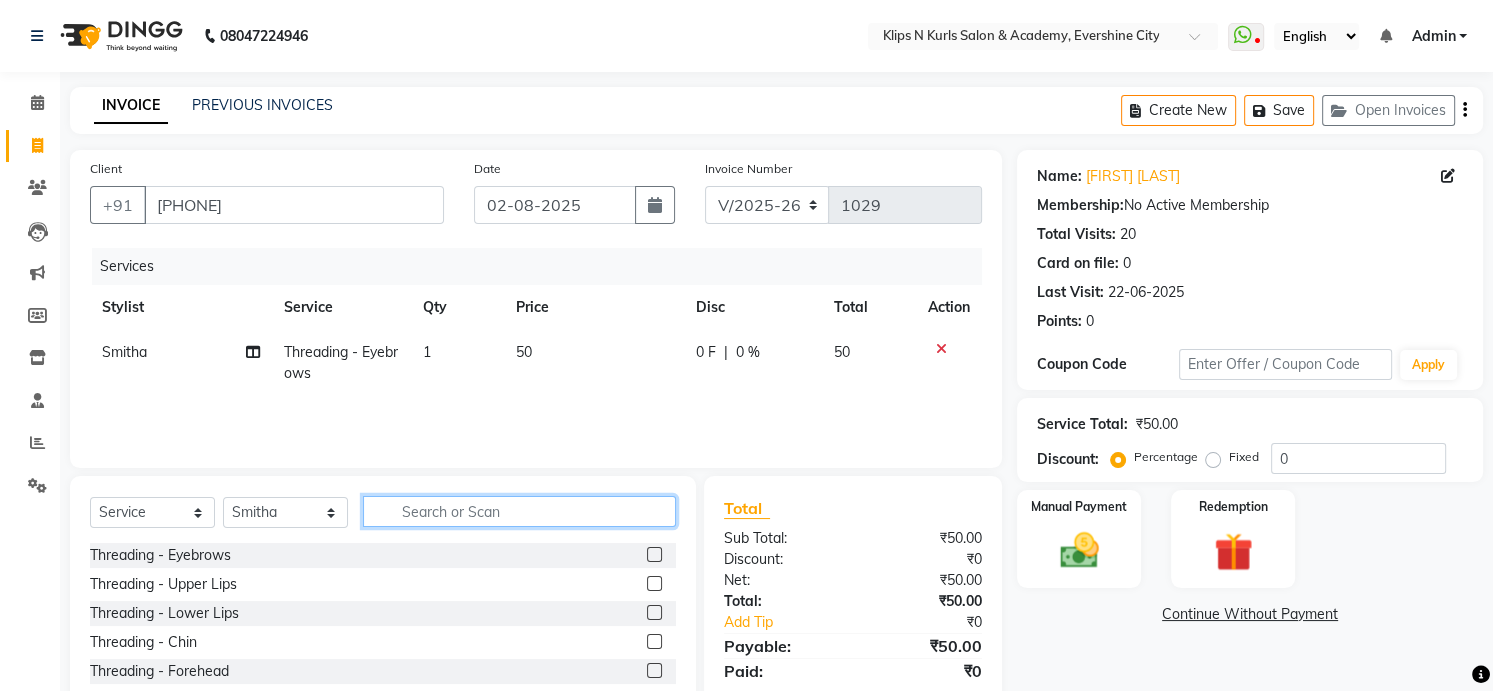 click 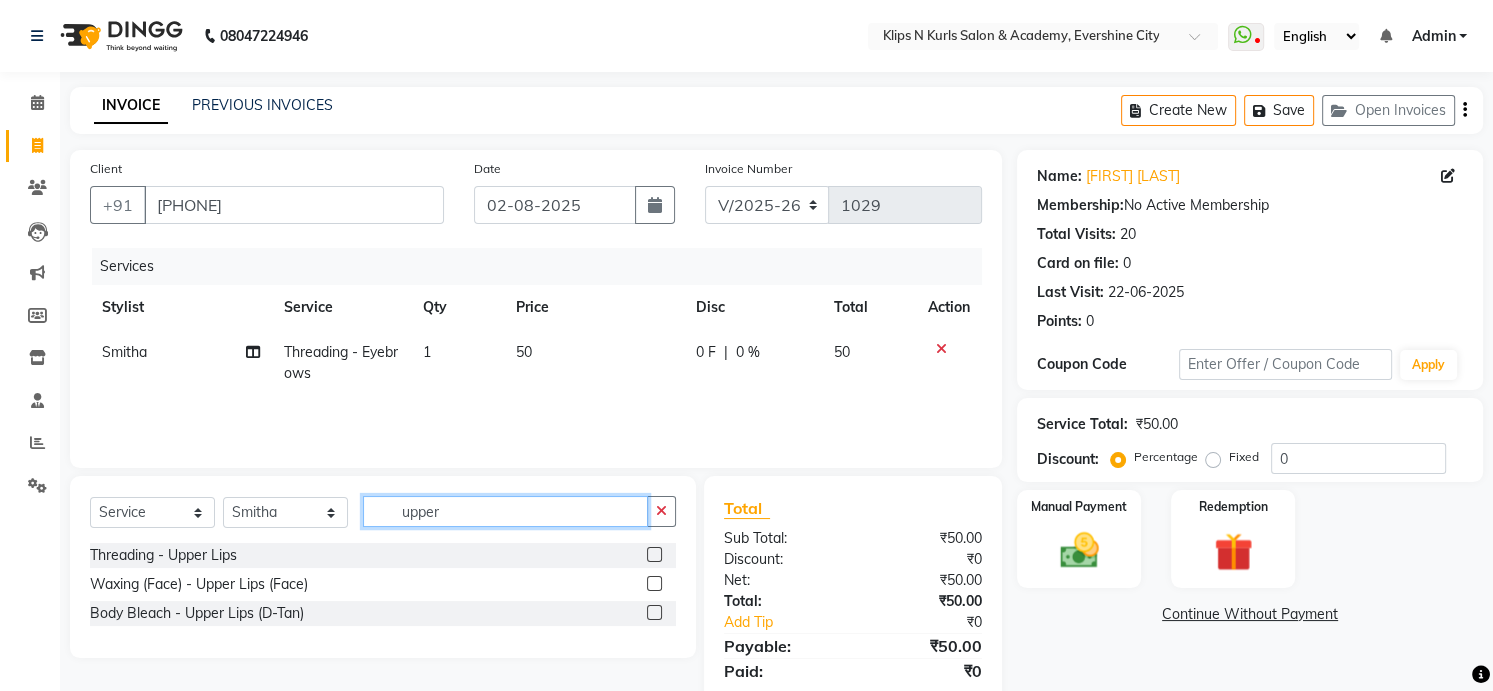 type on "upper" 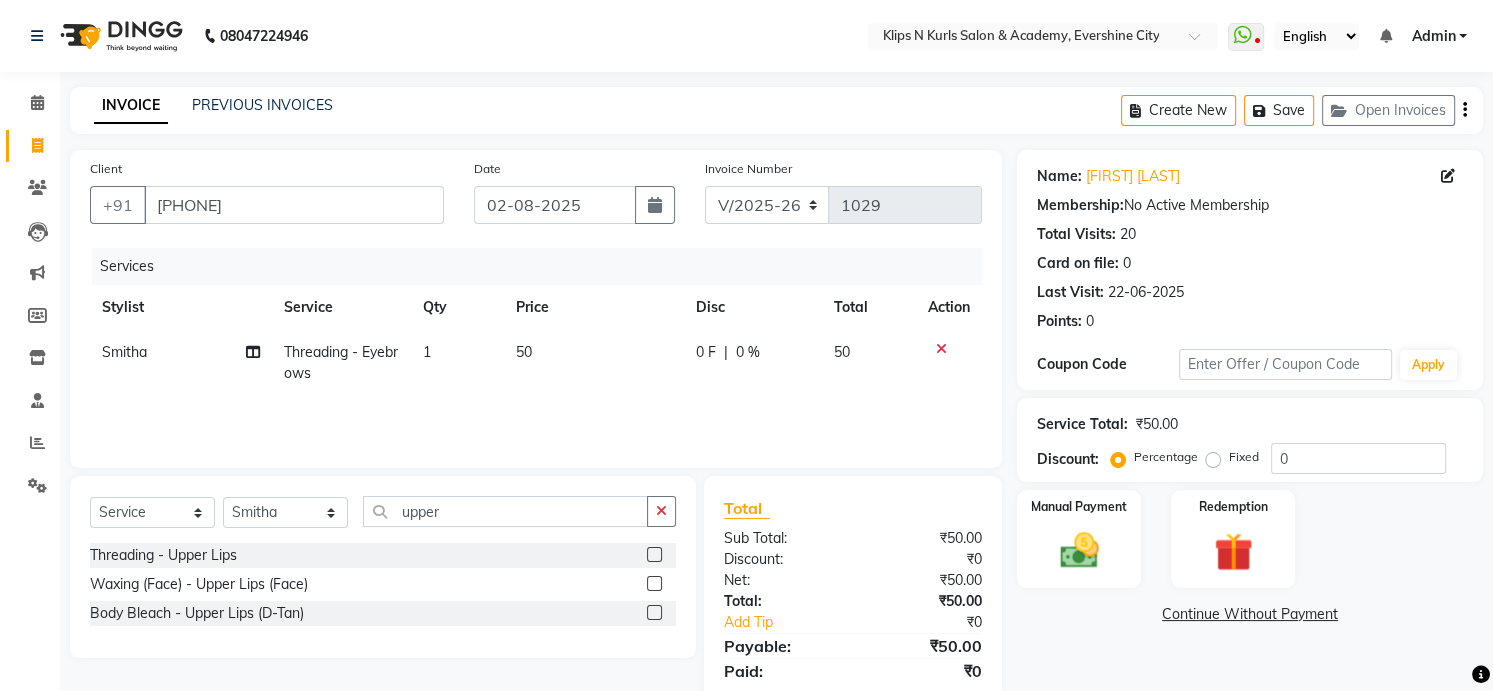 click 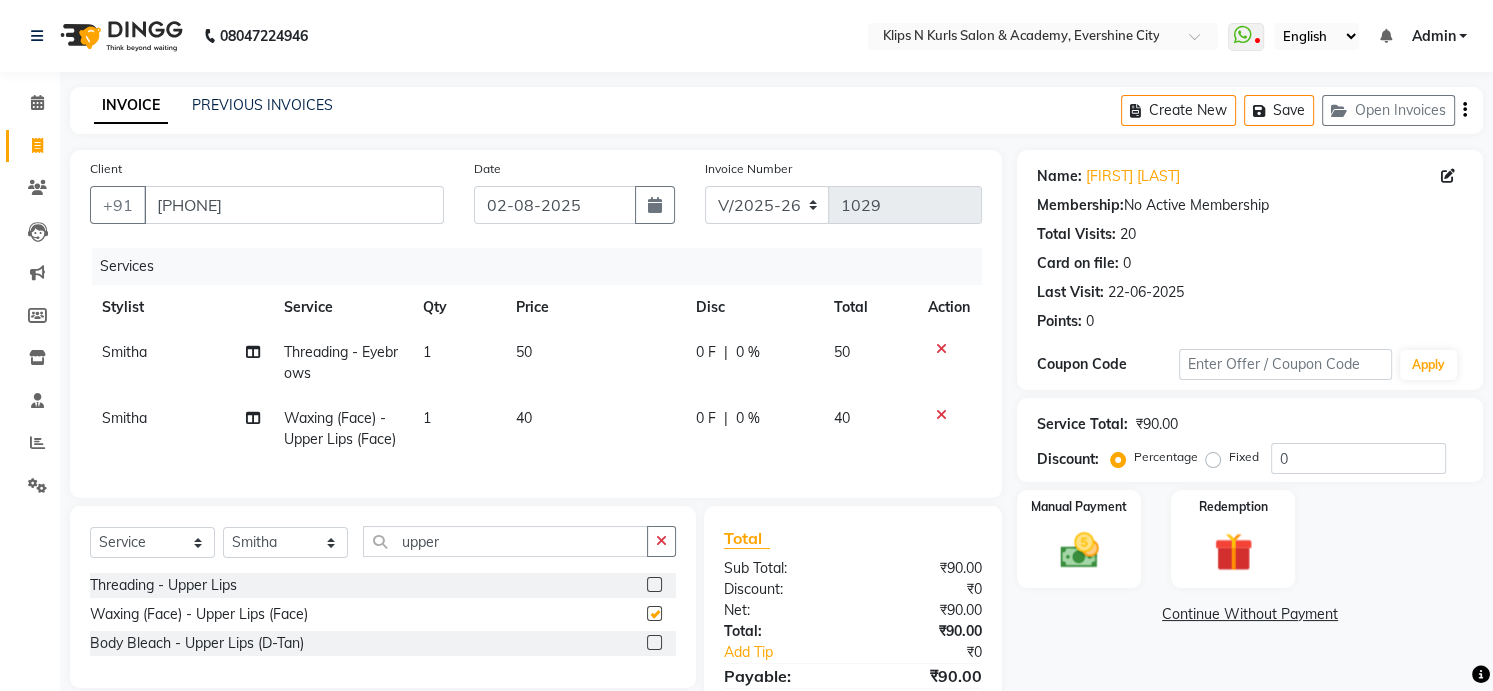 checkbox on "false" 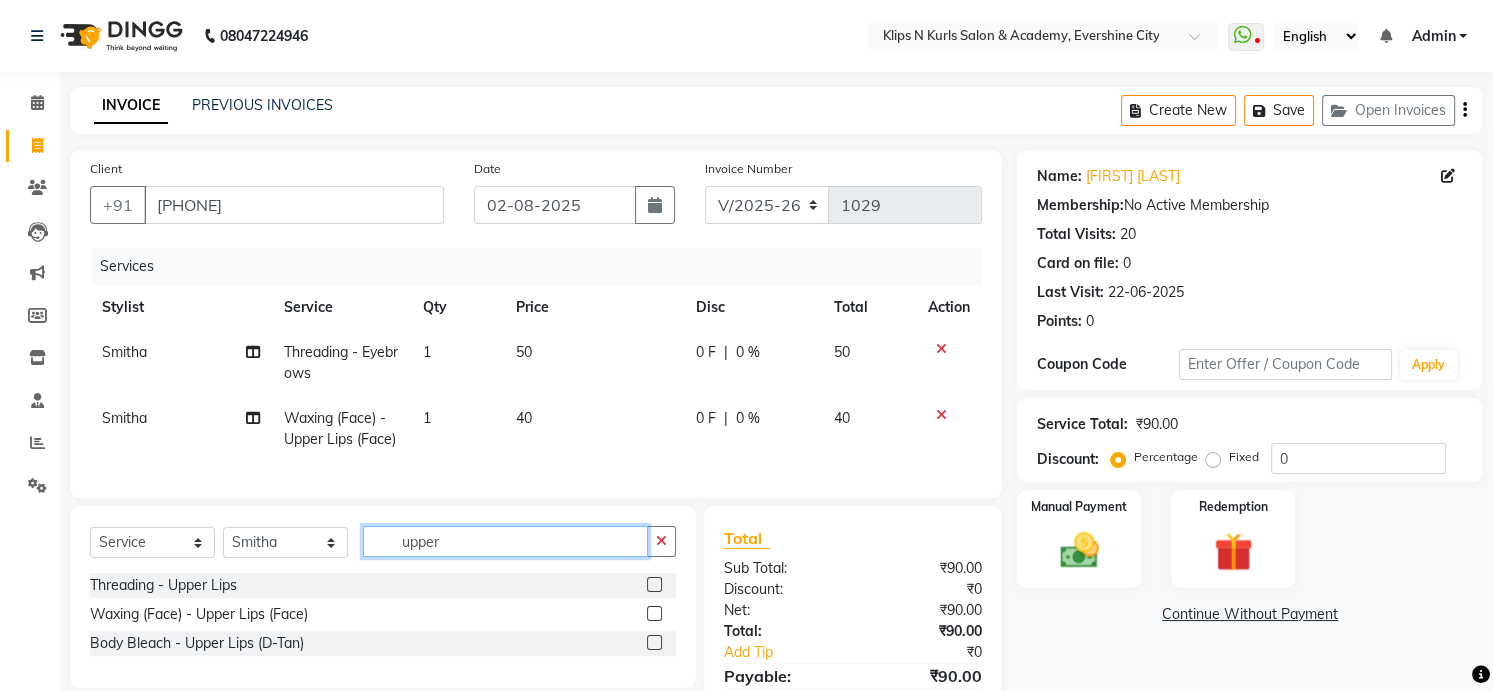 click on "upper" 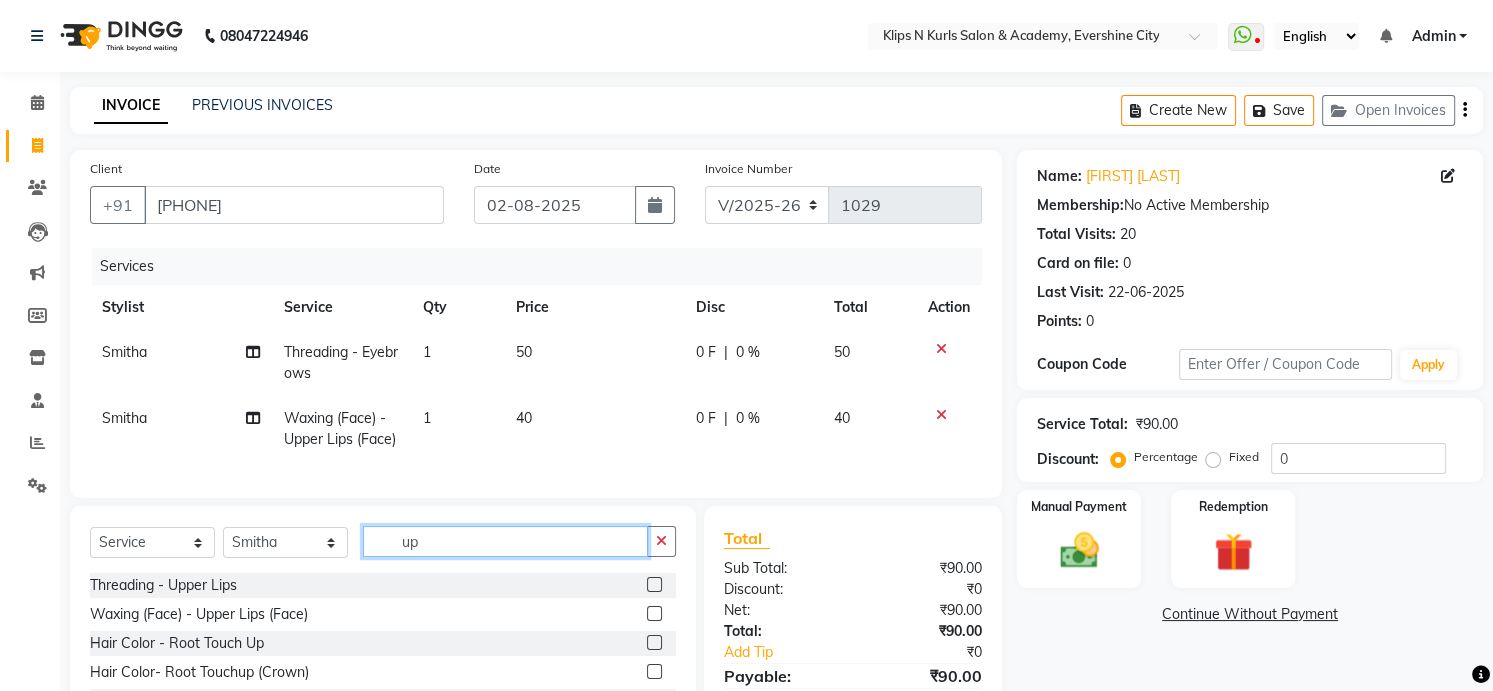 type on "u" 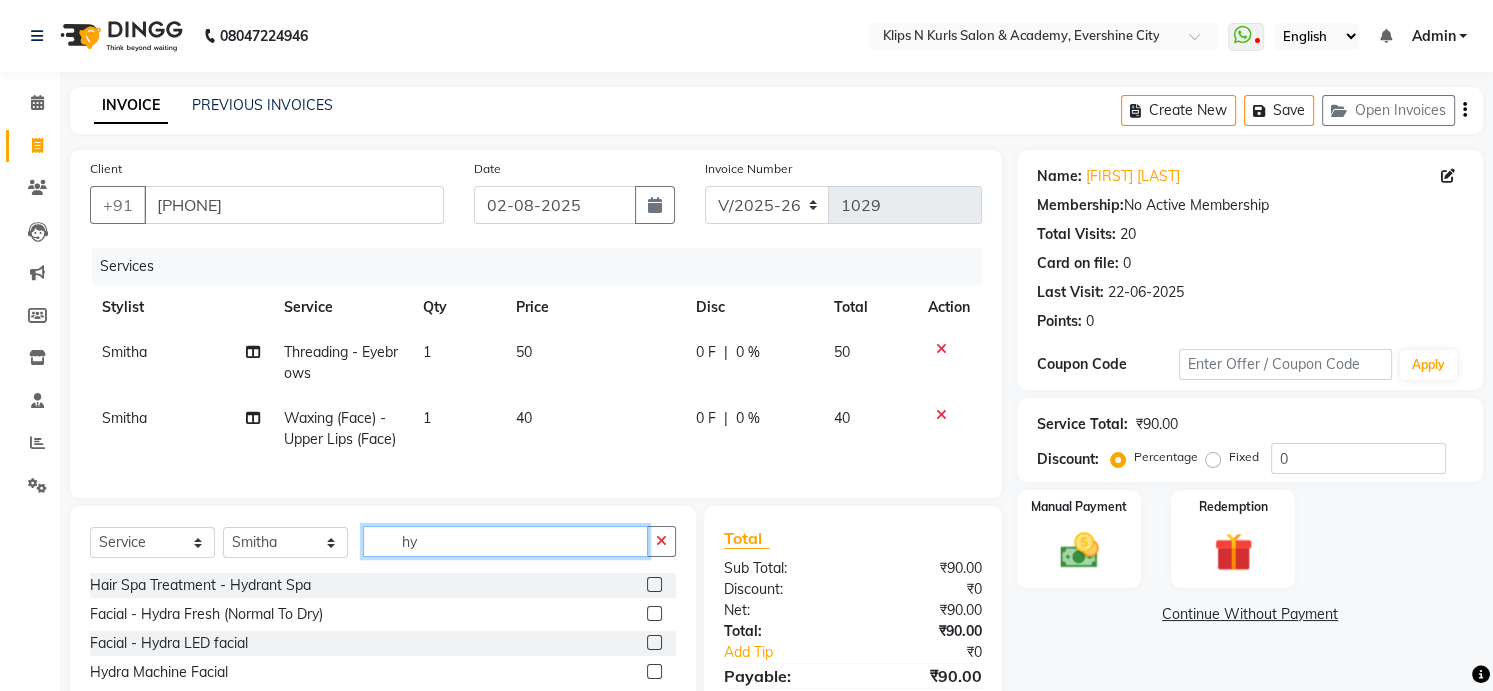 type on "hy" 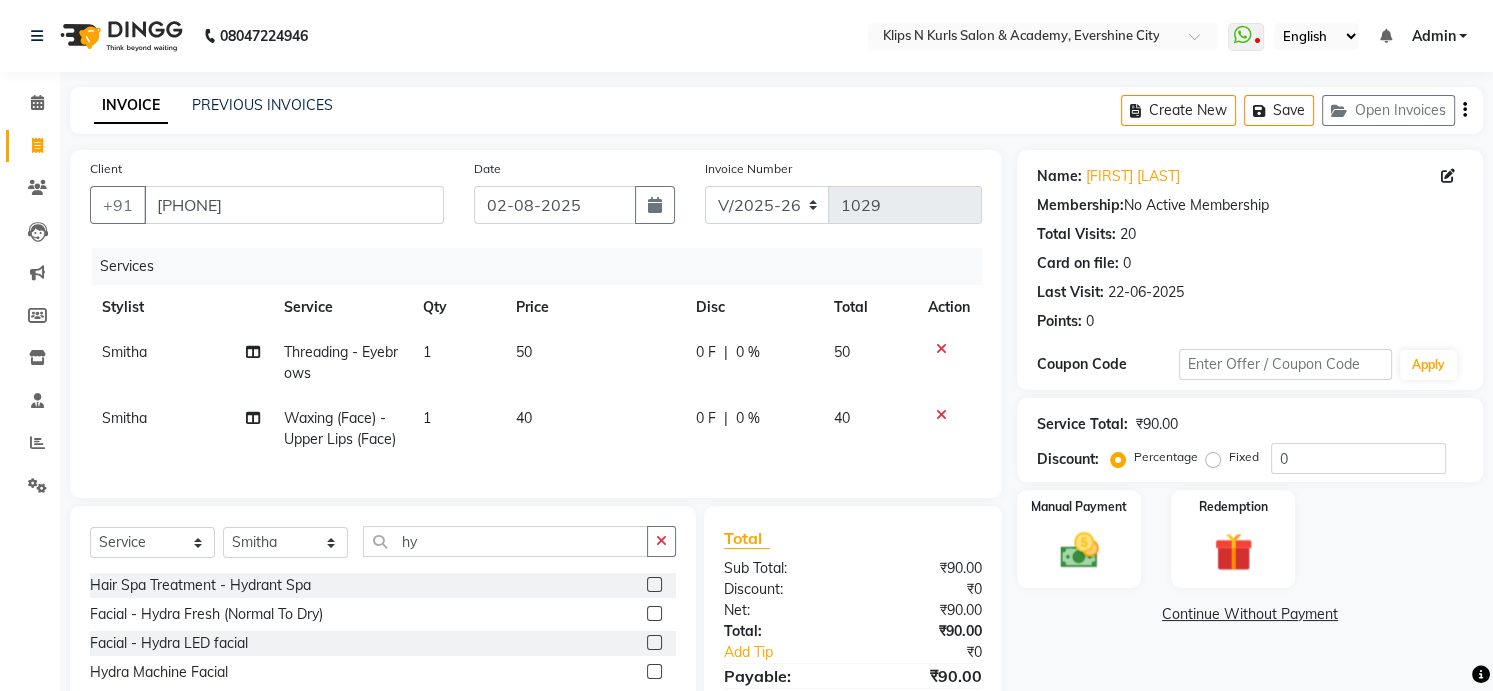 click 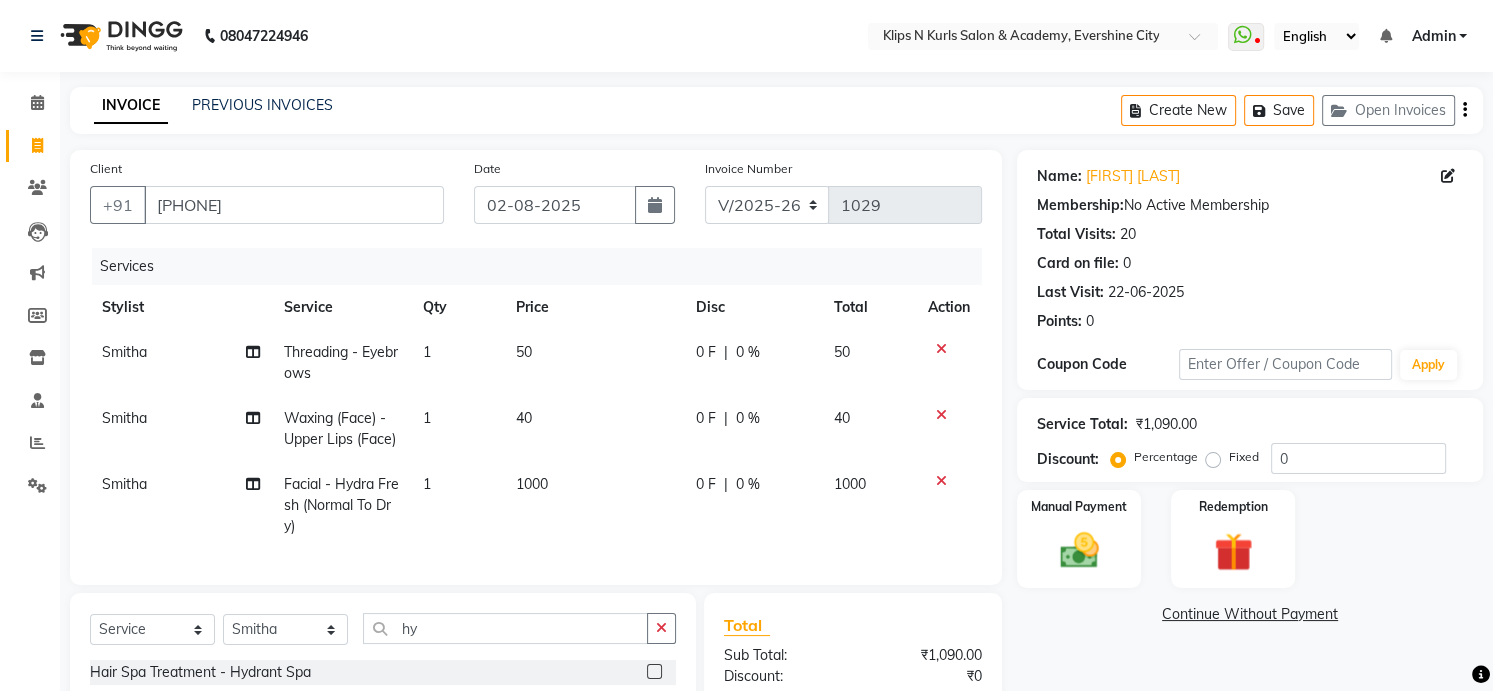 checkbox on "false" 